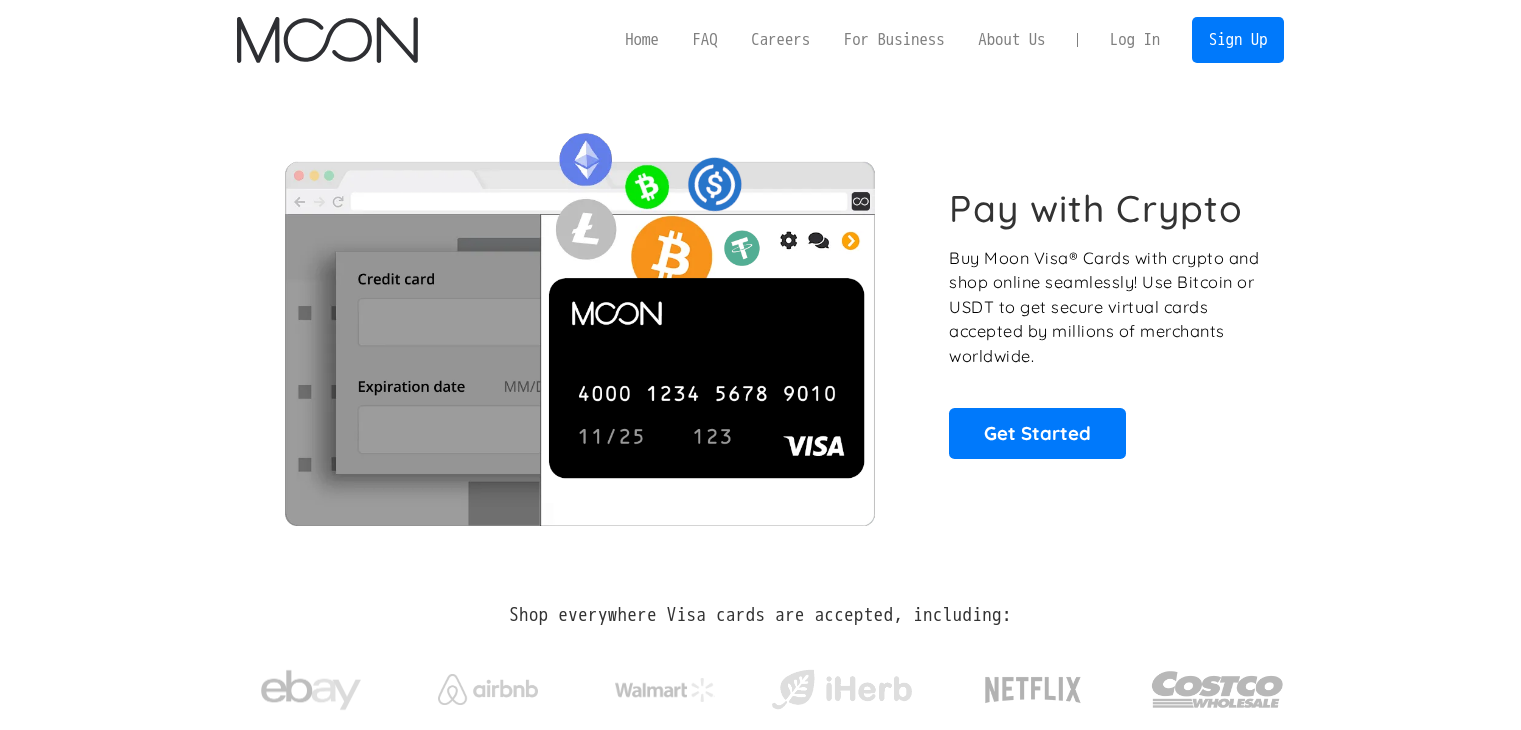 scroll, scrollTop: 0, scrollLeft: 0, axis: both 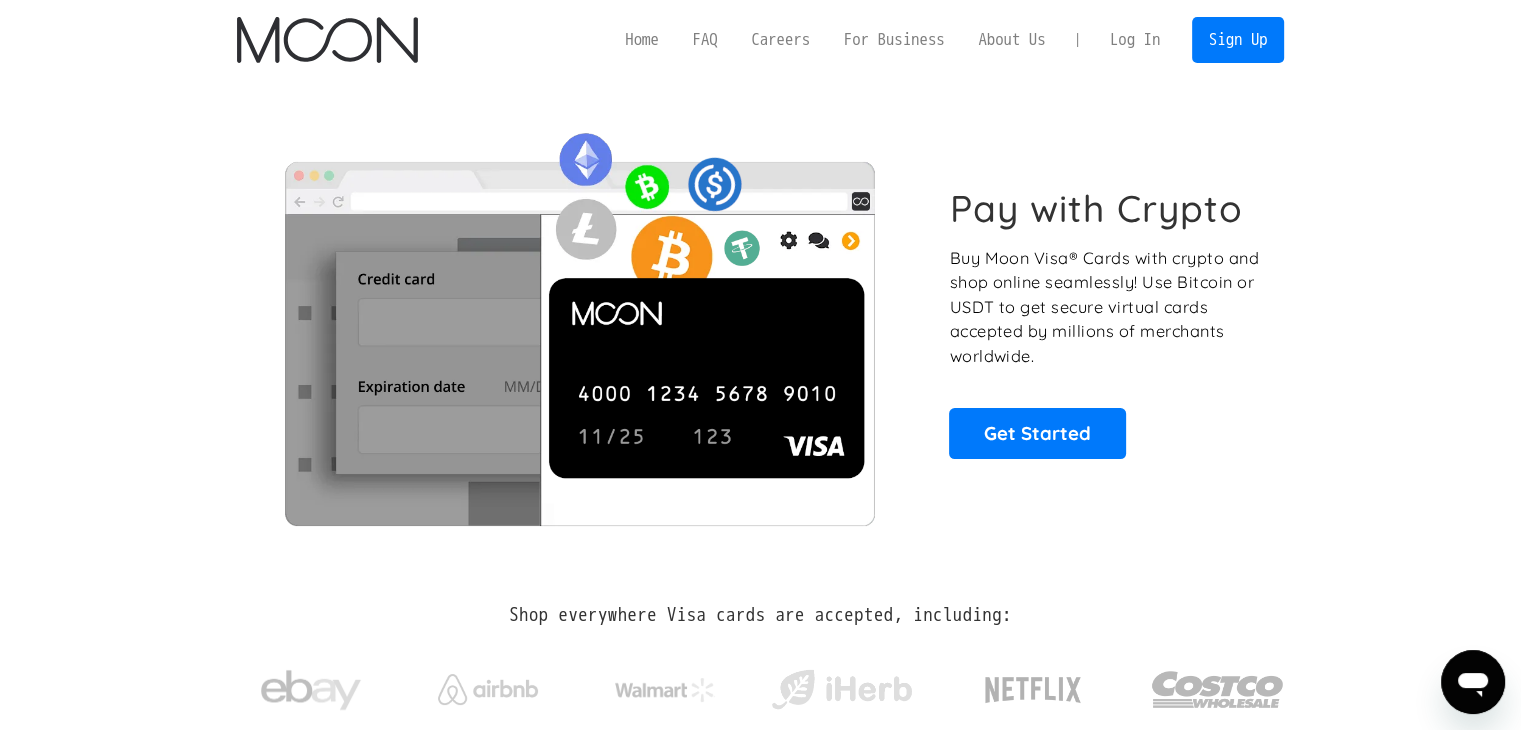 click on "Log In" at bounding box center (1135, 40) 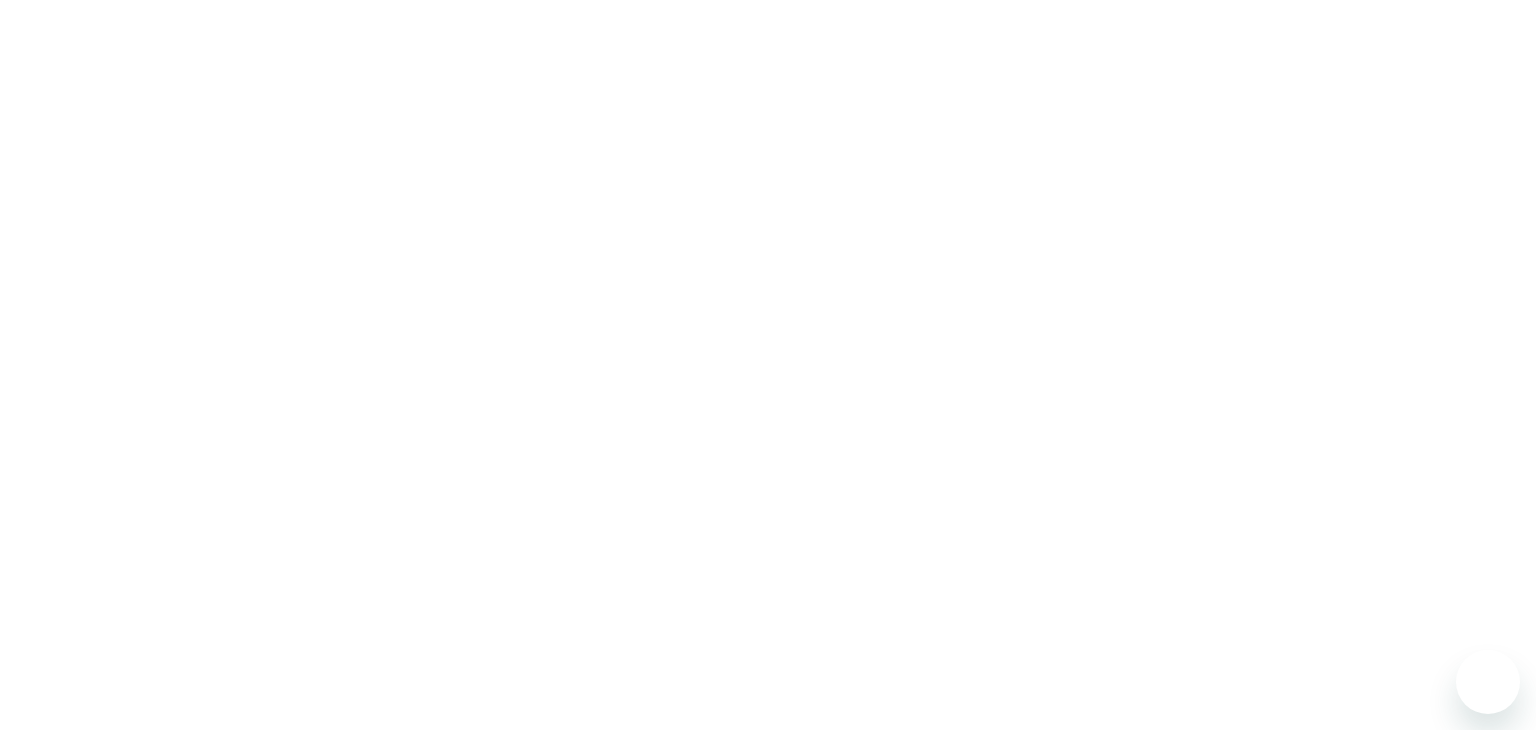 scroll, scrollTop: 0, scrollLeft: 0, axis: both 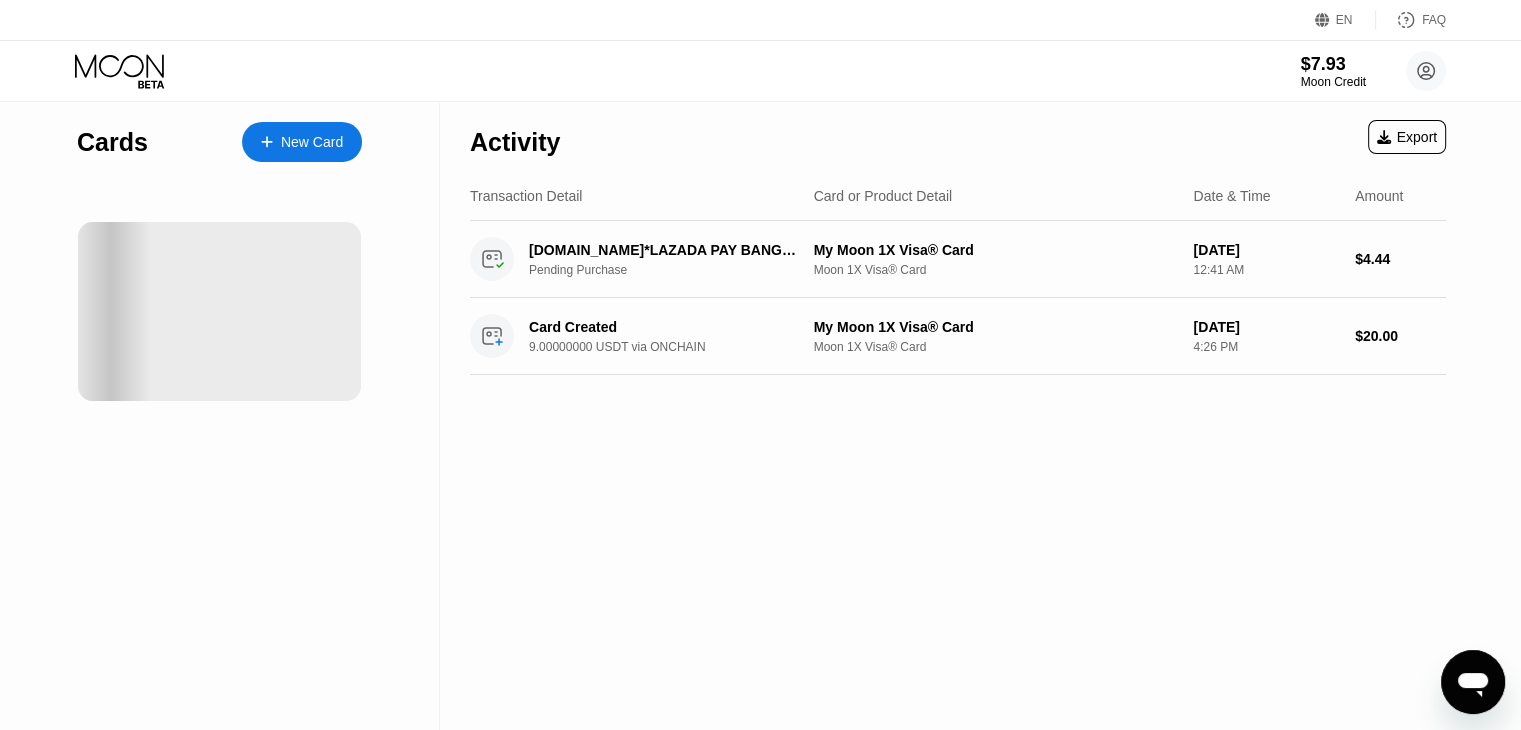 click on "$7.93 Moon Credit John Smith amtjsx@gmail.com  Home Settings Support Careers About Us Log out Privacy policy Terms" at bounding box center (760, 71) 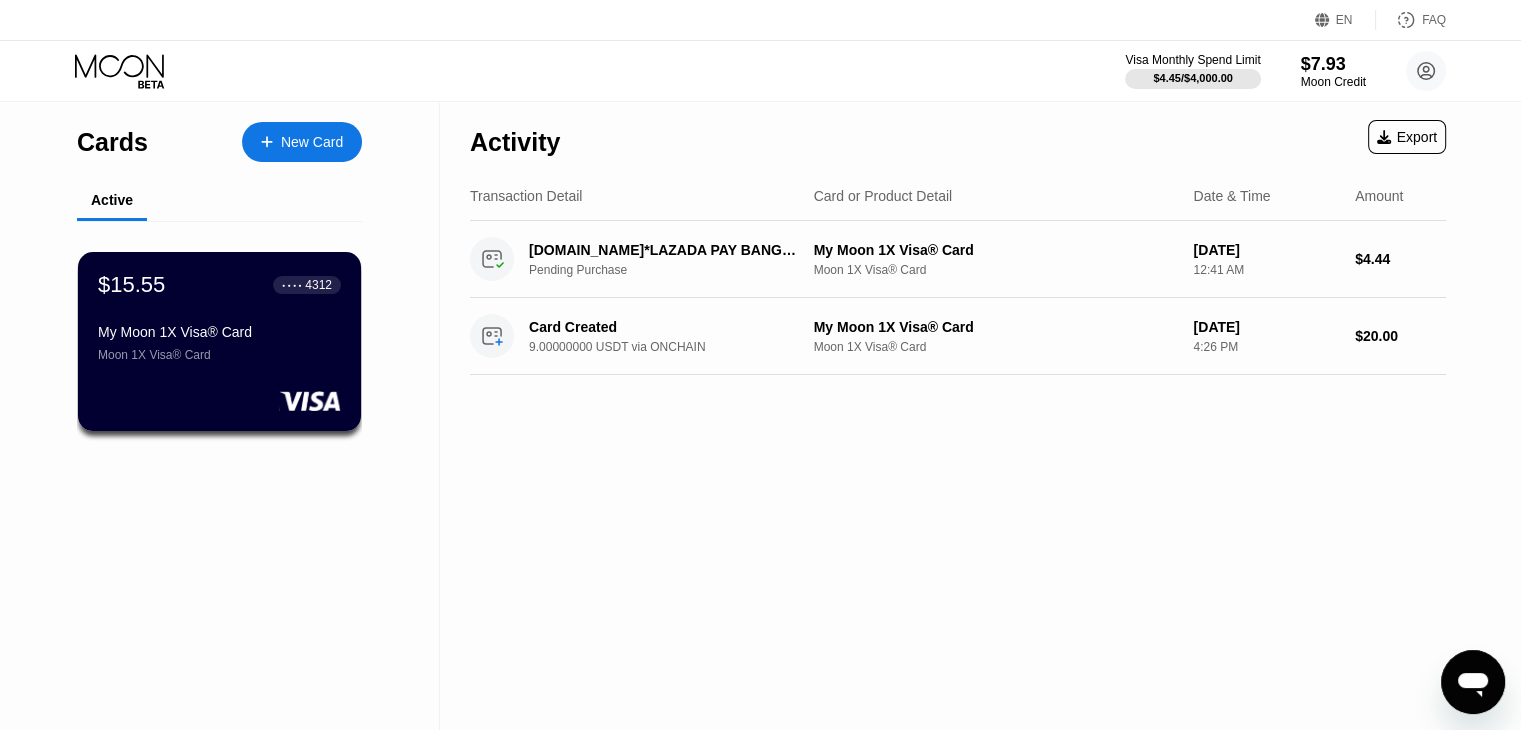 click on "$15.55 ● ● ● ● 4312" at bounding box center (219, 285) 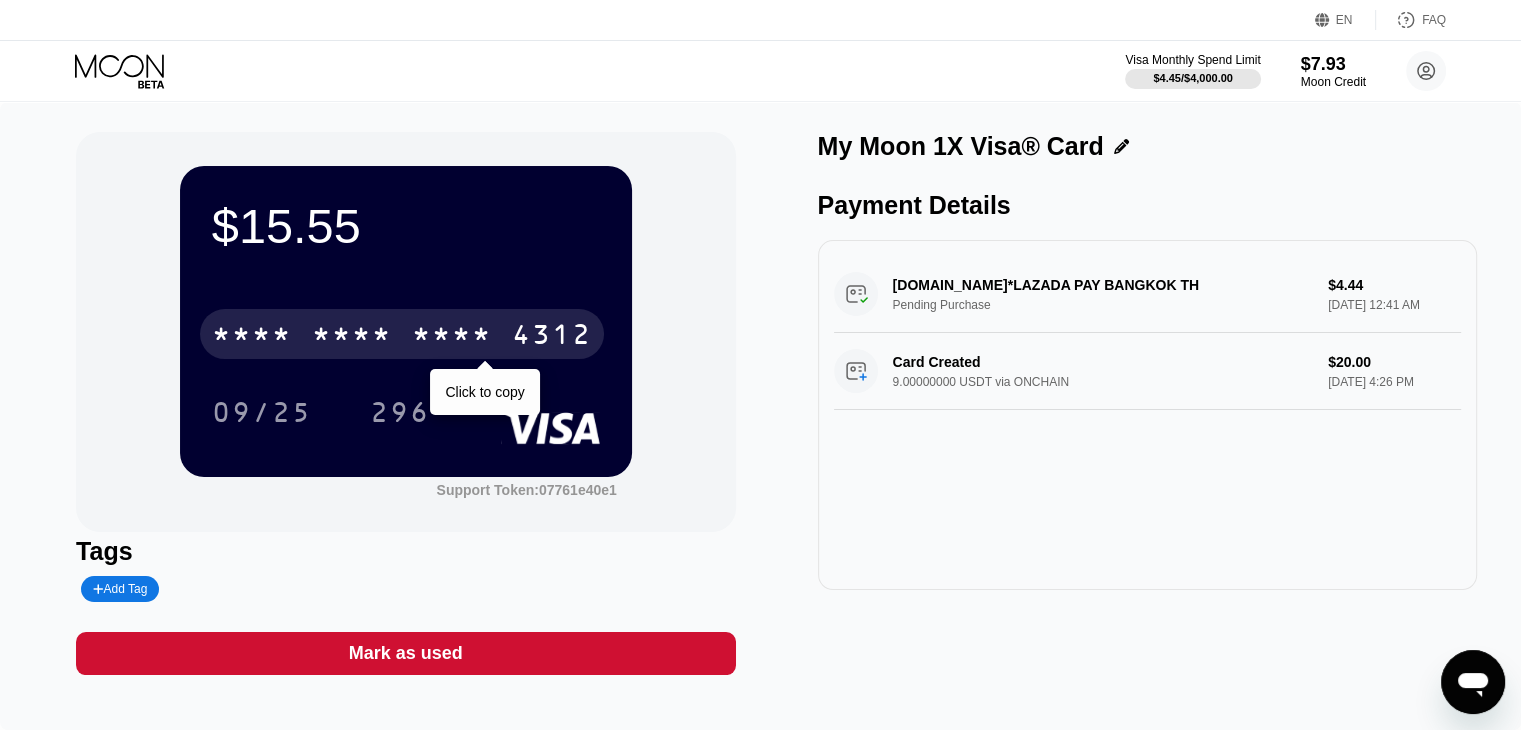 click on "* * * *" at bounding box center [452, 337] 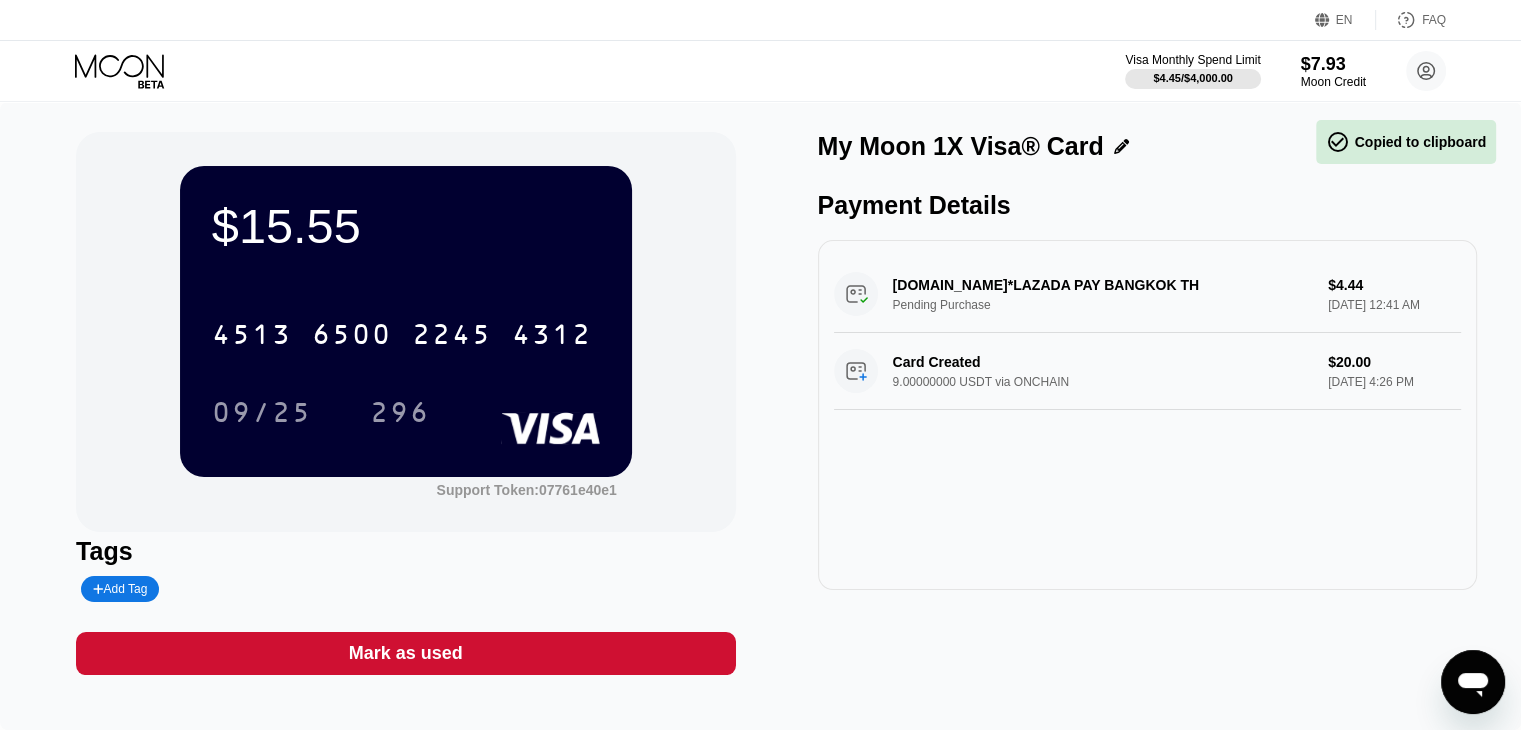 click on "$15.55" at bounding box center [406, 226] 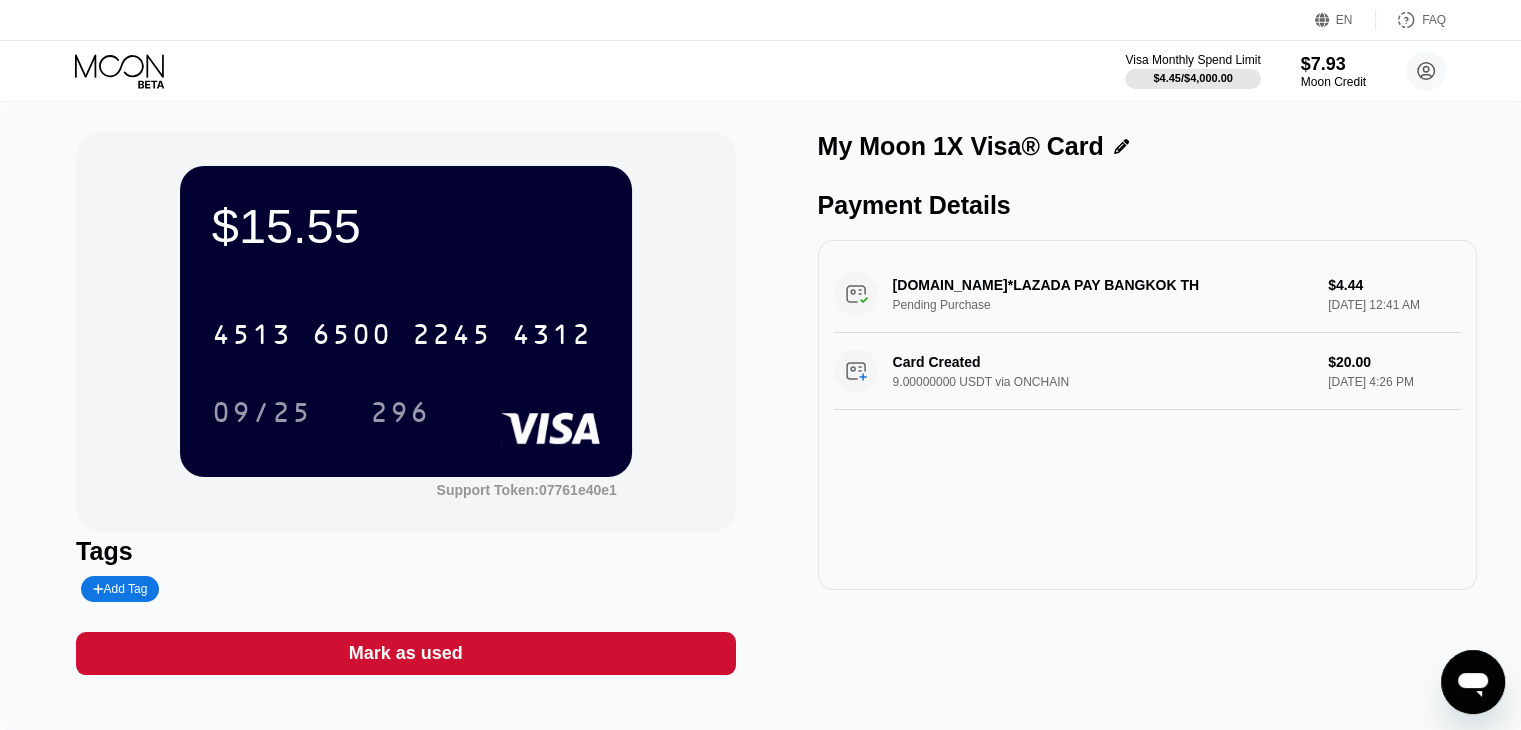 click on "$15.55" at bounding box center [406, 226] 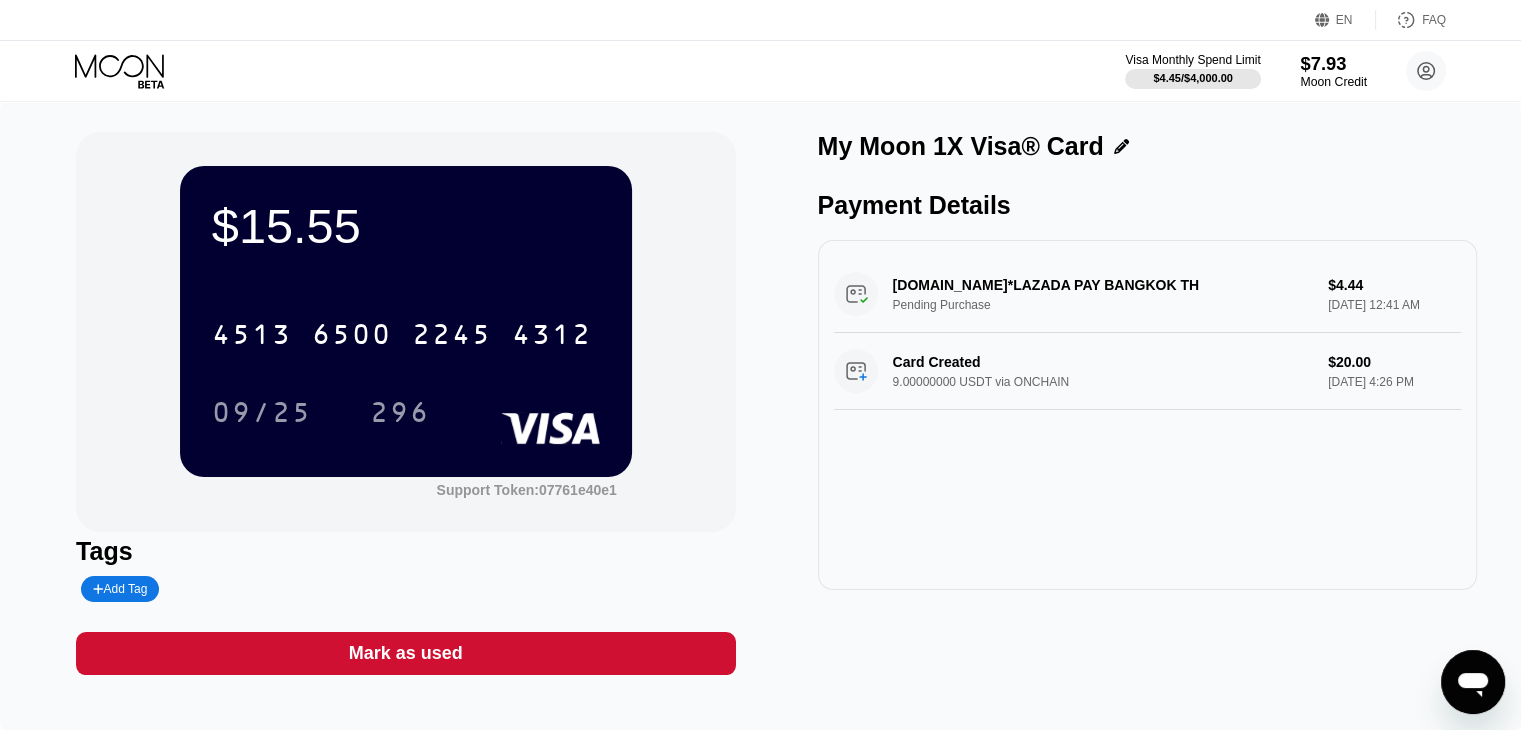 click on "$7.93" at bounding box center (1333, 63) 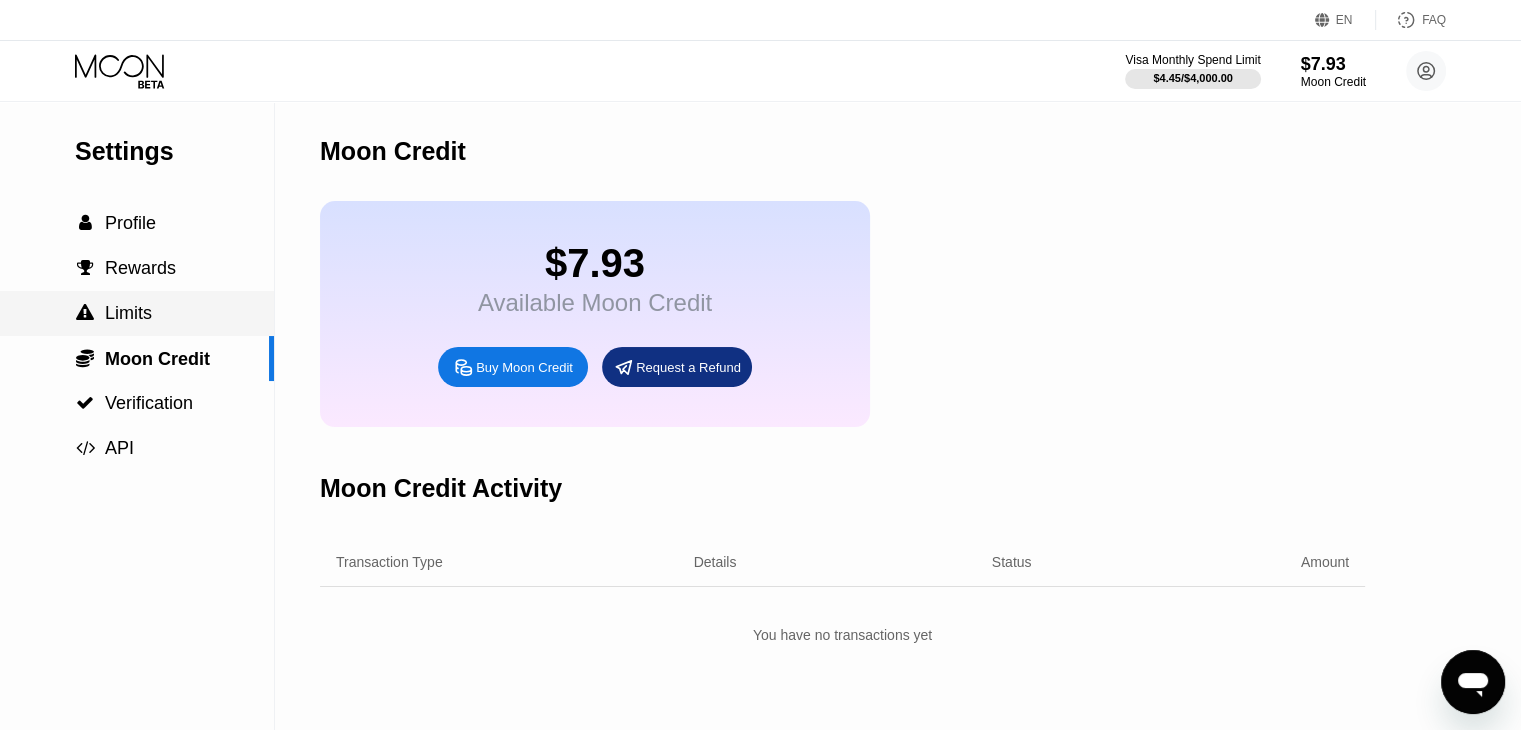 click on "Limits" at bounding box center [128, 313] 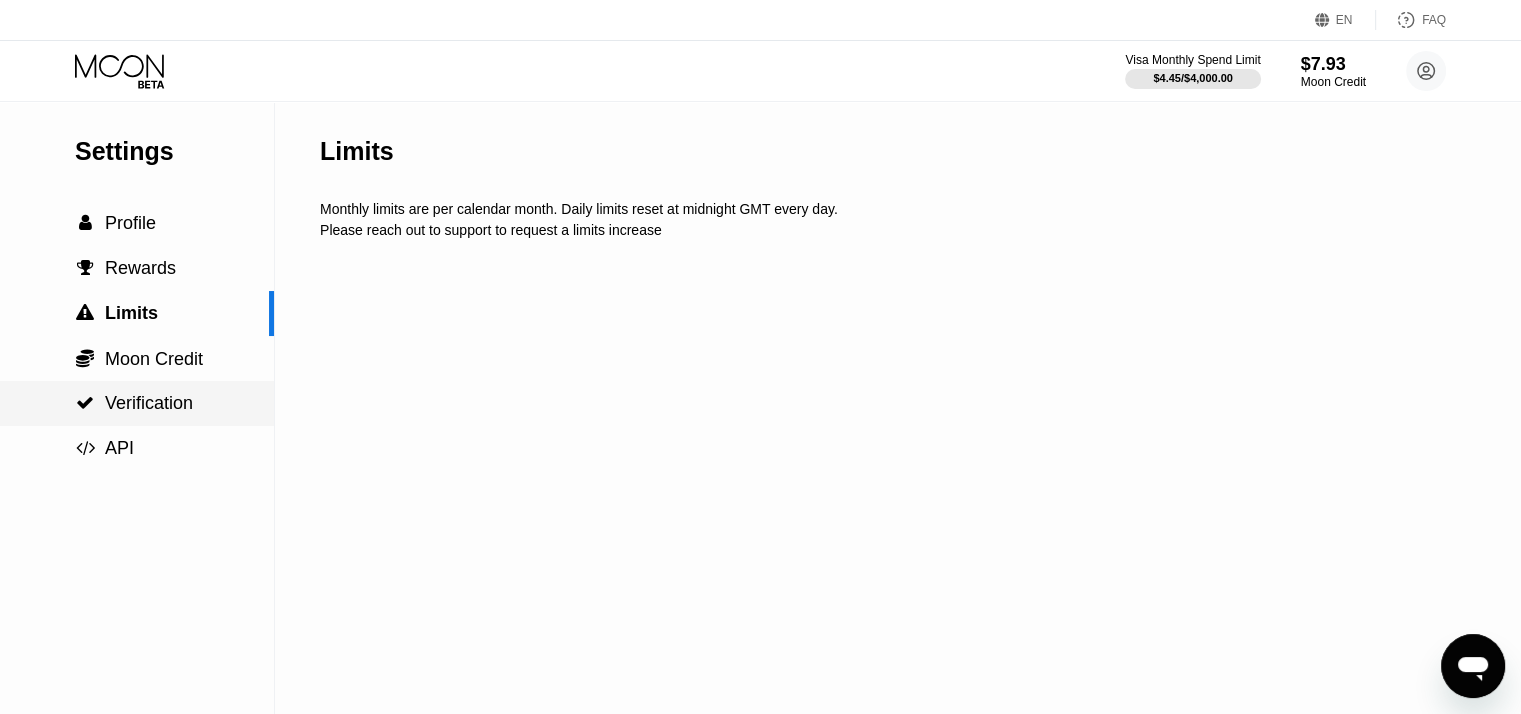 click on "Verification" at bounding box center (149, 403) 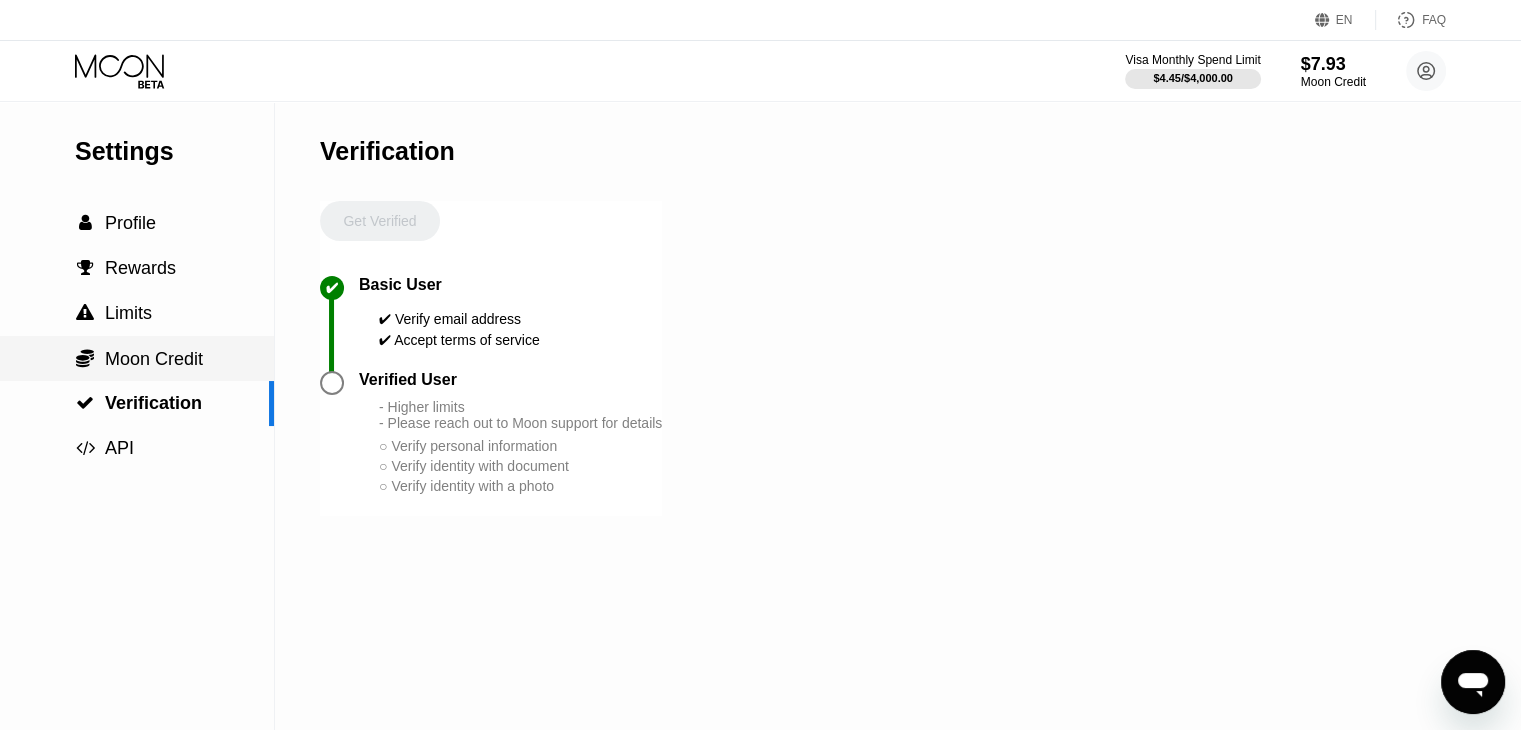 click on " Moon Credit" at bounding box center (137, 358) 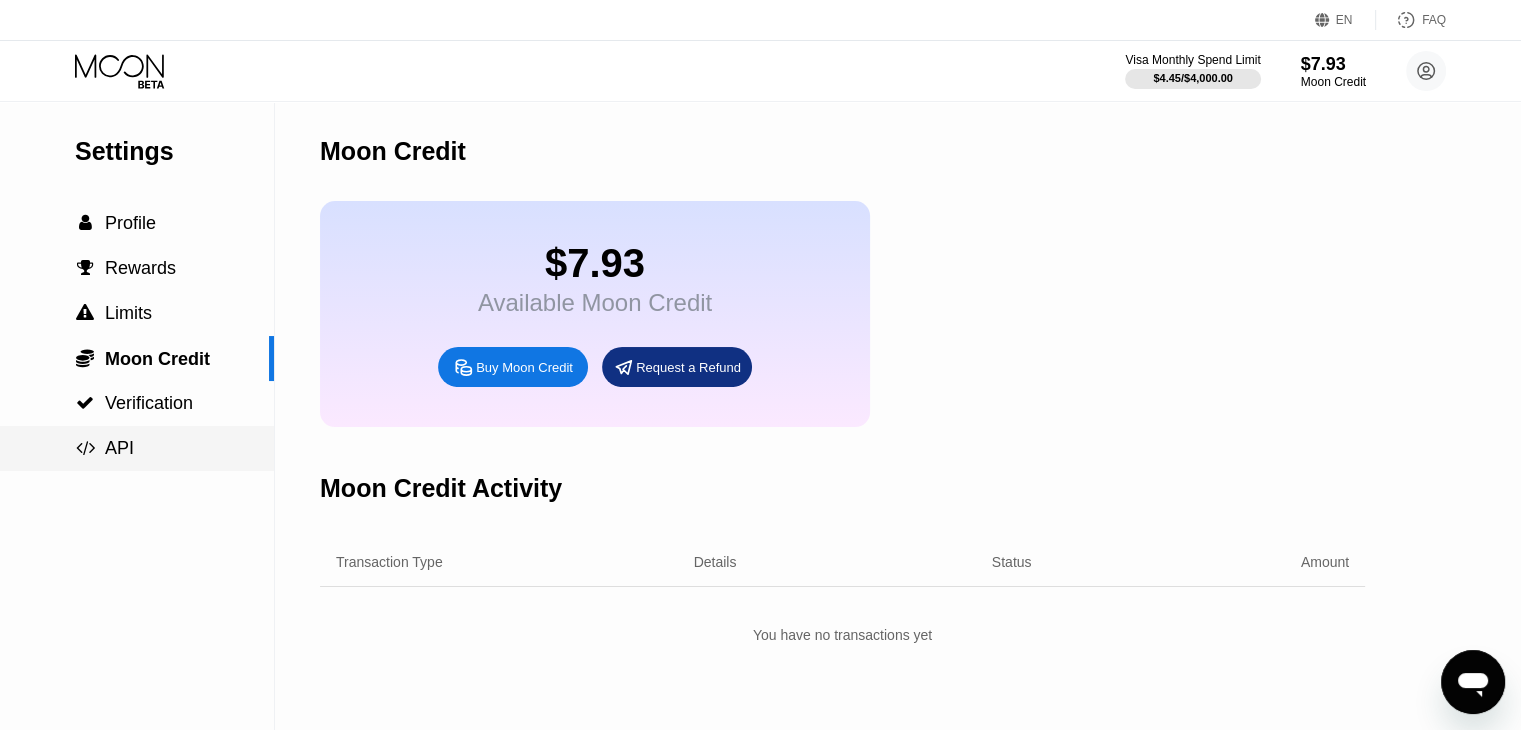 click on " API" at bounding box center (137, 448) 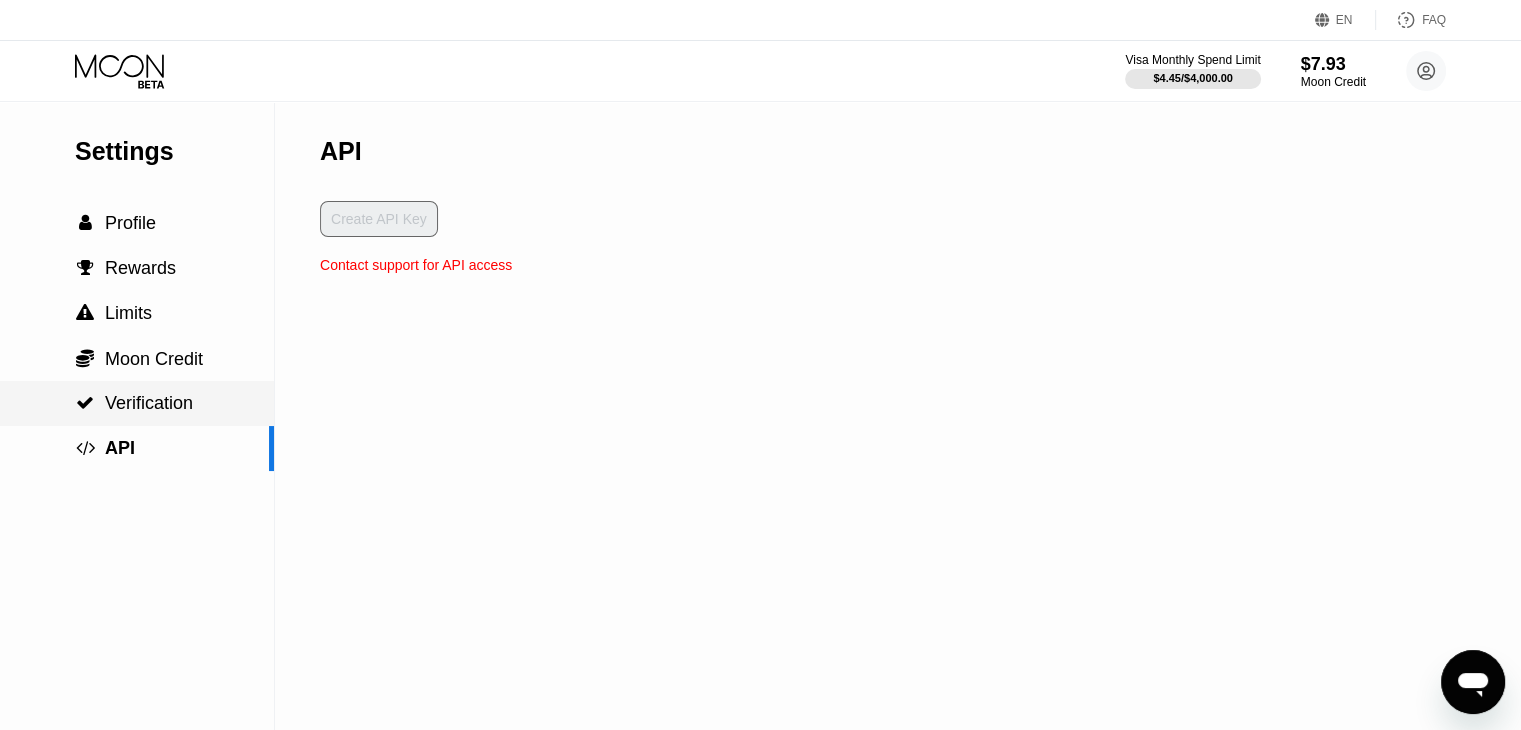 click on "Verification" at bounding box center (149, 403) 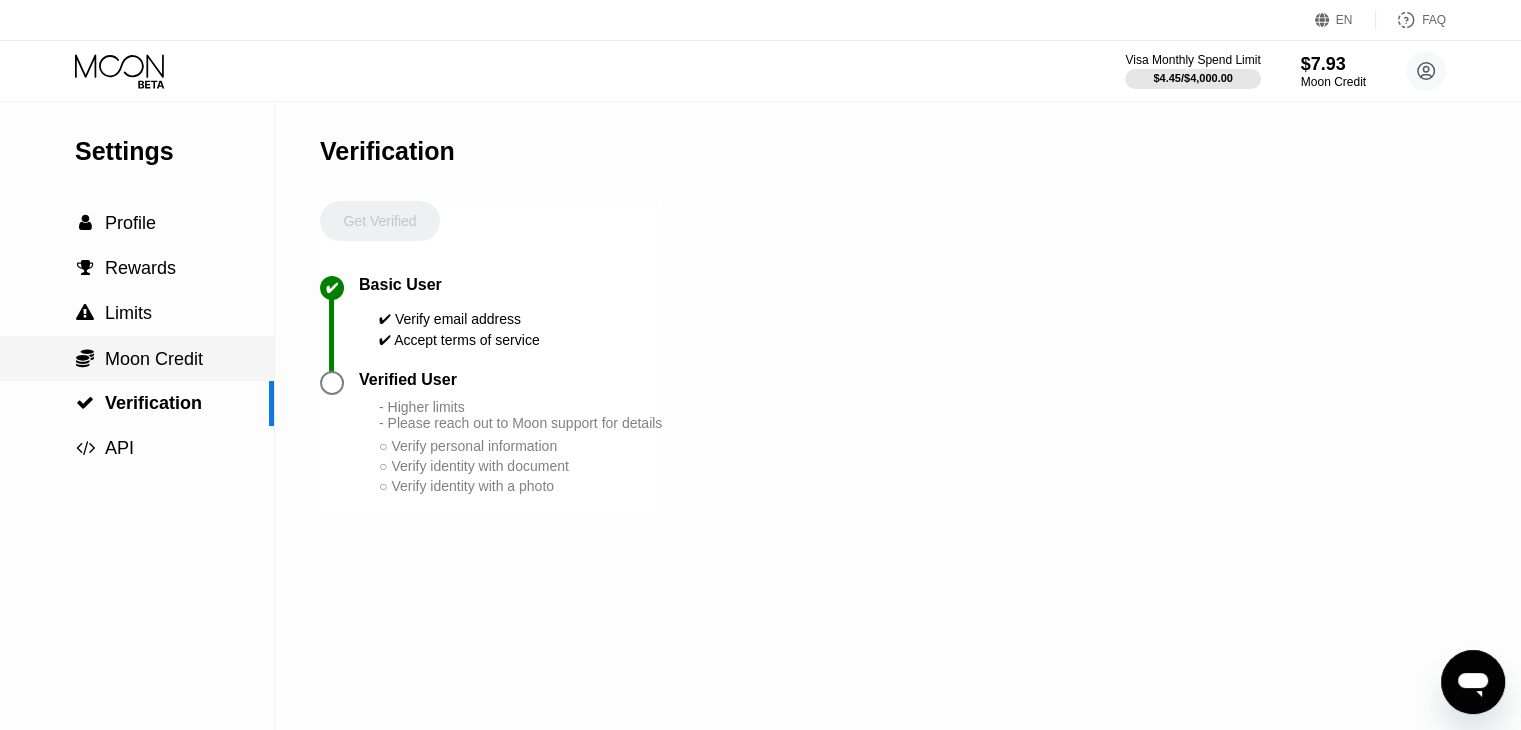 click on "Moon Credit" at bounding box center [154, 359] 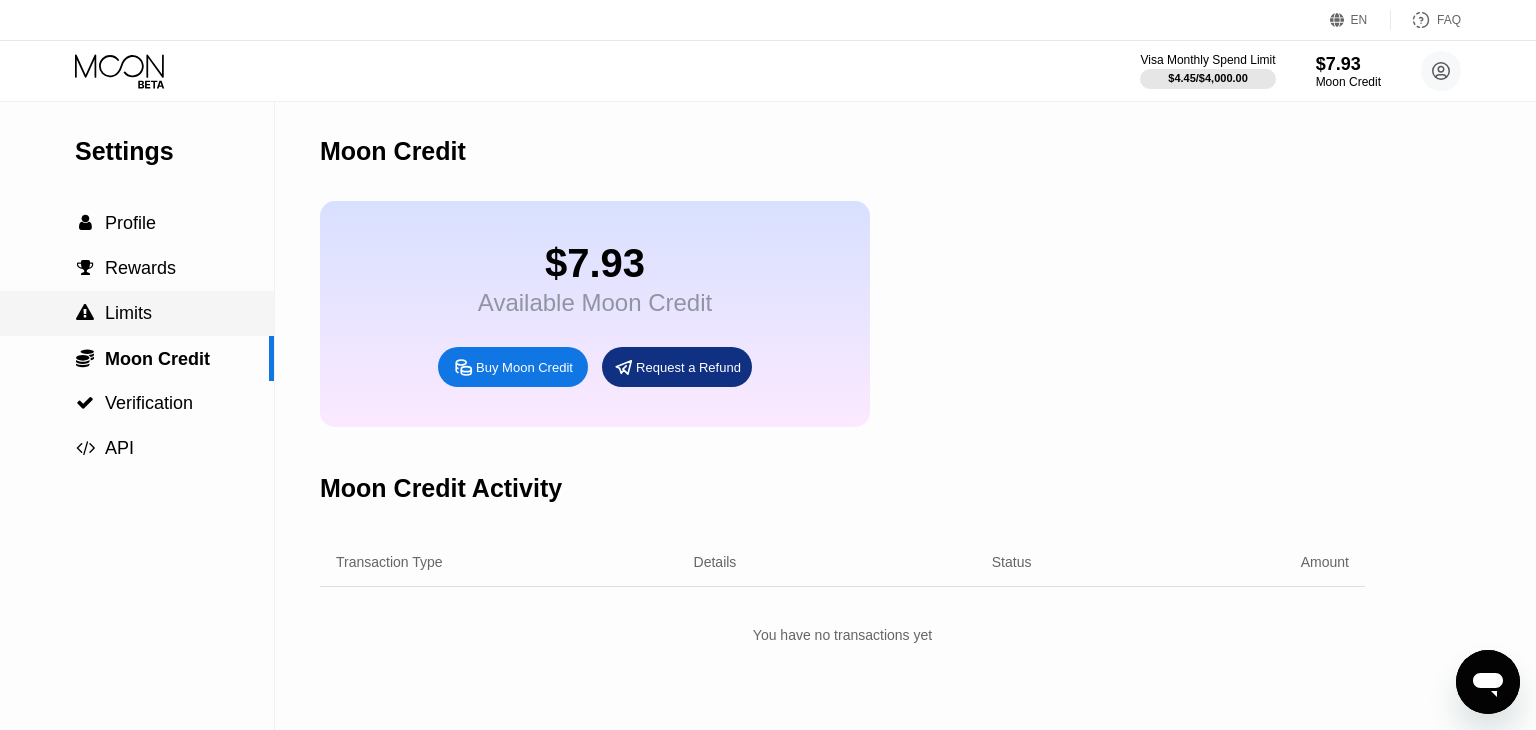 click on "Limits" at bounding box center [128, 313] 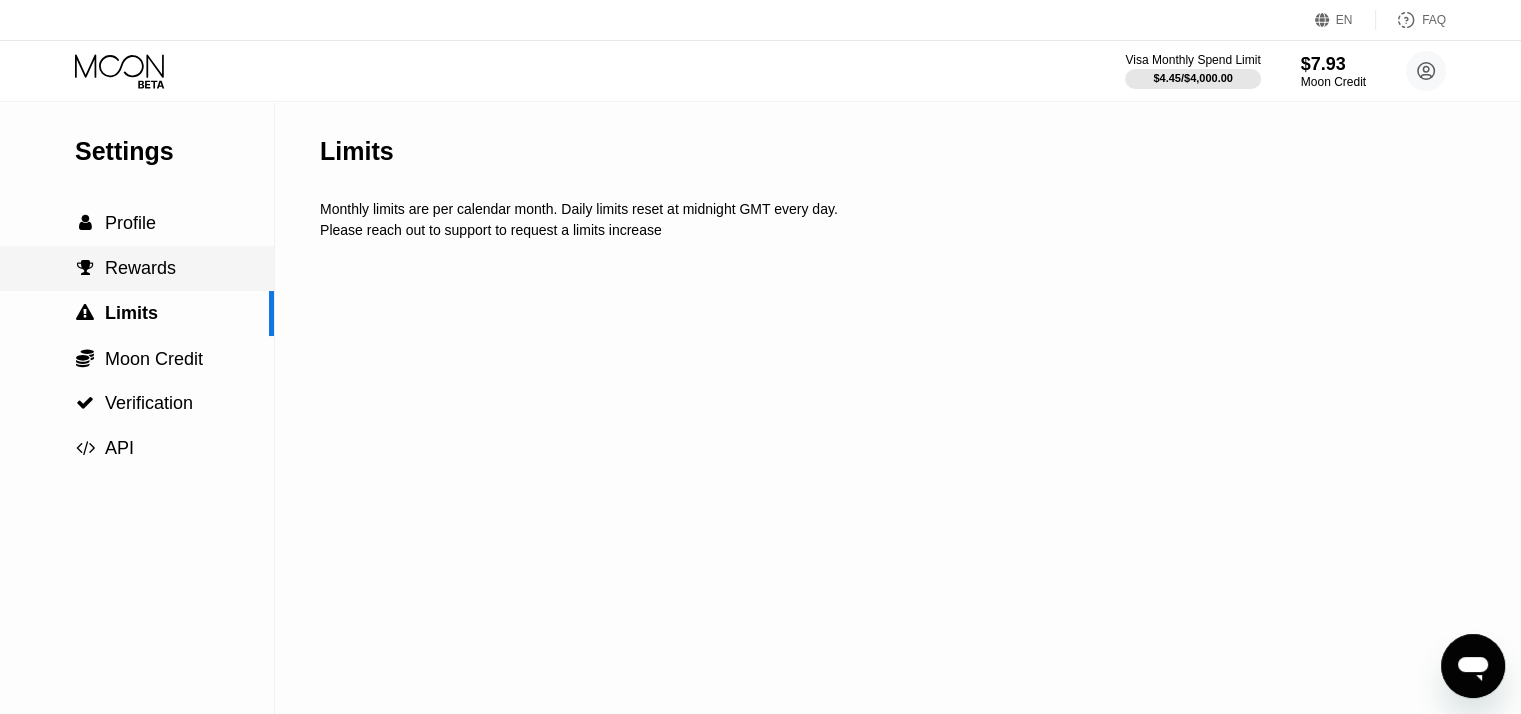 click on "Rewards" at bounding box center [140, 268] 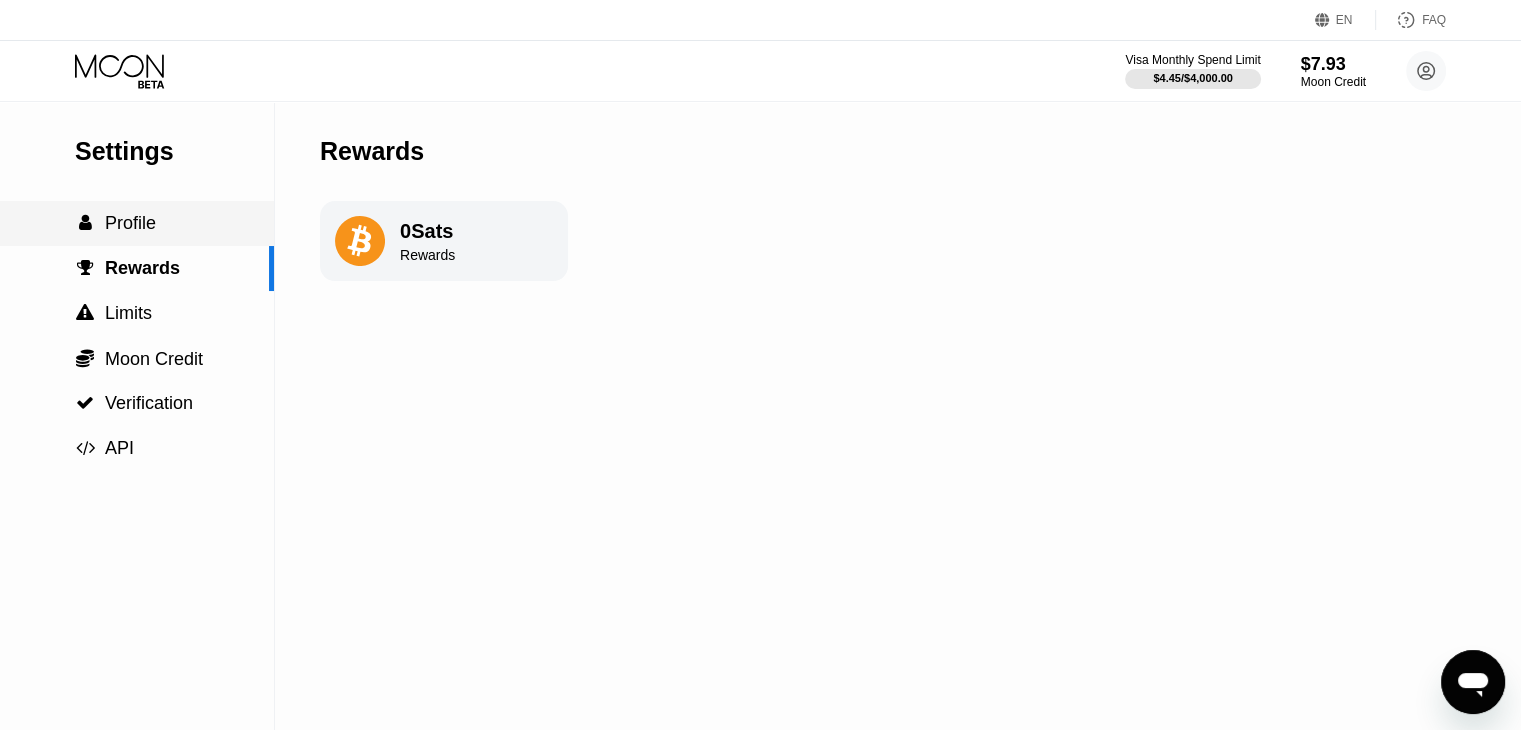 click on "Profile" at bounding box center (130, 223) 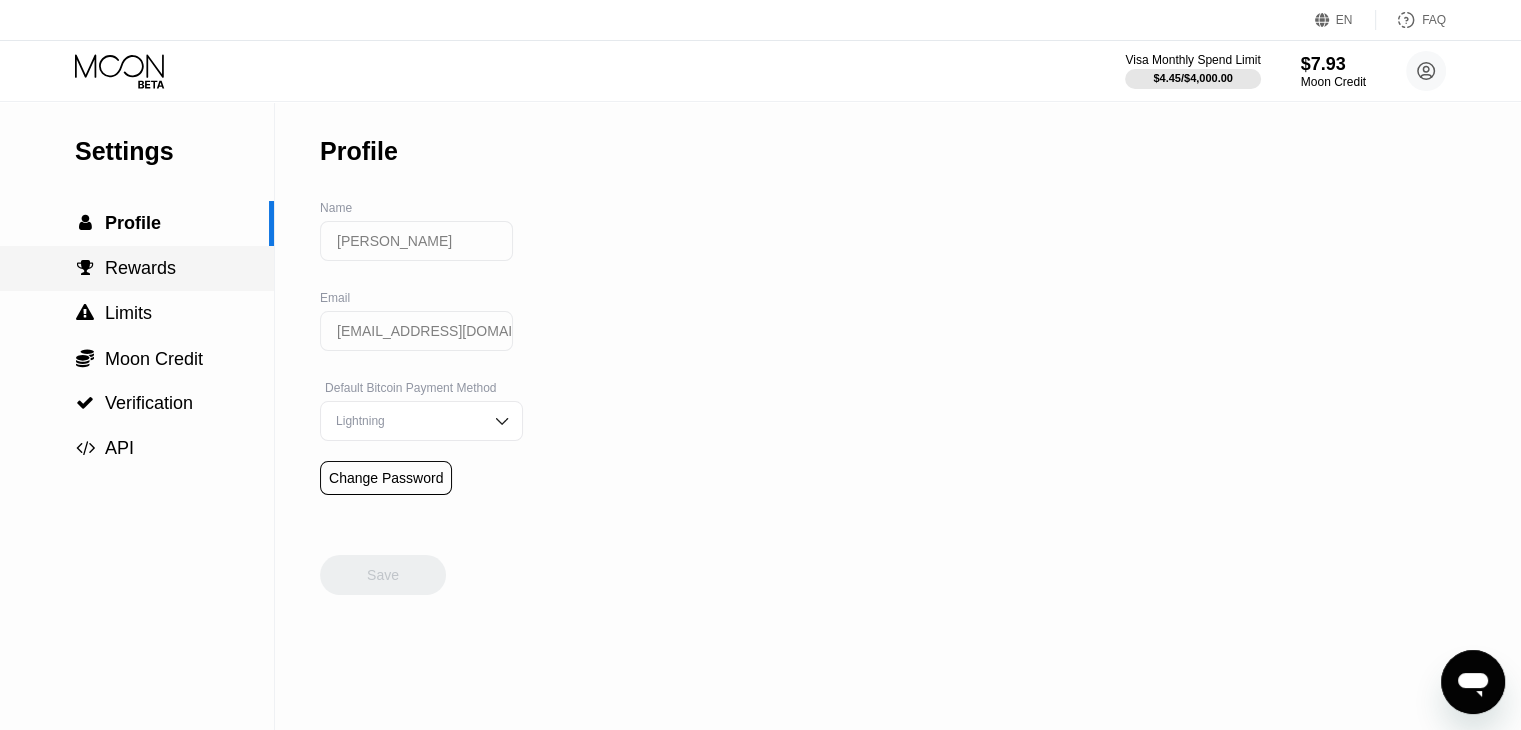 click on "Rewards" at bounding box center (140, 268) 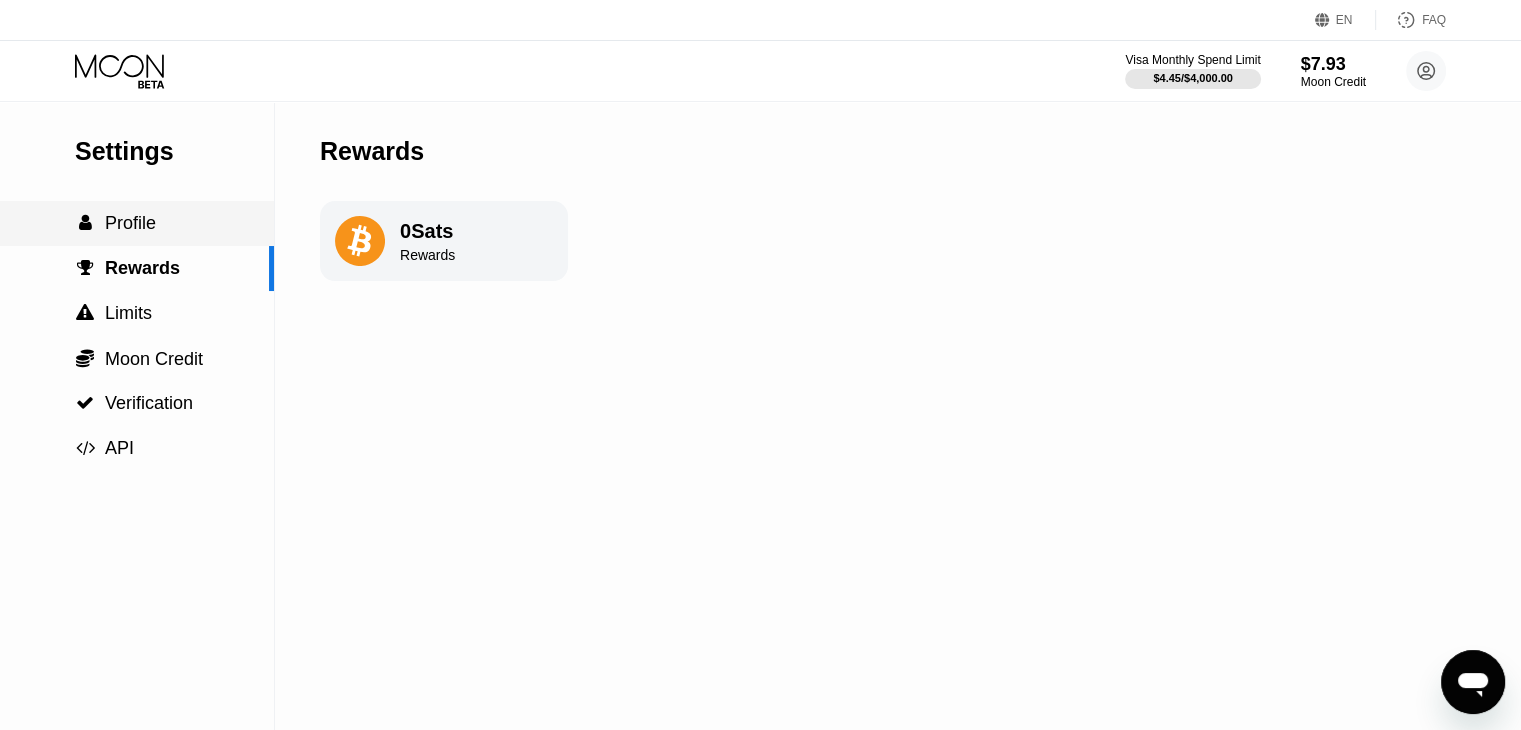 click on " Profile" at bounding box center (137, 223) 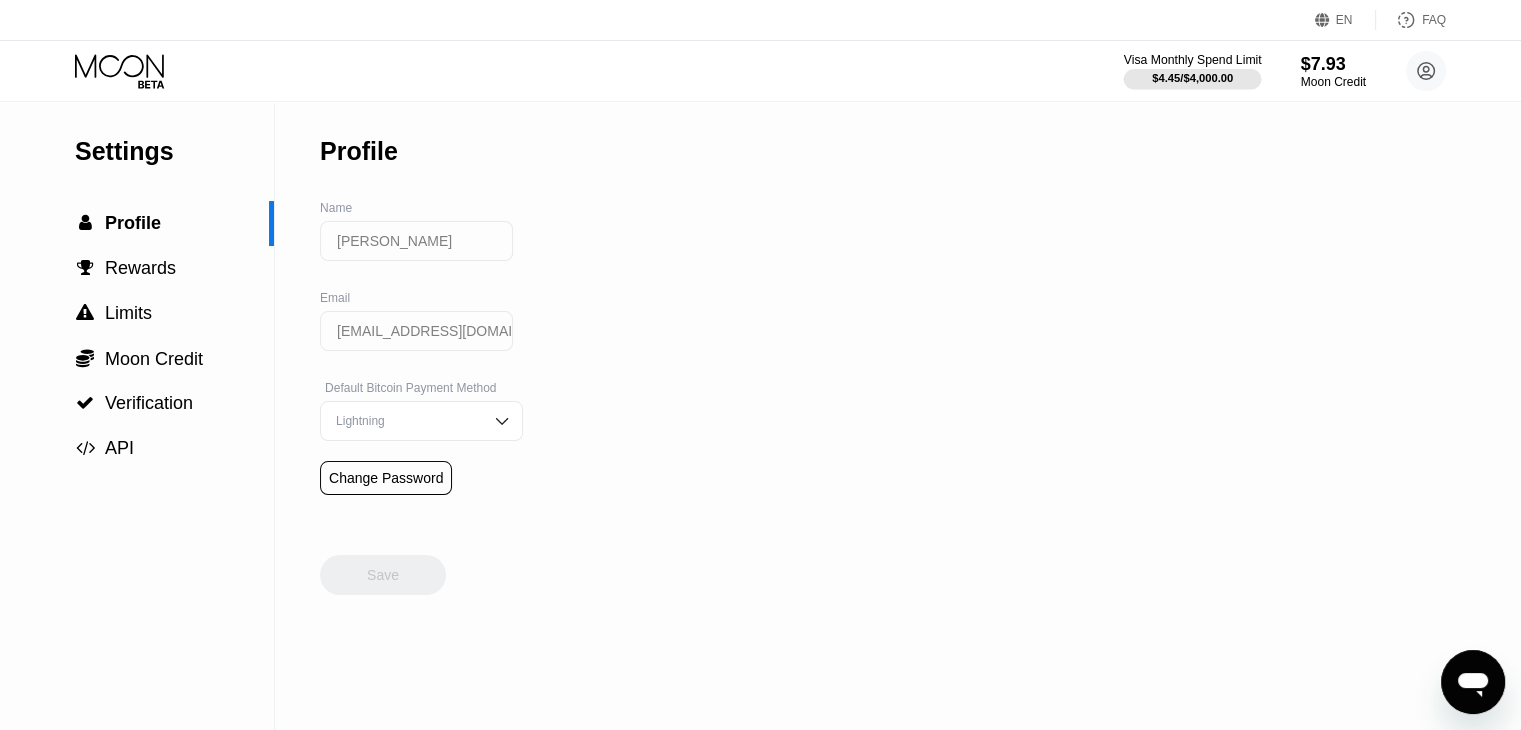click on "$4.45 / $4,000.00" at bounding box center [1192, 78] 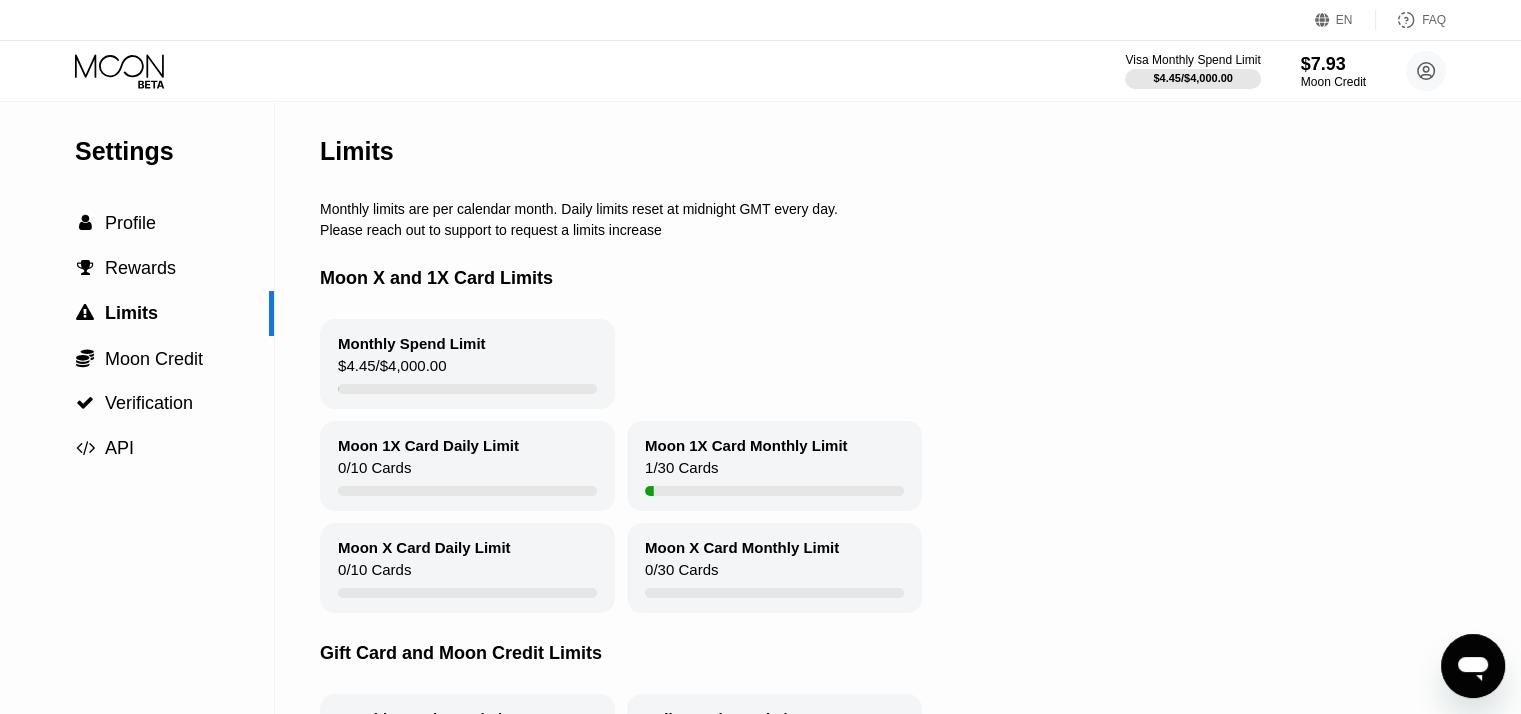 click on "Monthly Spend Limit" at bounding box center [412, 343] 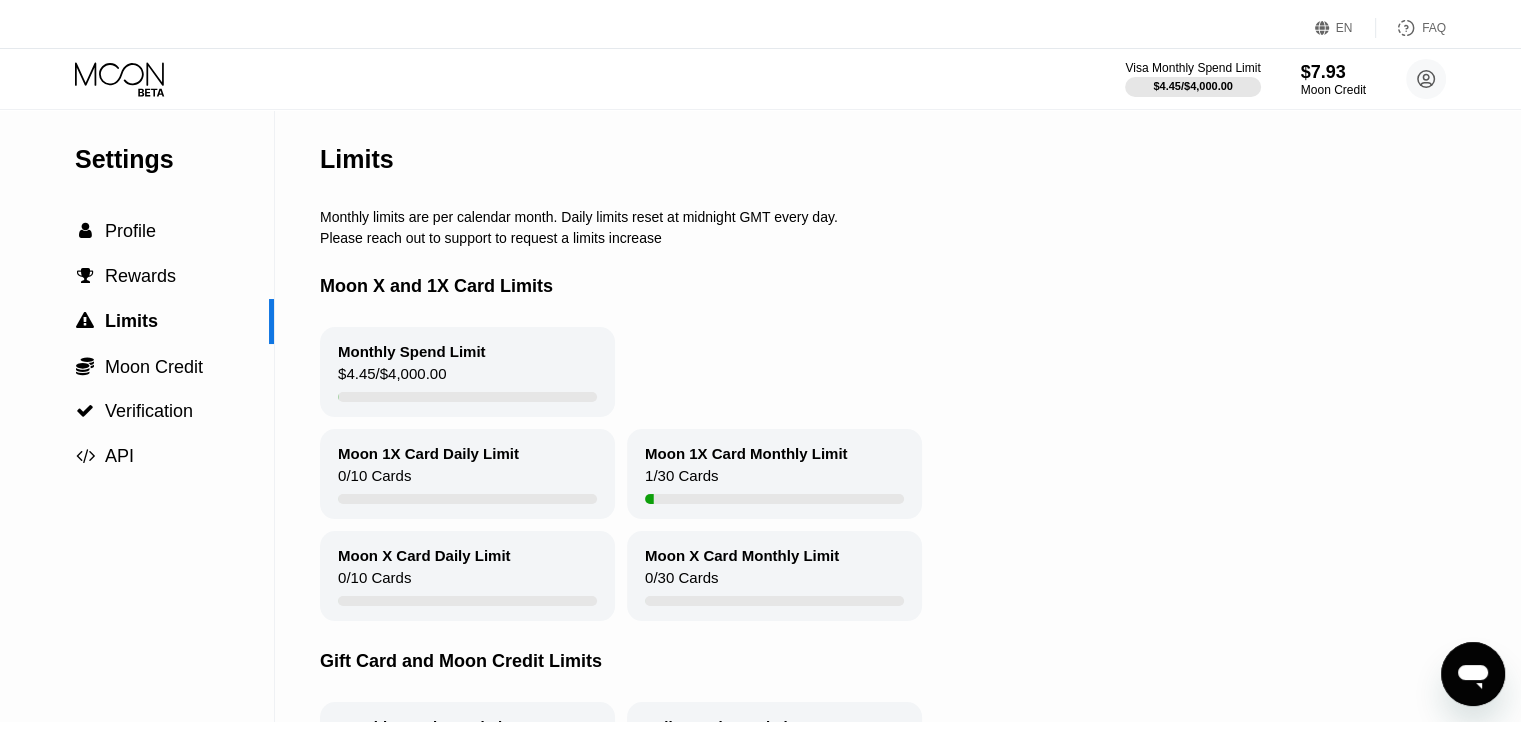 scroll, scrollTop: 0, scrollLeft: 0, axis: both 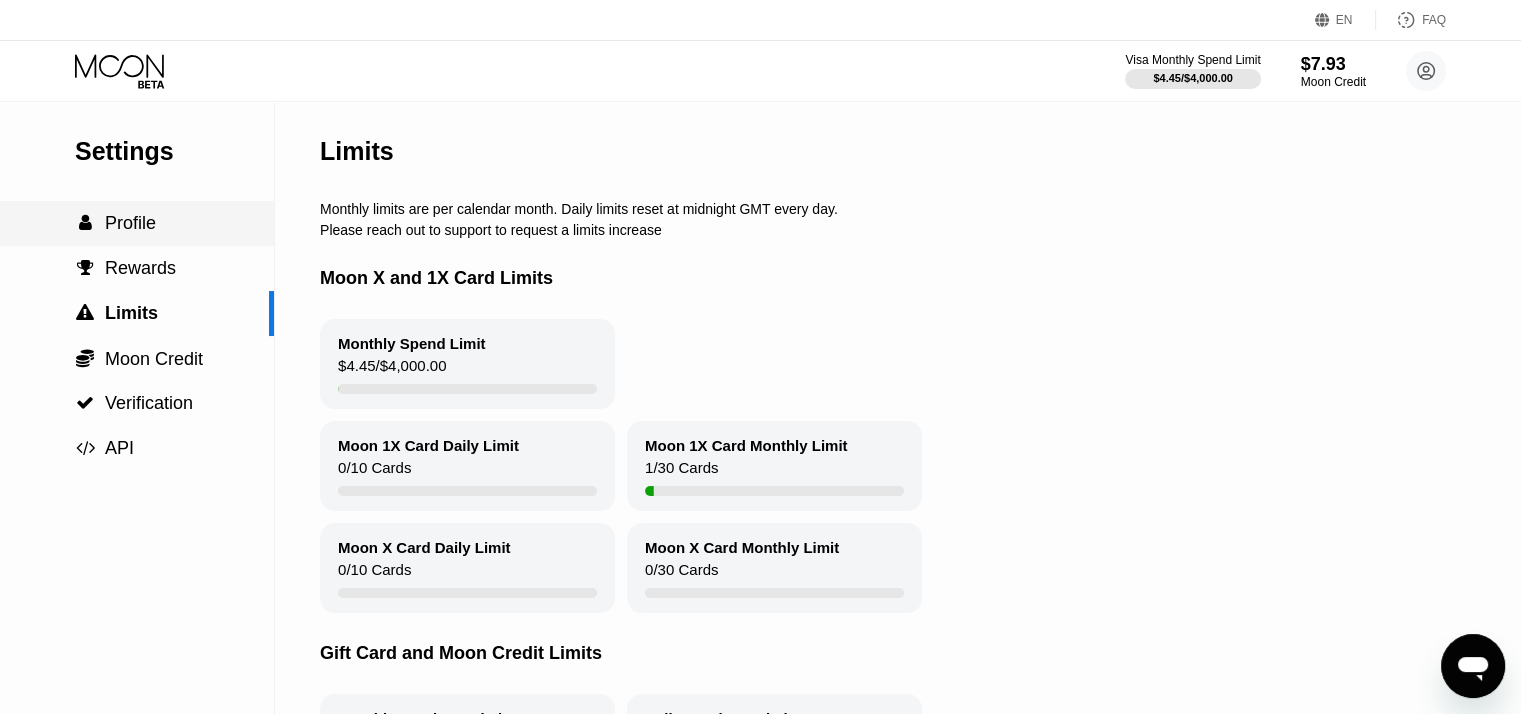 click on "Profile" at bounding box center (130, 223) 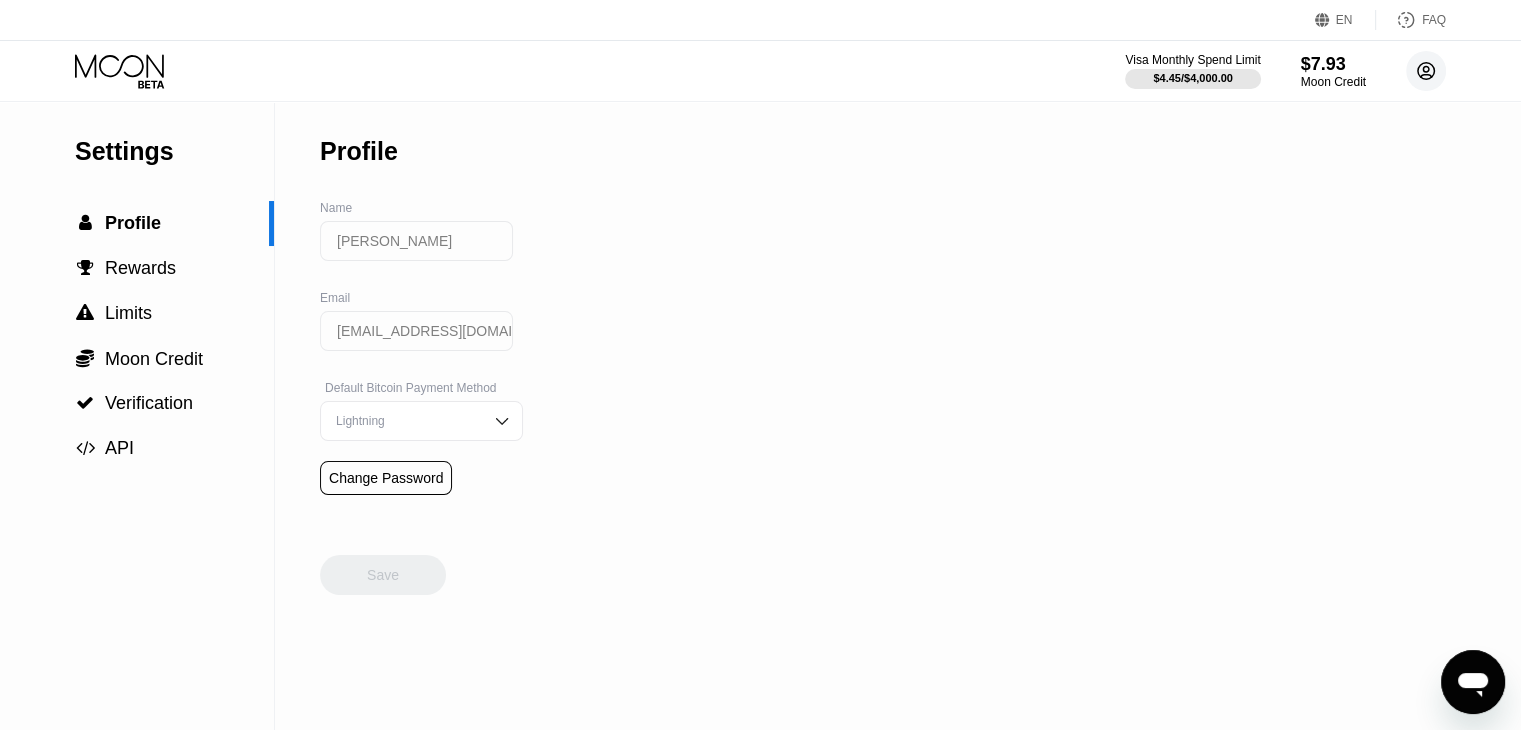 click 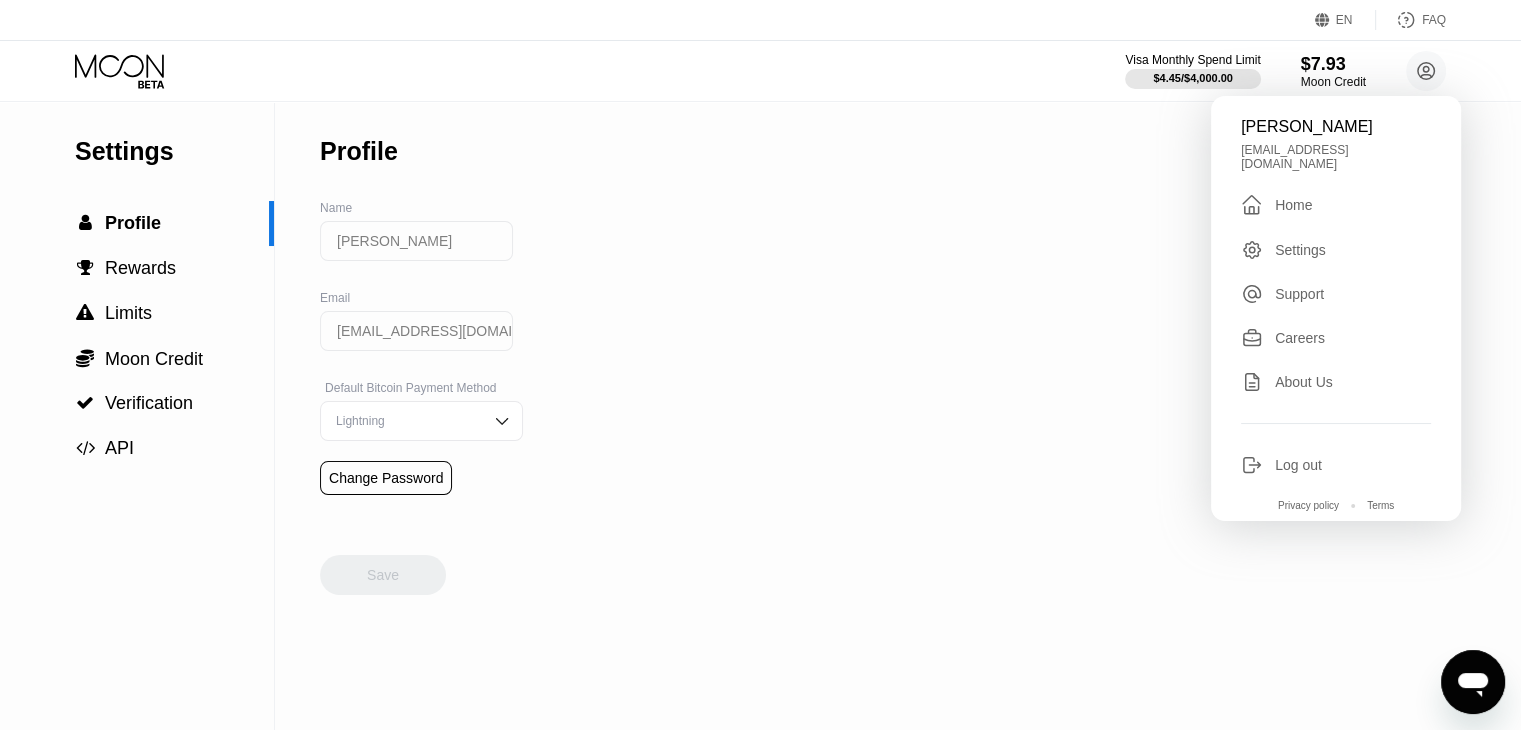 click on "John Smith amtjsx@gmail.com  Home Settings Support Careers About Us Log out Privacy policy Terms" at bounding box center [1336, 308] 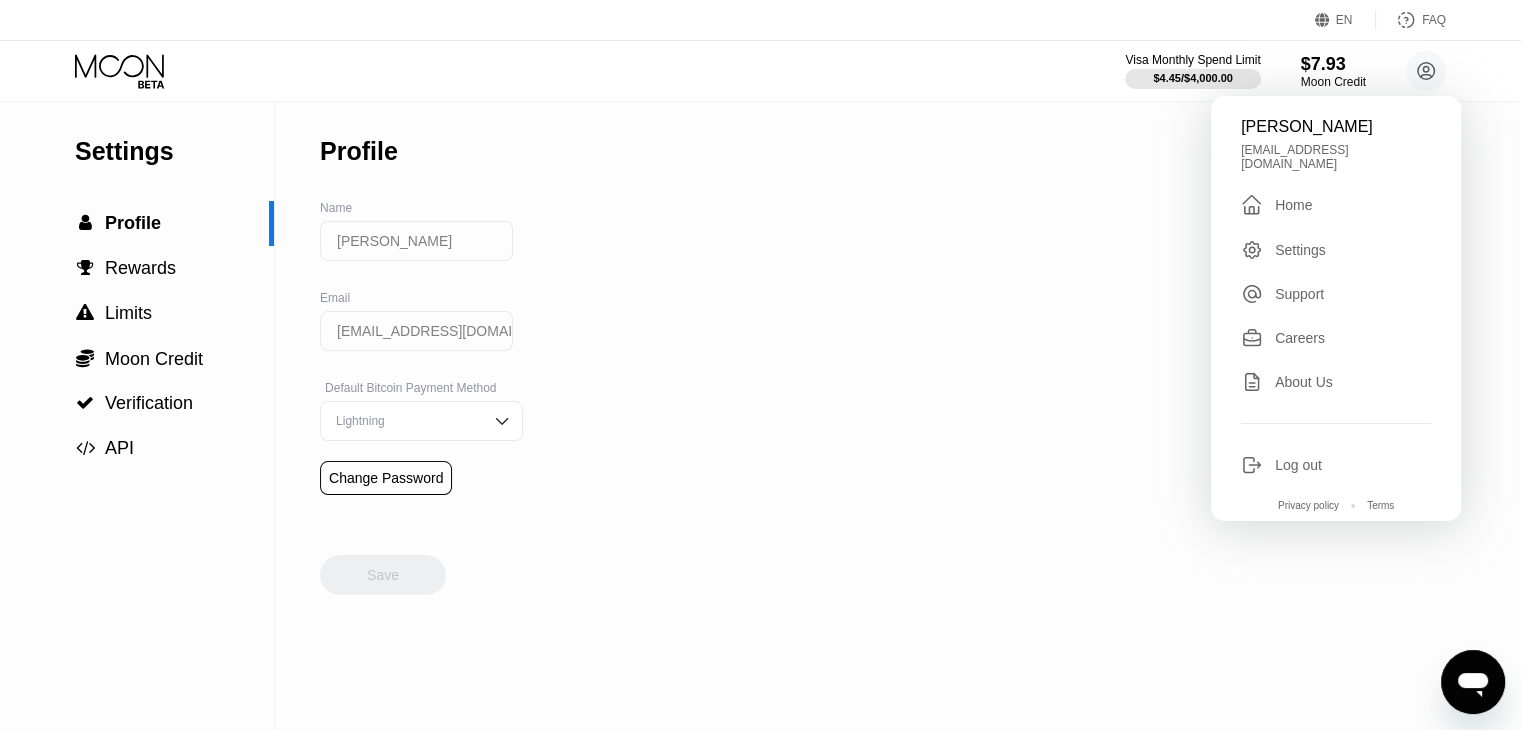 click on " Home" at bounding box center (1336, 205) 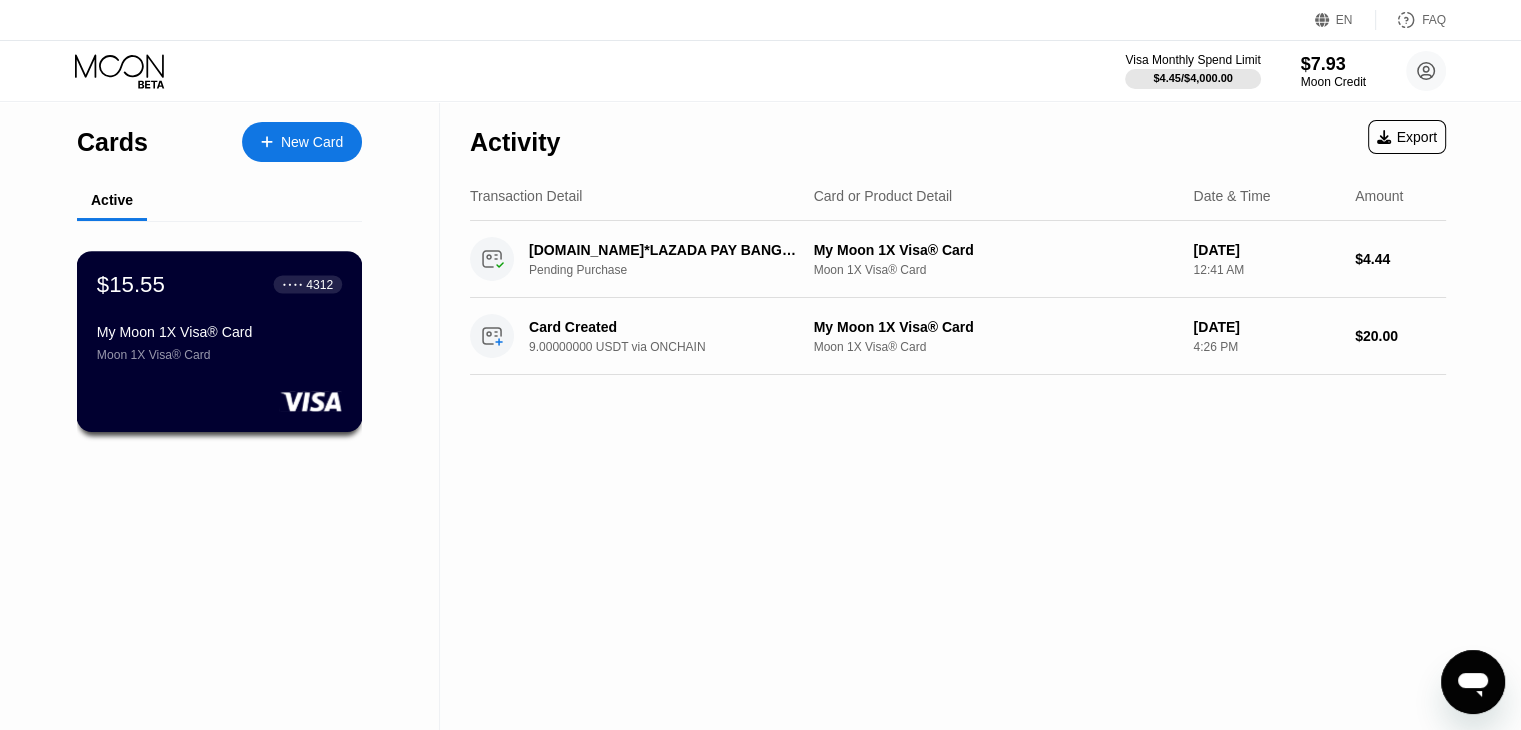 click on "$15.55" at bounding box center (131, 284) 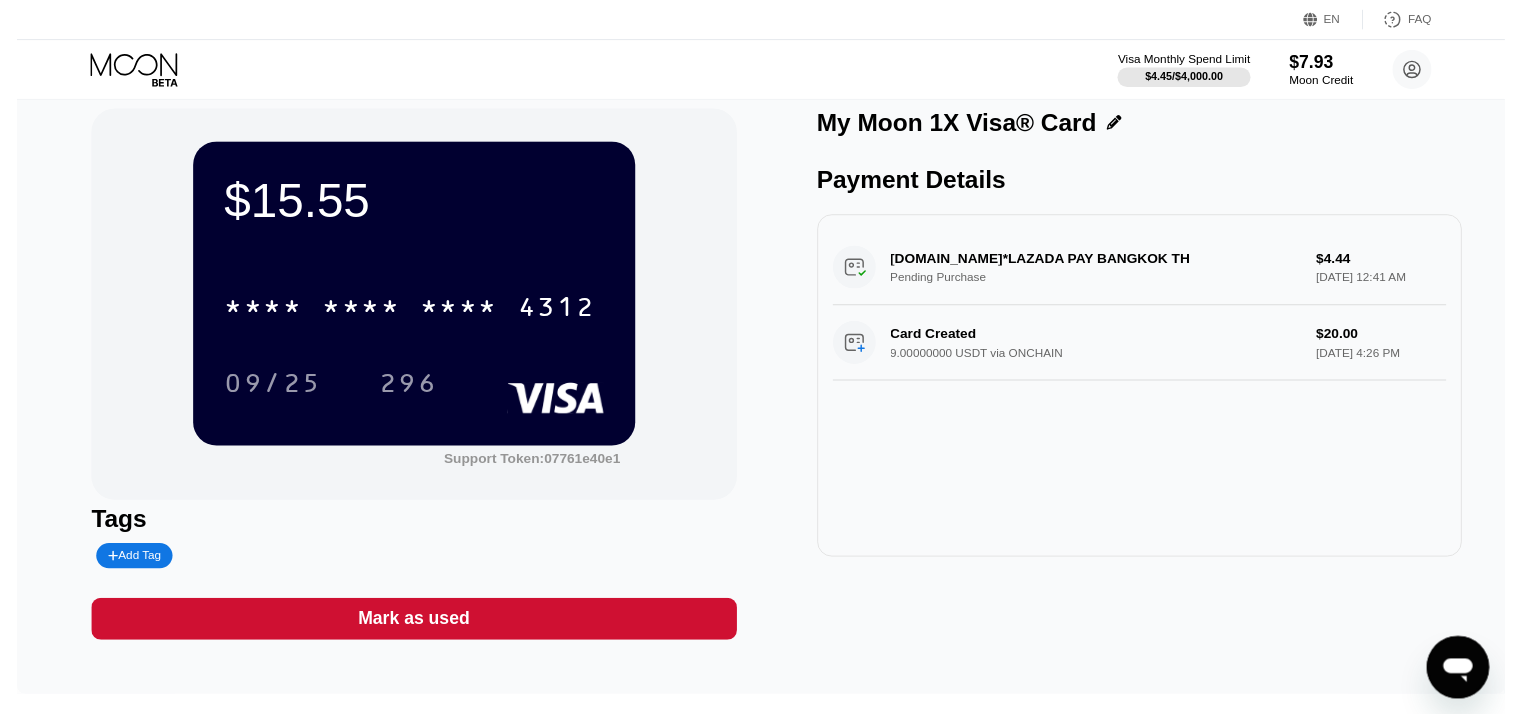 scroll, scrollTop: 0, scrollLeft: 0, axis: both 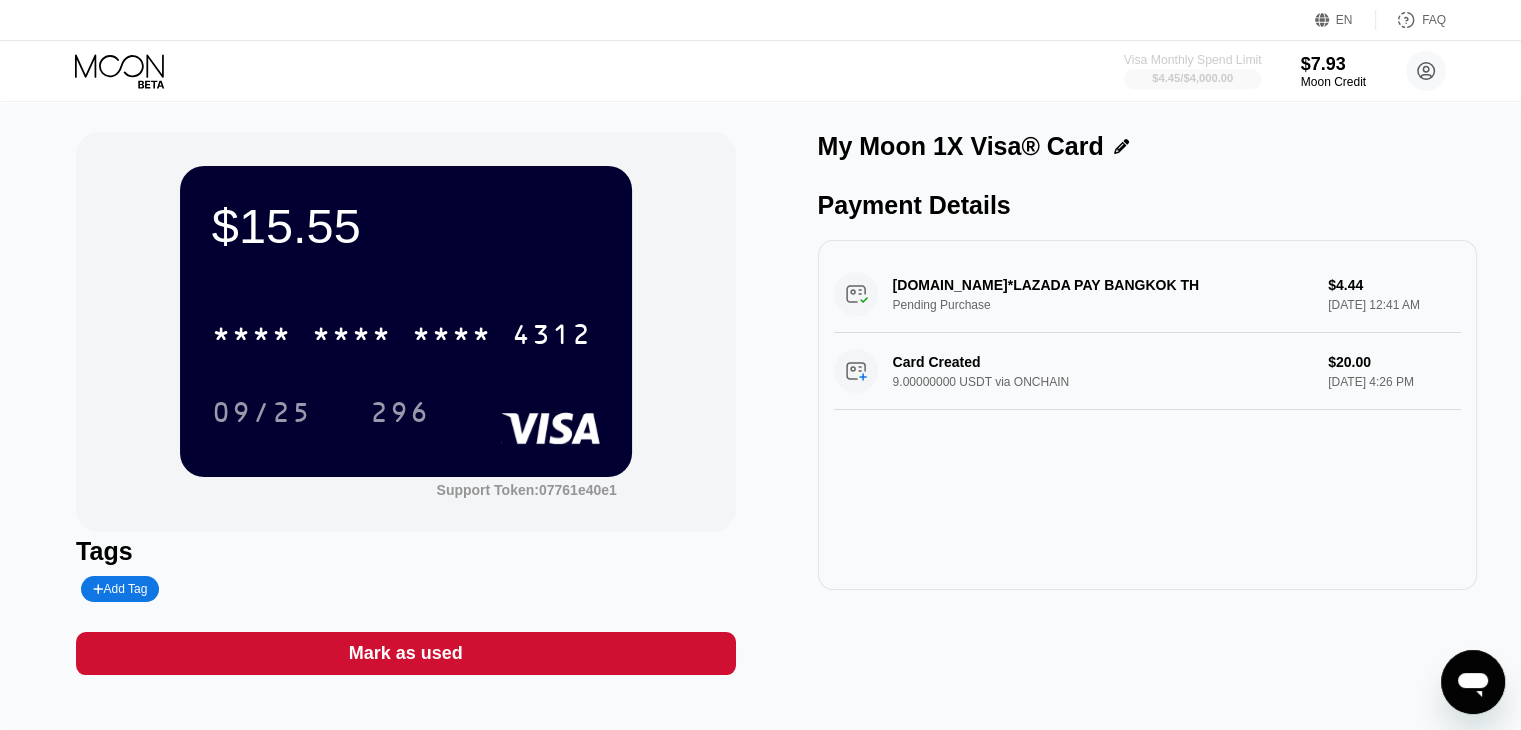 click at bounding box center [1193, 79] 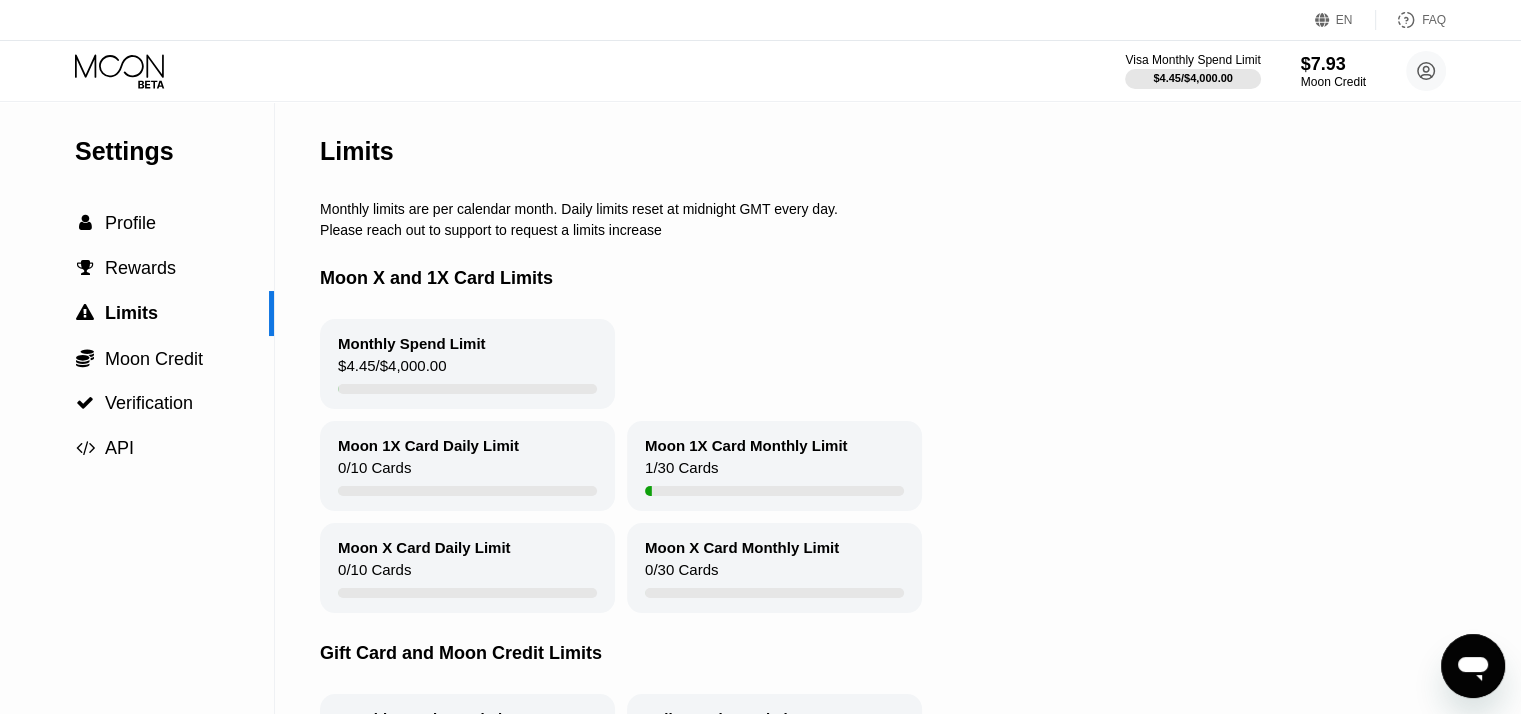click on "Monthly Spend Limit" at bounding box center [412, 343] 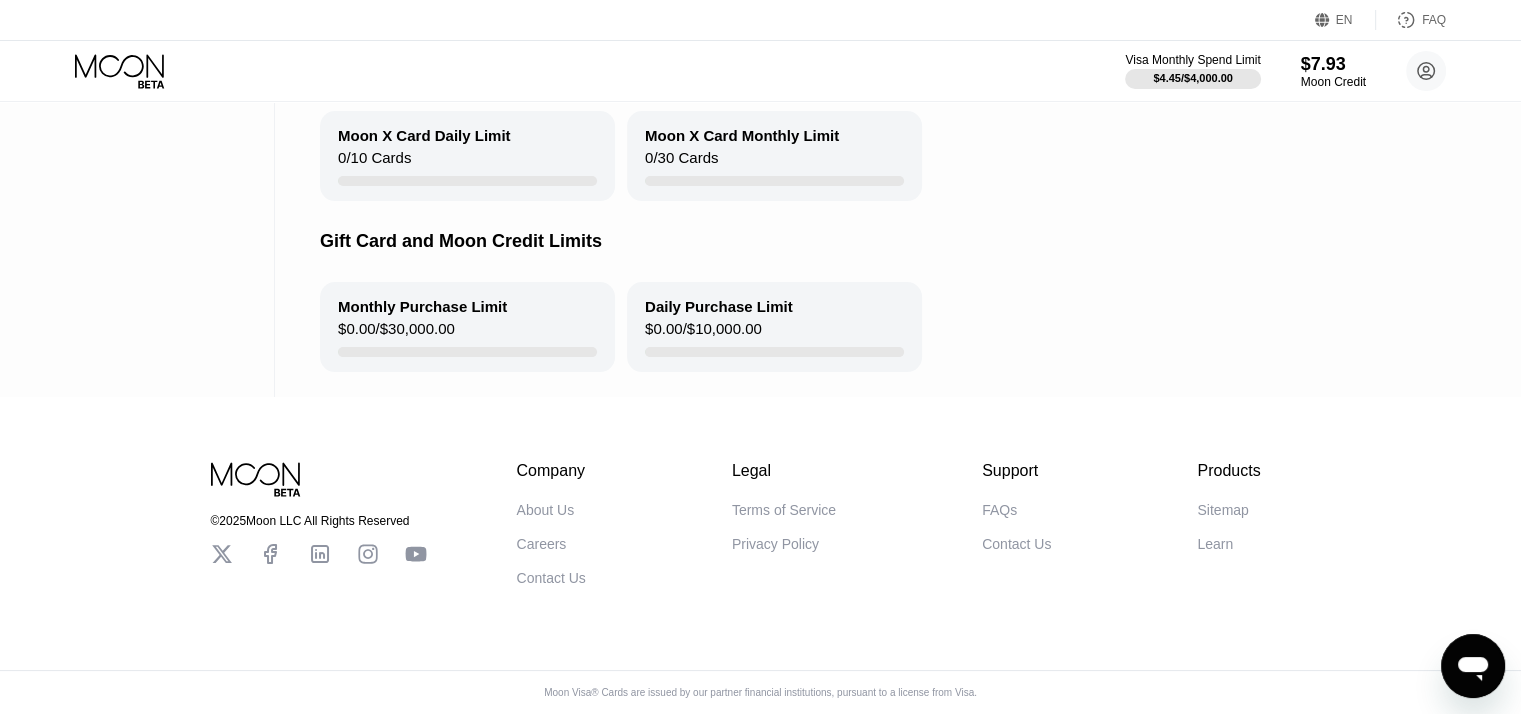 scroll, scrollTop: 440, scrollLeft: 0, axis: vertical 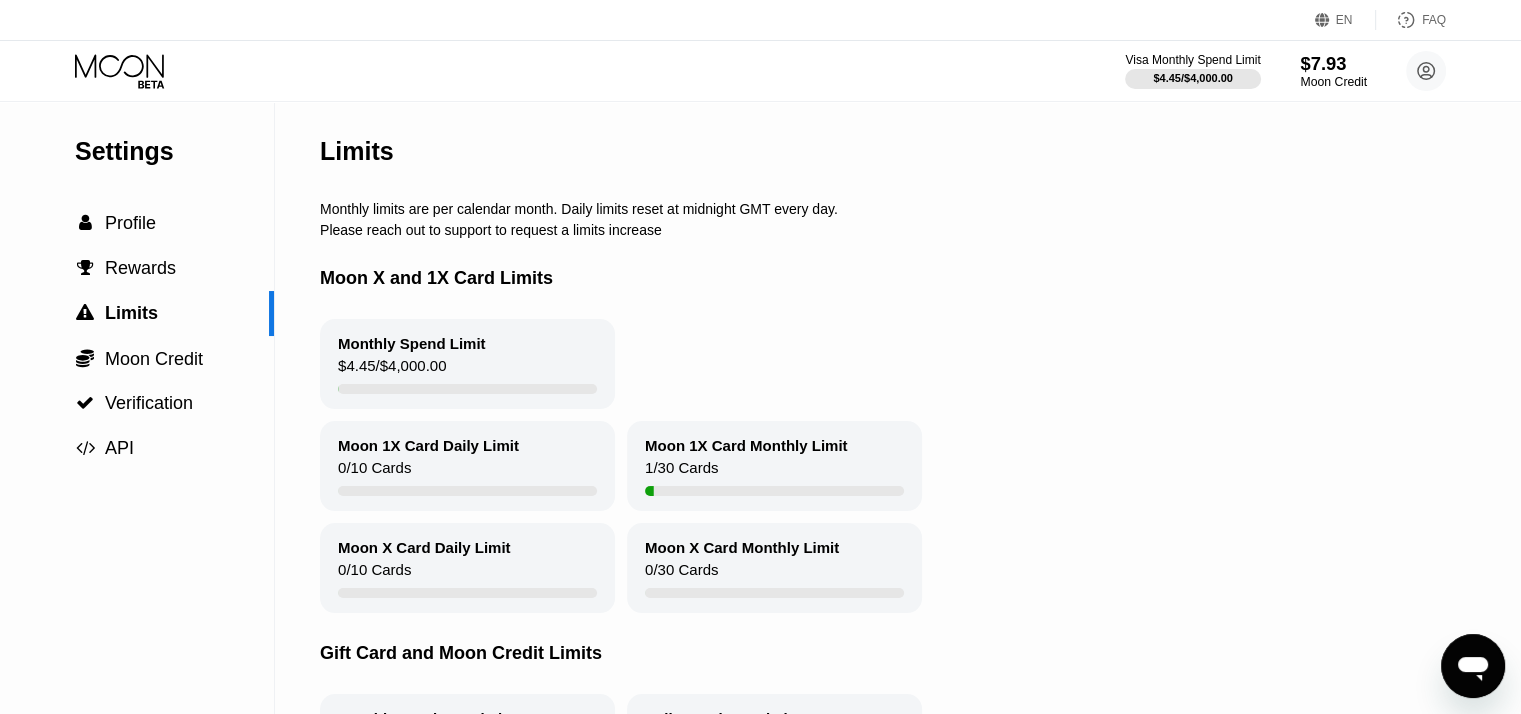 click on "Moon Credit" at bounding box center [1333, 82] 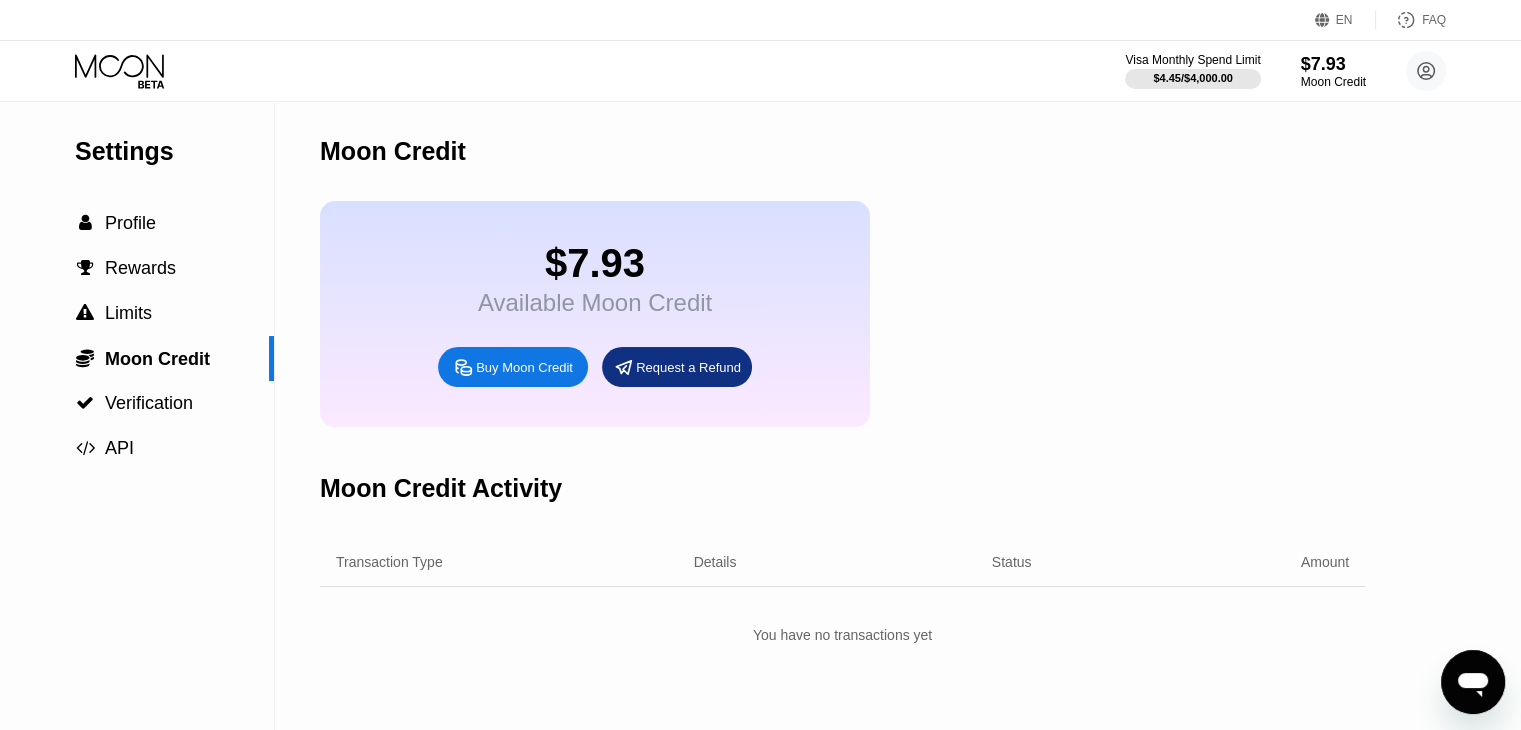 click on "Buy Moon Credit" at bounding box center [513, 367] 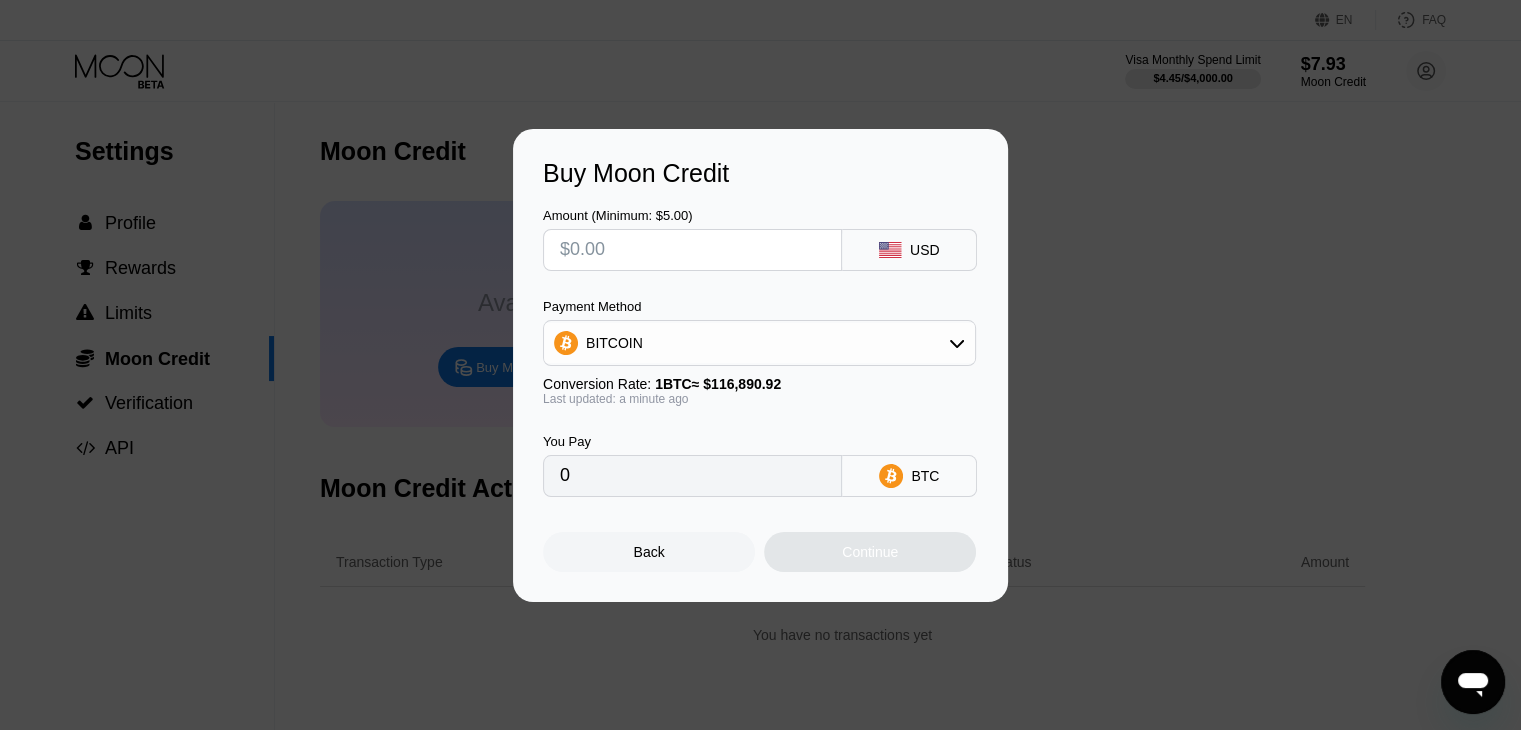 click on "Buy Moon Credit Amount (Minimum: $5.00) USD Payment Method BITCOIN Conversion Rate:   1  BTC  ≈   $116,890.92 Last updated:   a minute ago You Pay 0 BTC Back Continue" at bounding box center (760, 365) 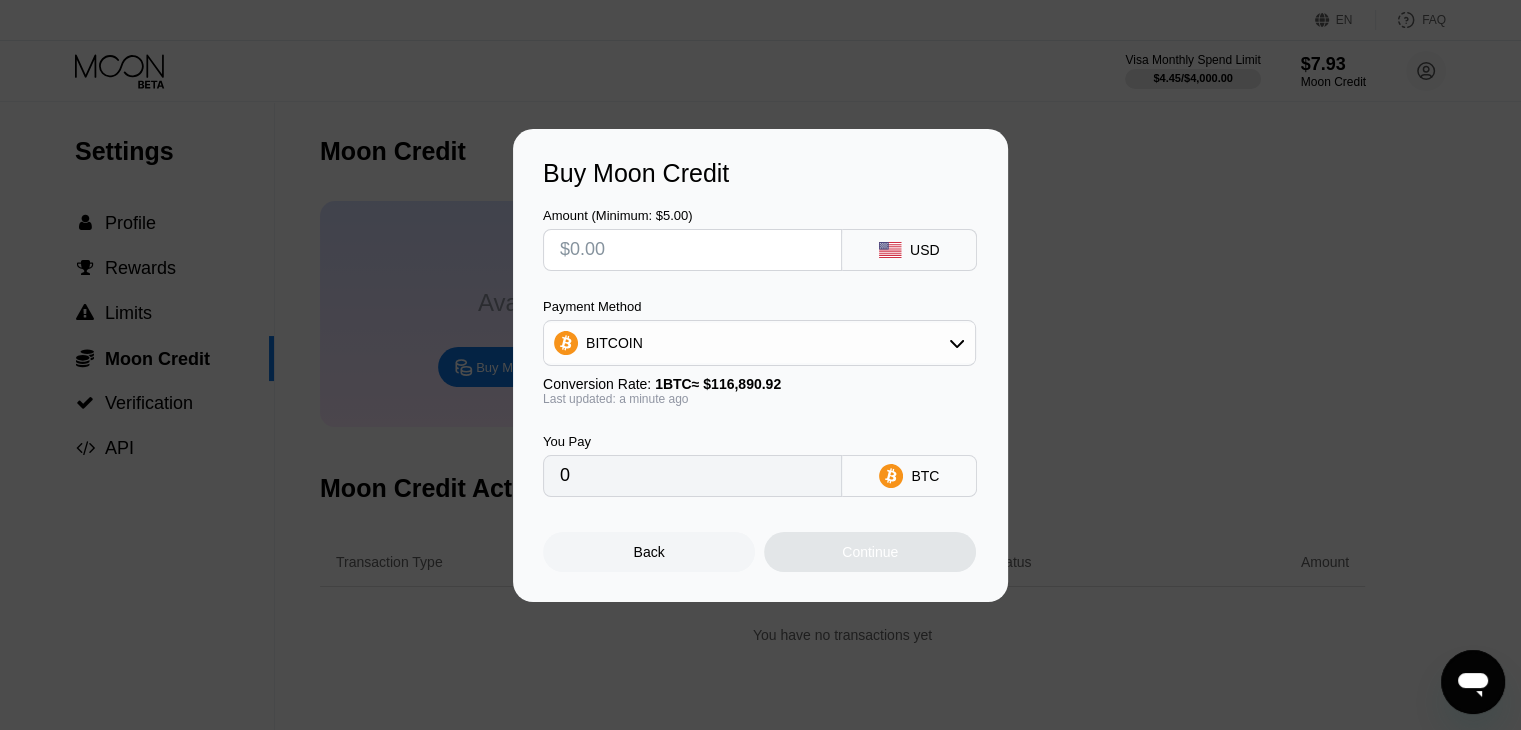 click on "Back" at bounding box center (649, 552) 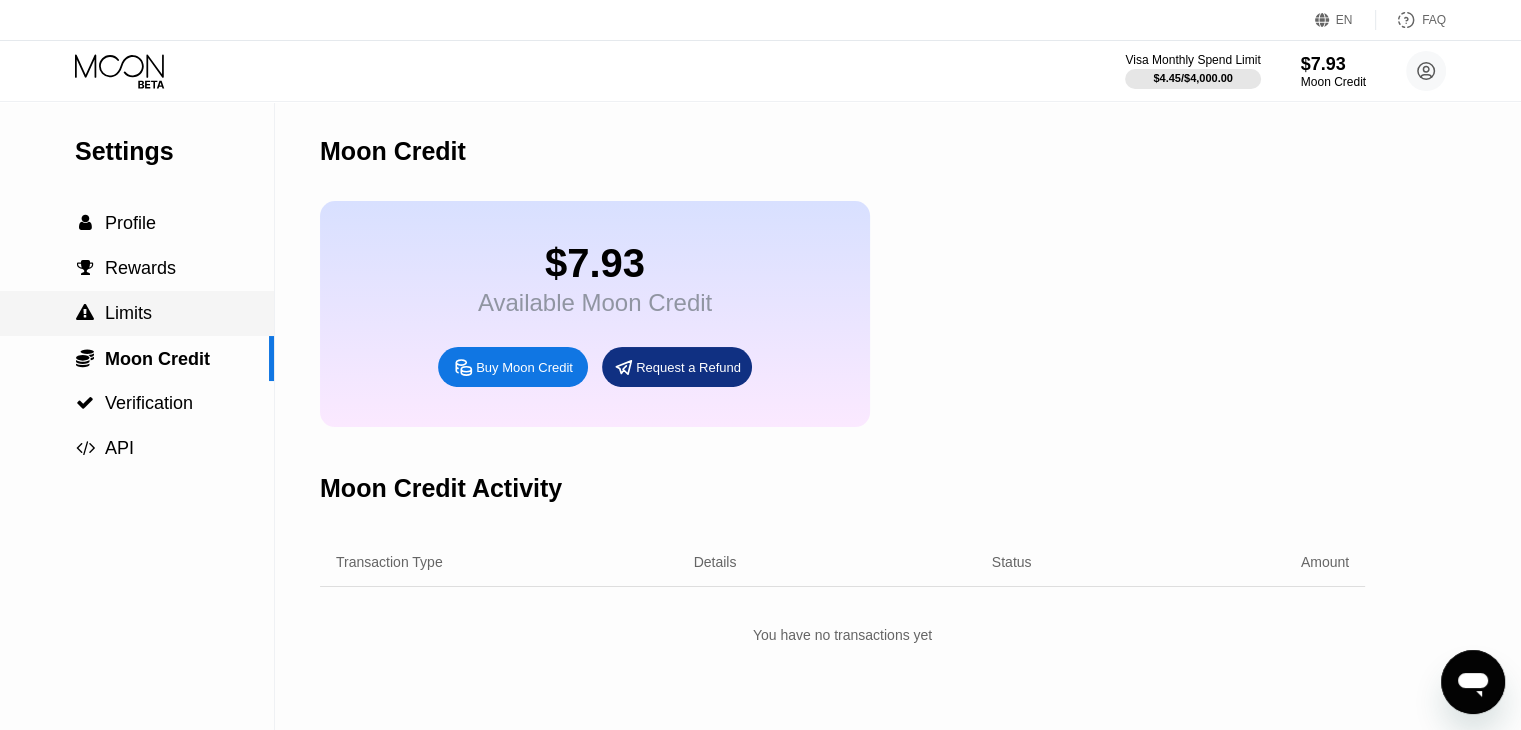click on " Limits" at bounding box center [137, 313] 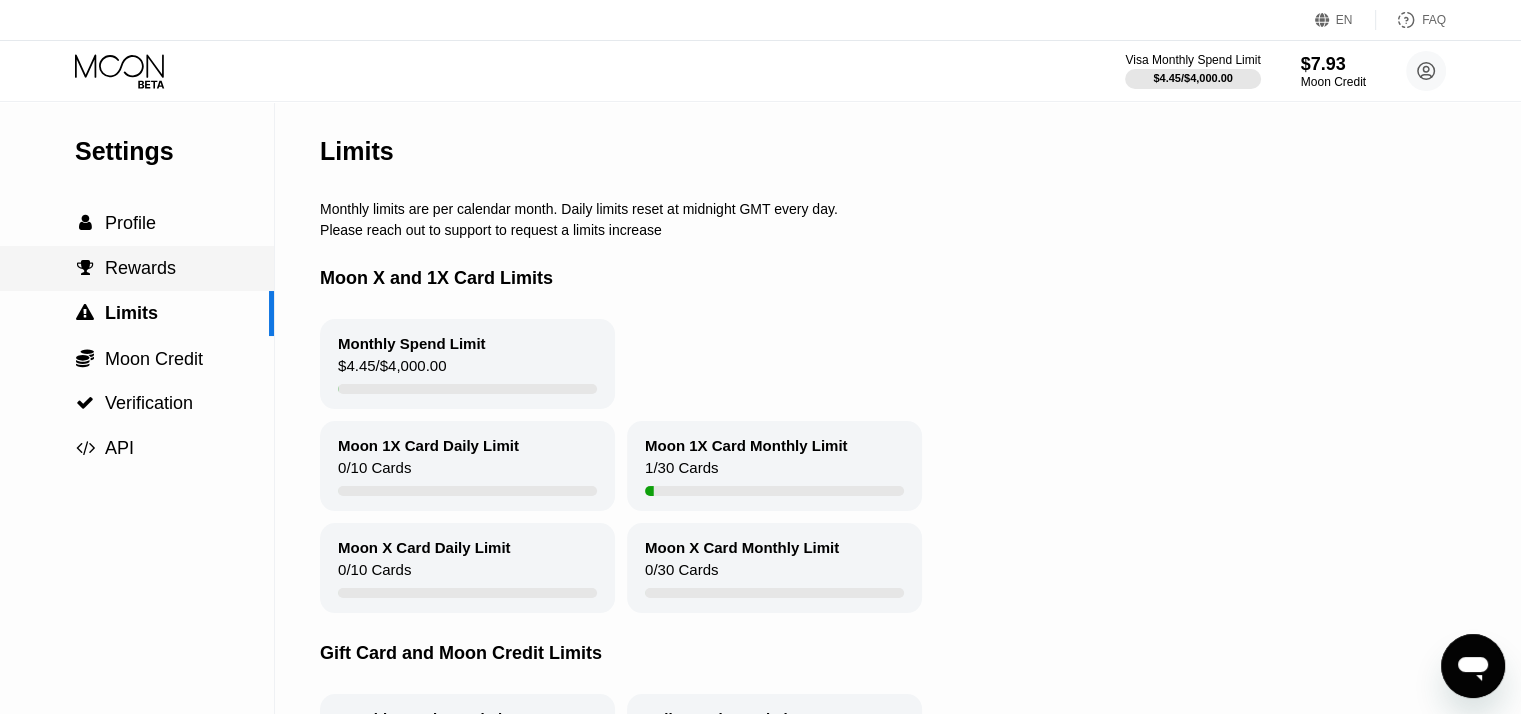 click on " Rewards" at bounding box center [137, 268] 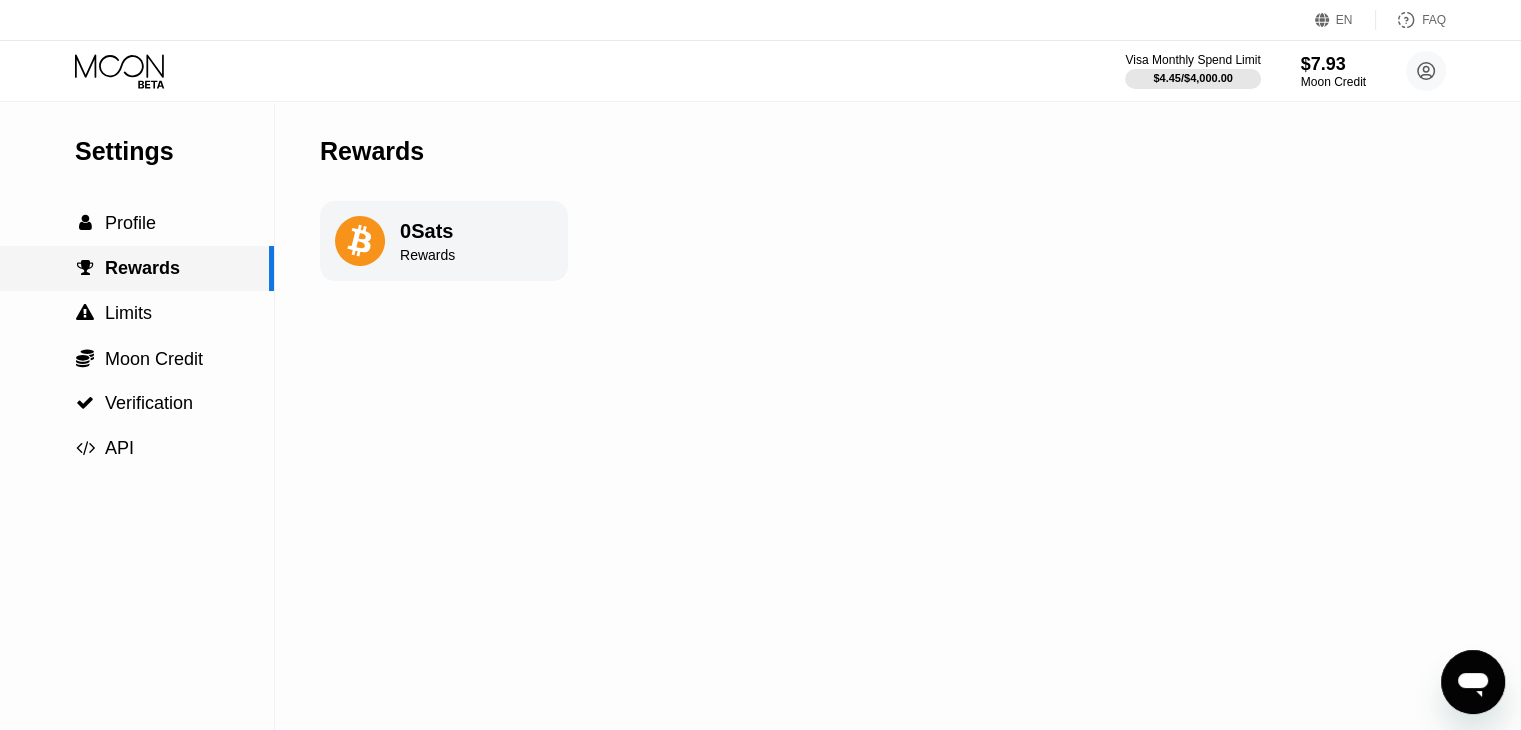 click on " Profile" at bounding box center [137, 223] 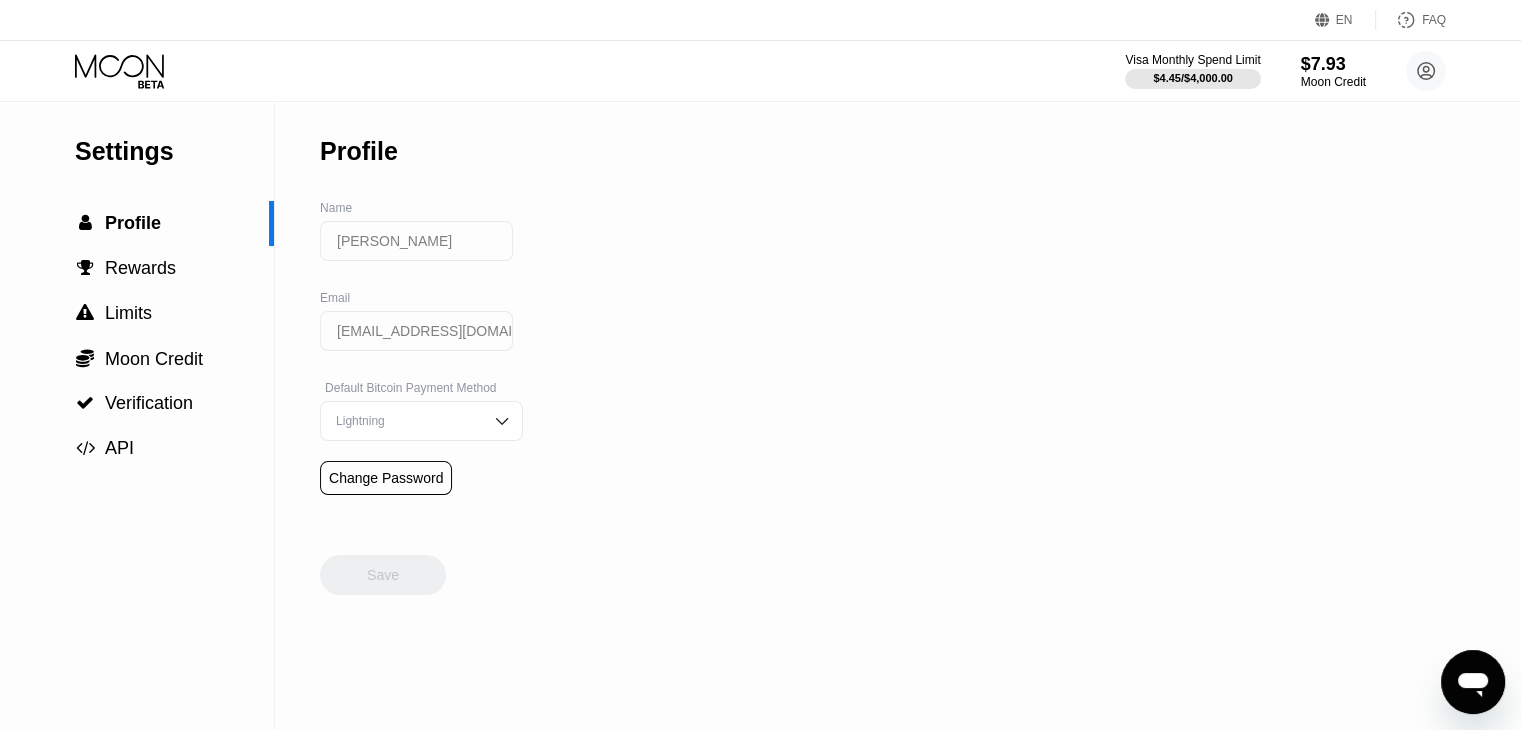 click 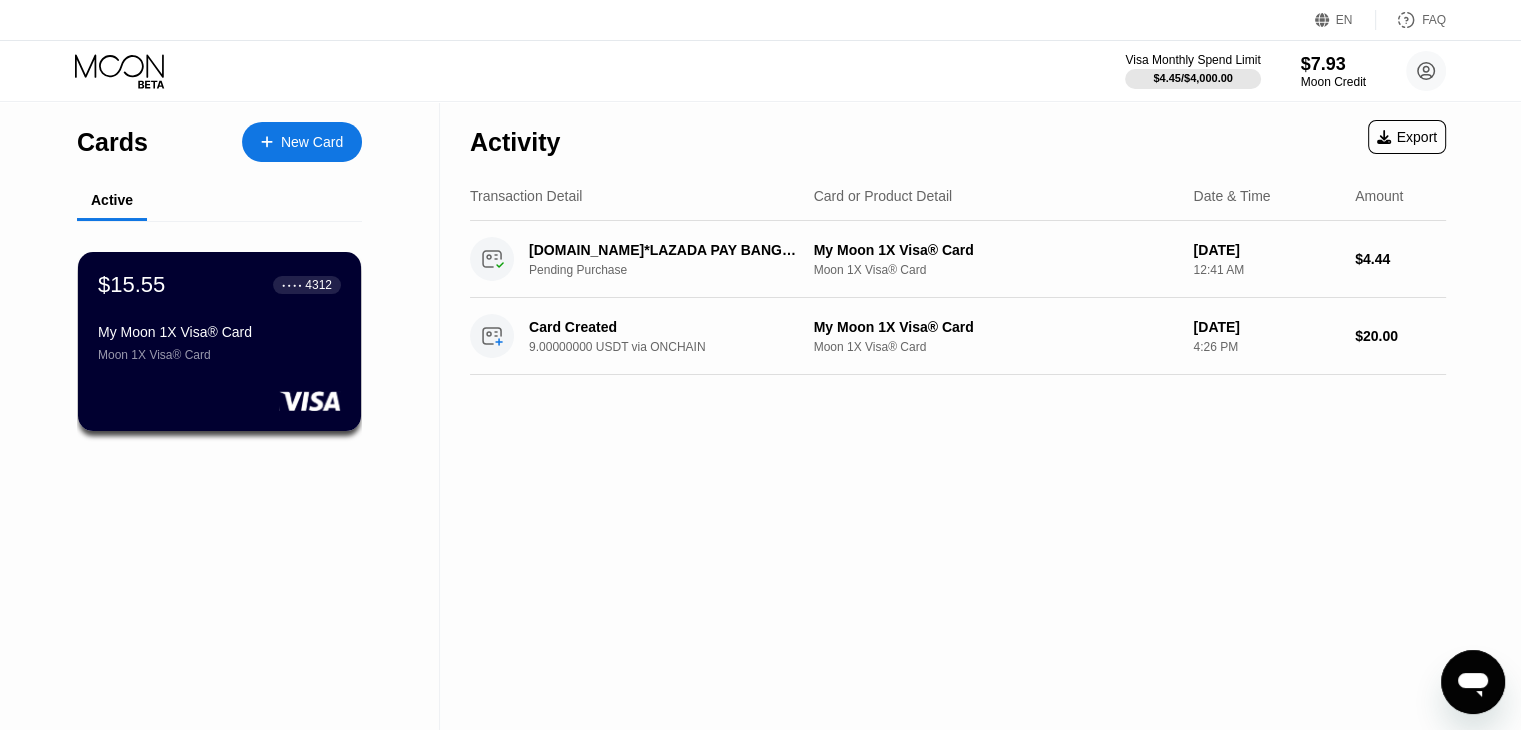 click on "My Moon 1X Visa® Card Moon 1X Visa® Card" at bounding box center (219, 343) 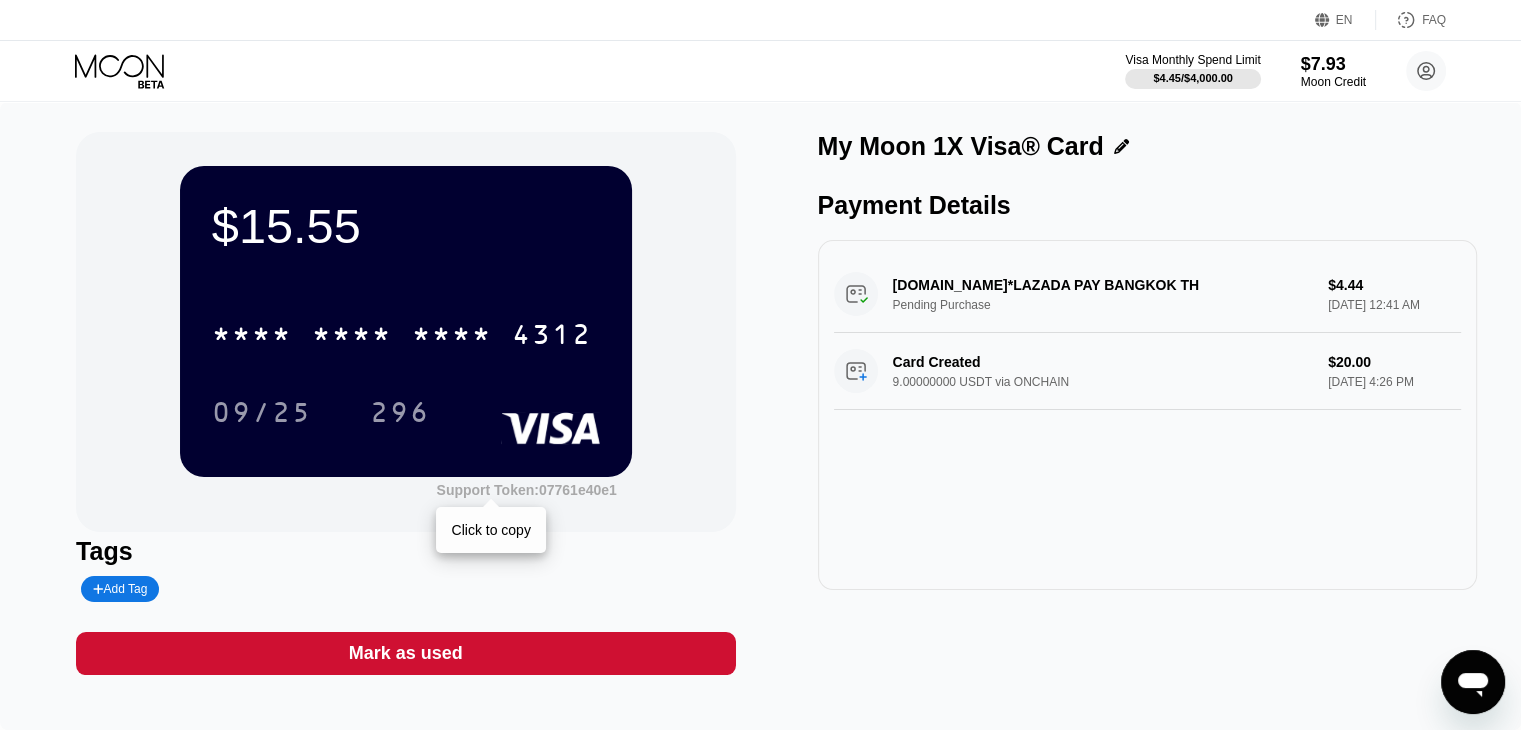 click on "Support Token:  07761e40e1" at bounding box center [526, 490] 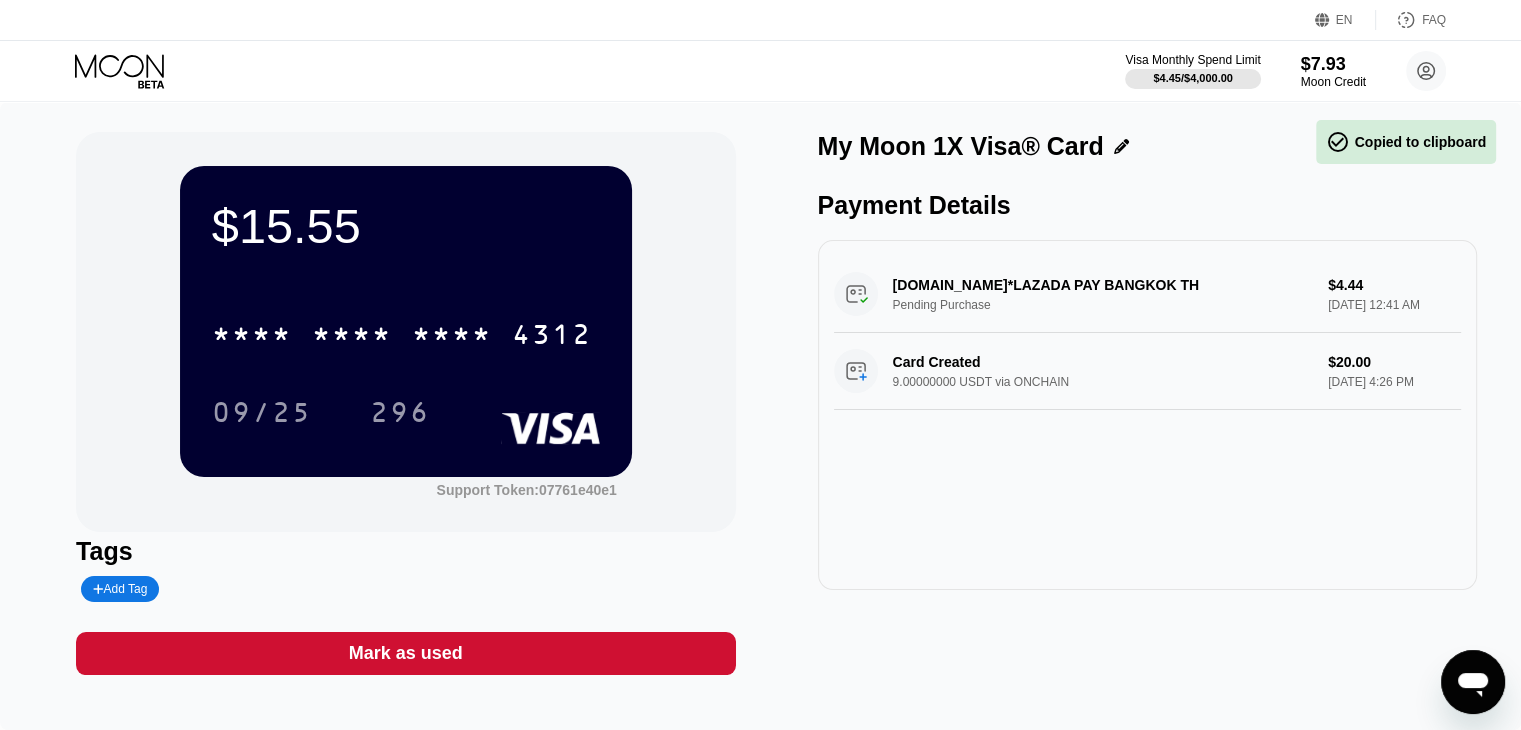 click 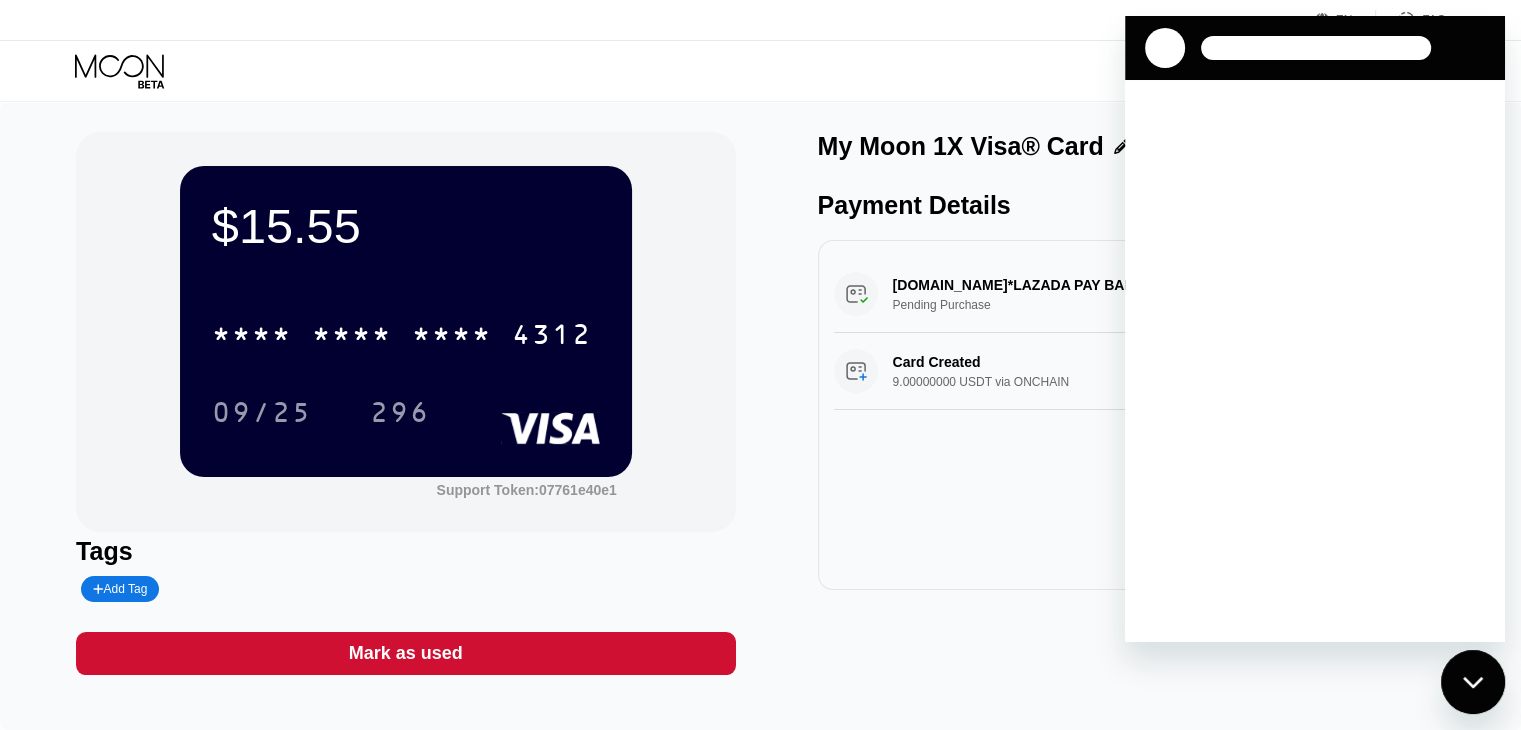 scroll, scrollTop: 0, scrollLeft: 0, axis: both 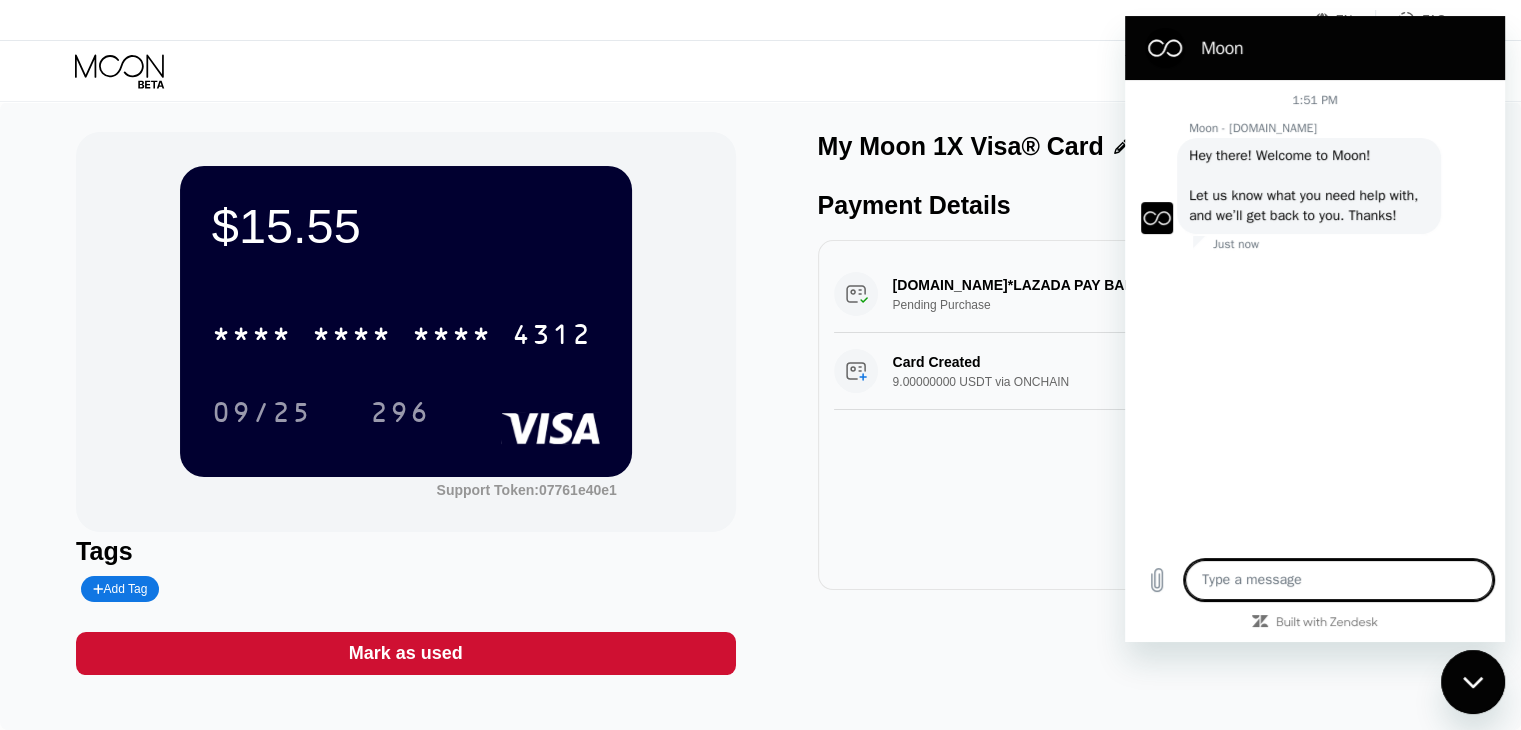 type on "x" 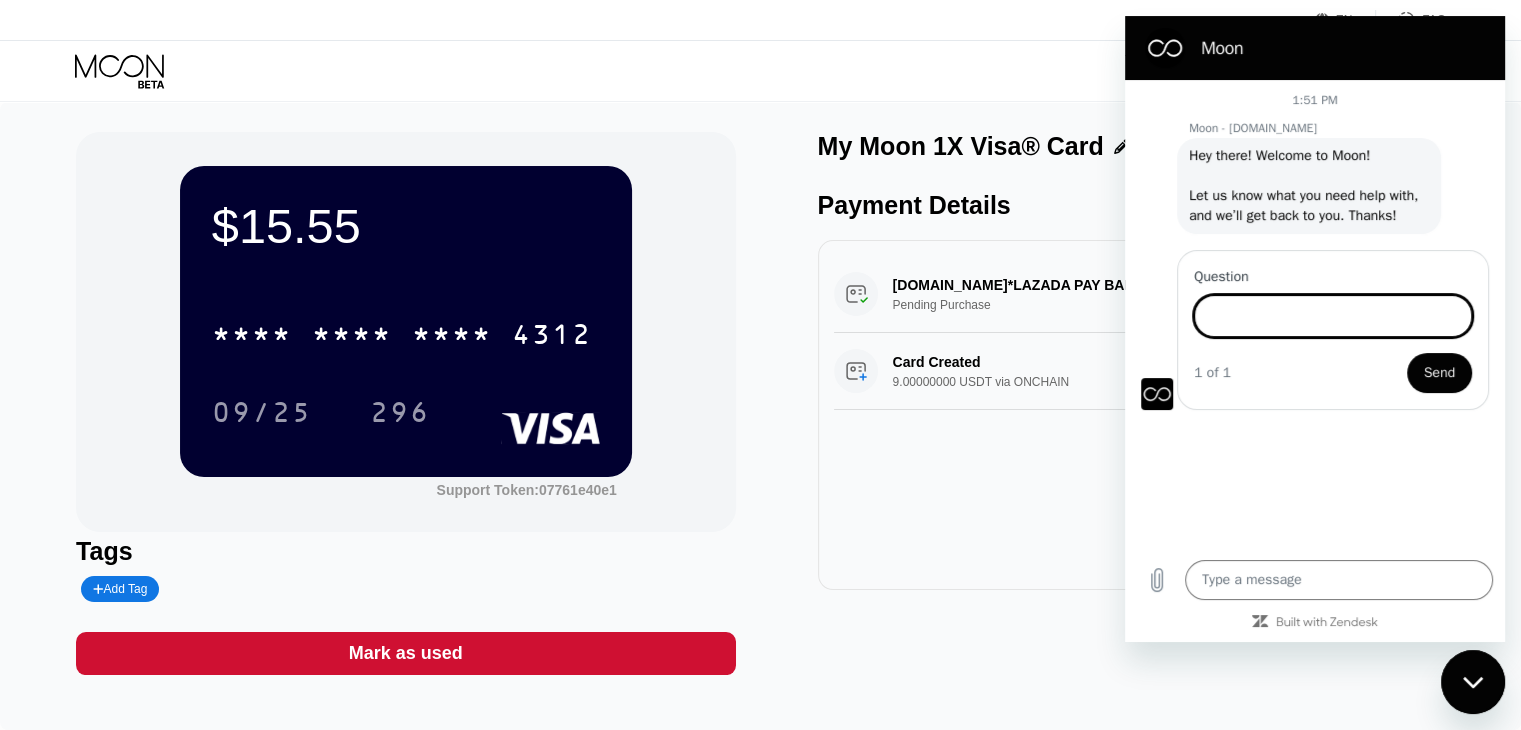 click on "Question" at bounding box center [1333, 316] 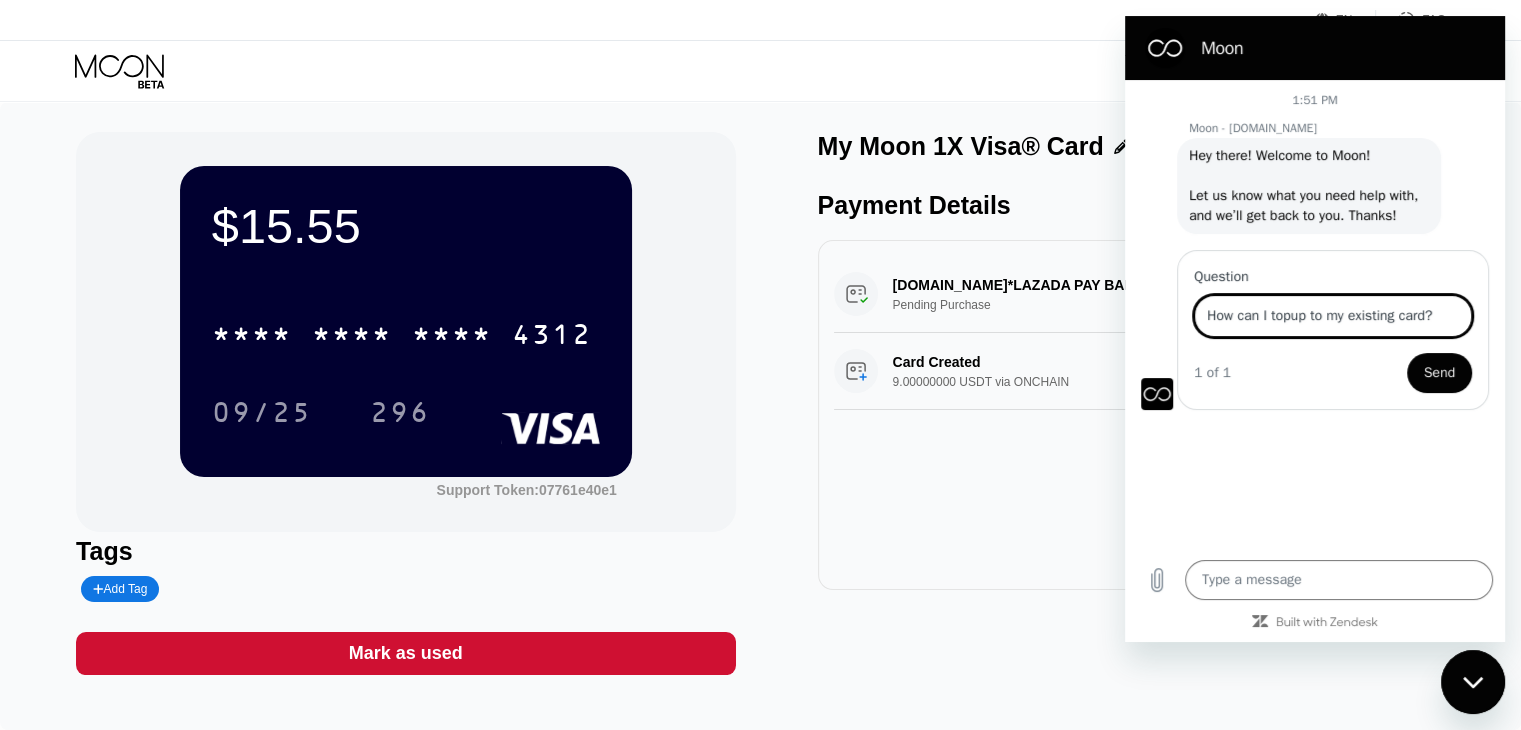 type on "How can I topup to my existing card?" 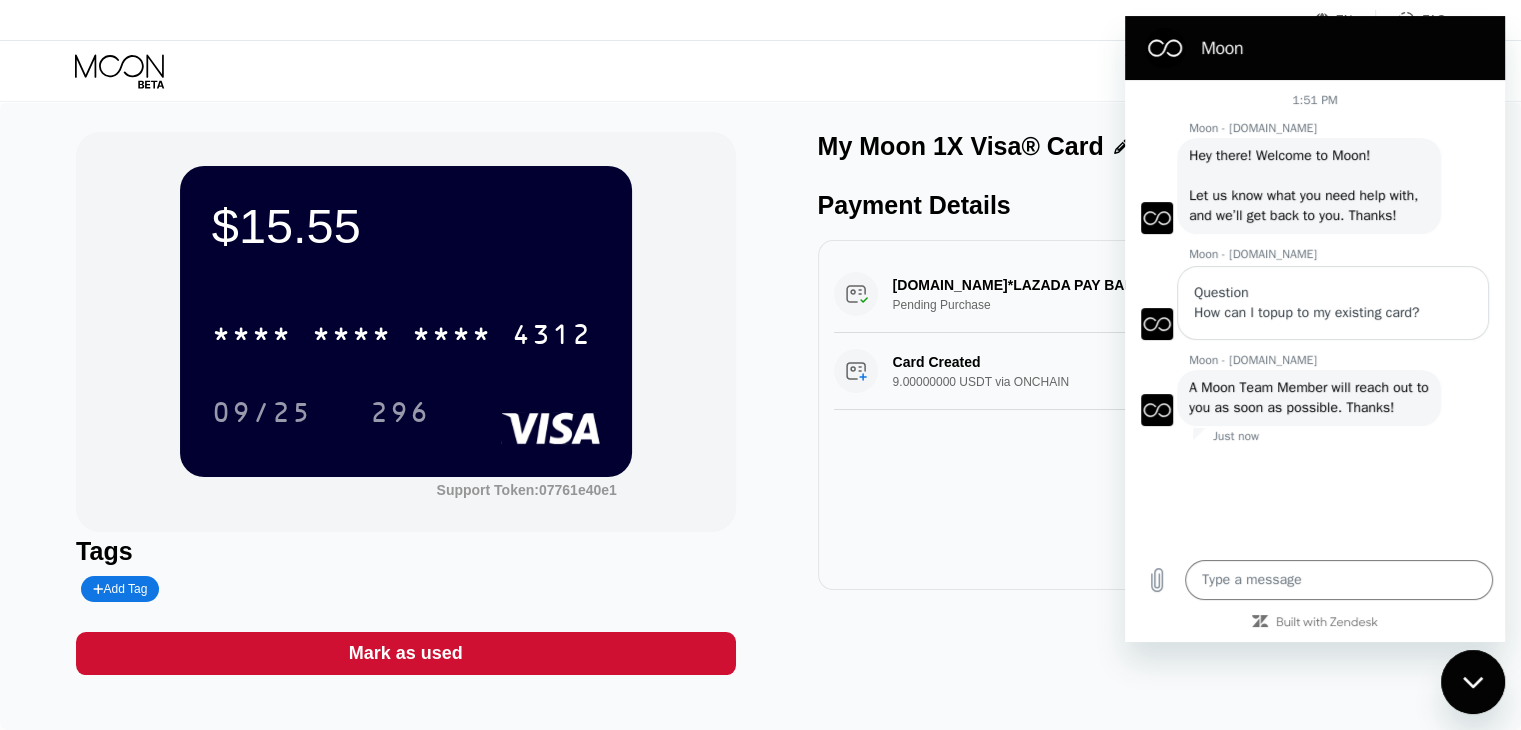 click on "How can I topup to my existing card?" at bounding box center [1333, 313] 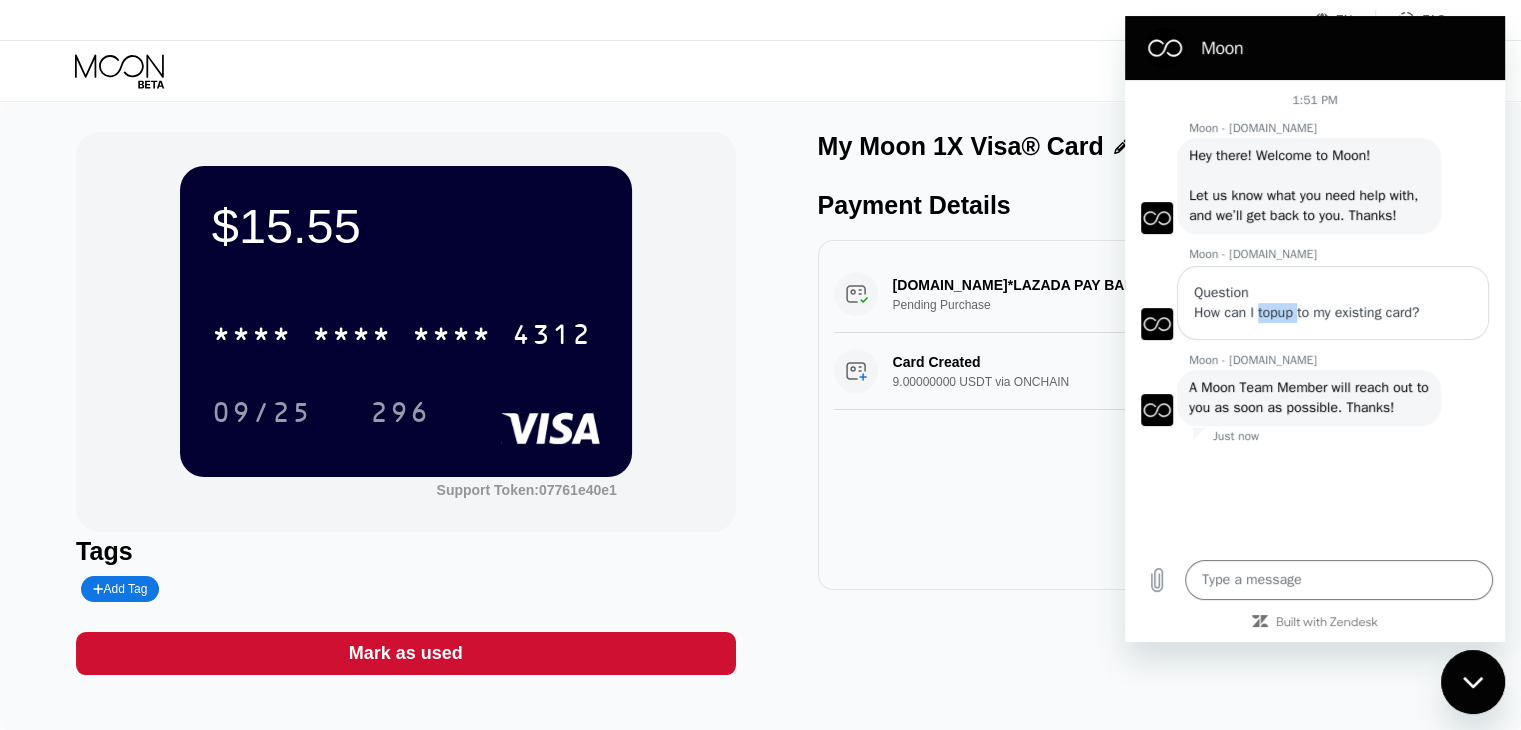click on "How can I topup to my existing card?" at bounding box center [1333, 313] 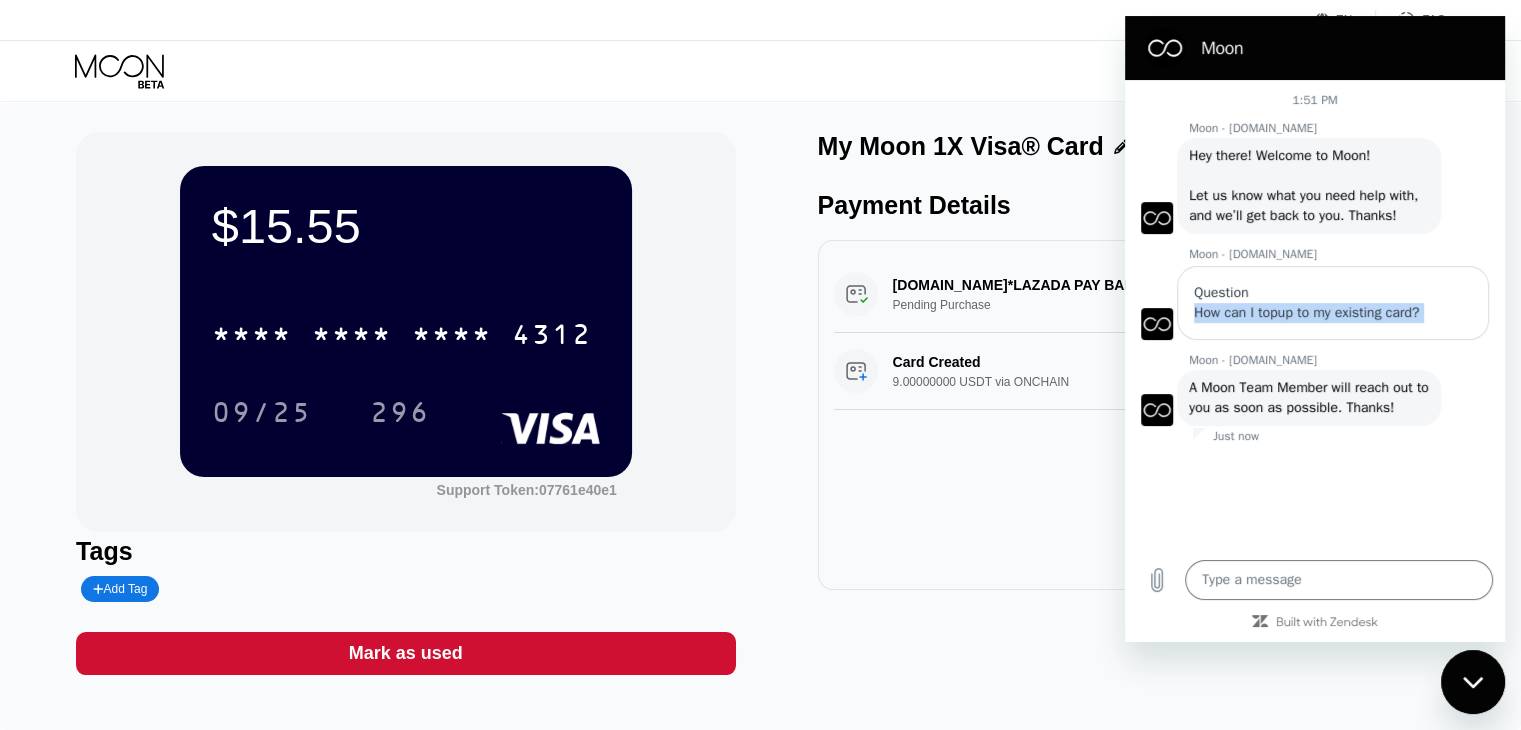 click on "How can I topup to my existing card?" at bounding box center [1333, 313] 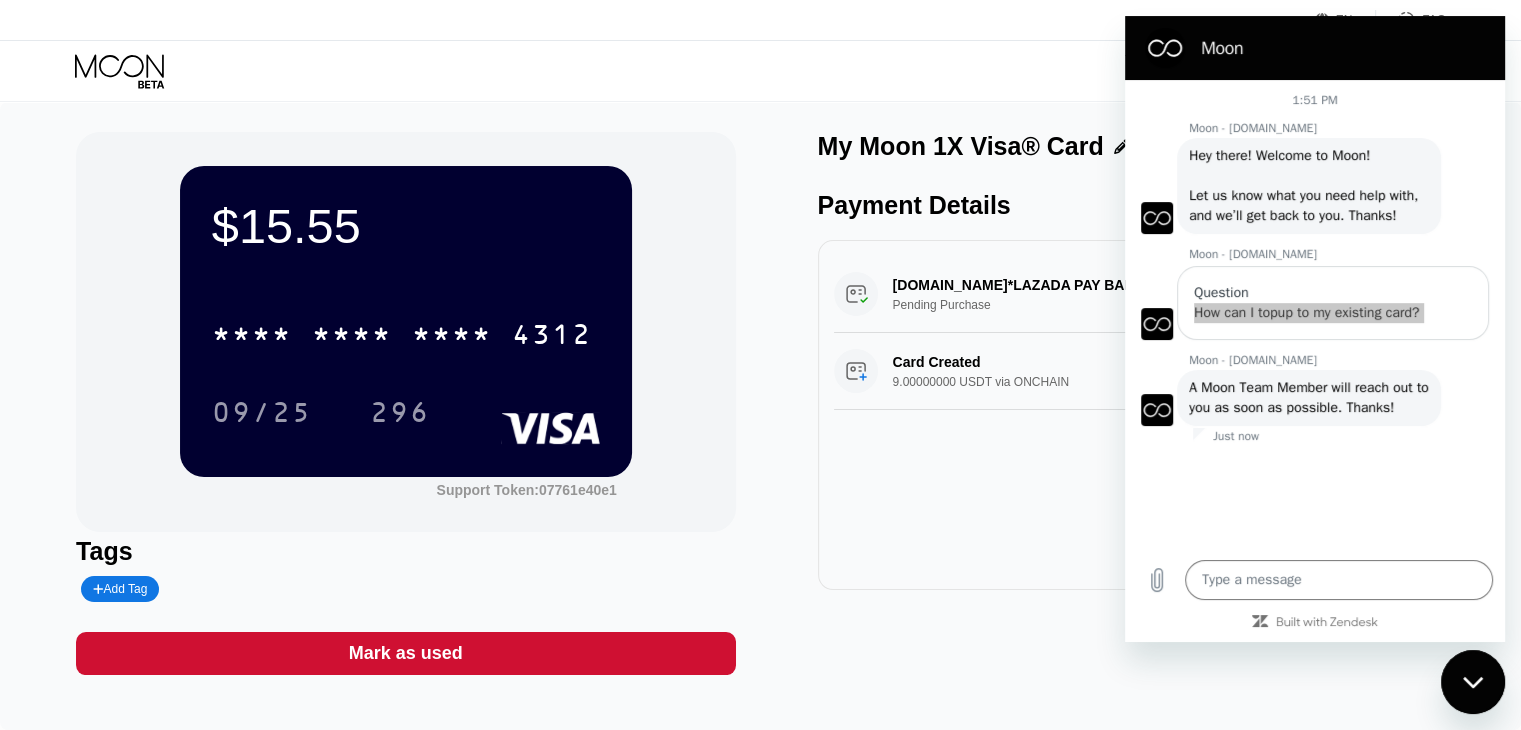 click on "$15.55 * * * * * * * * * * * * 4312 09/25 296 Support Token:  07761e40e1" at bounding box center [405, 332] 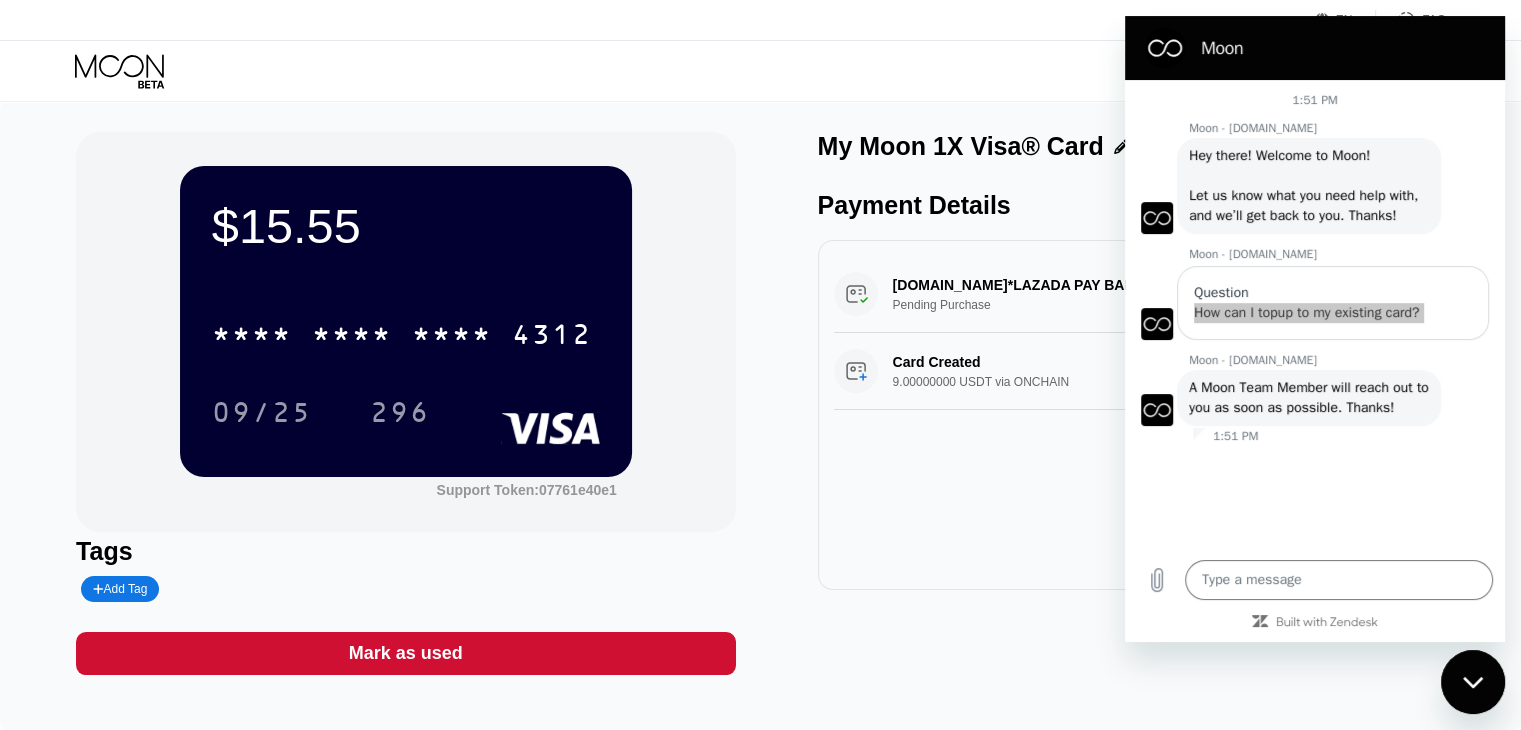 click on "WWW.2C2P.COM*LAZADA PAY  BANGKOK      TH Pending Purchase $4.44 Jul 12, 2025 12:41 AM Card Created 9.00000000 USDT via ONCHAIN $20.00 Jul 11, 2025 4:26 PM" at bounding box center [1147, 415] 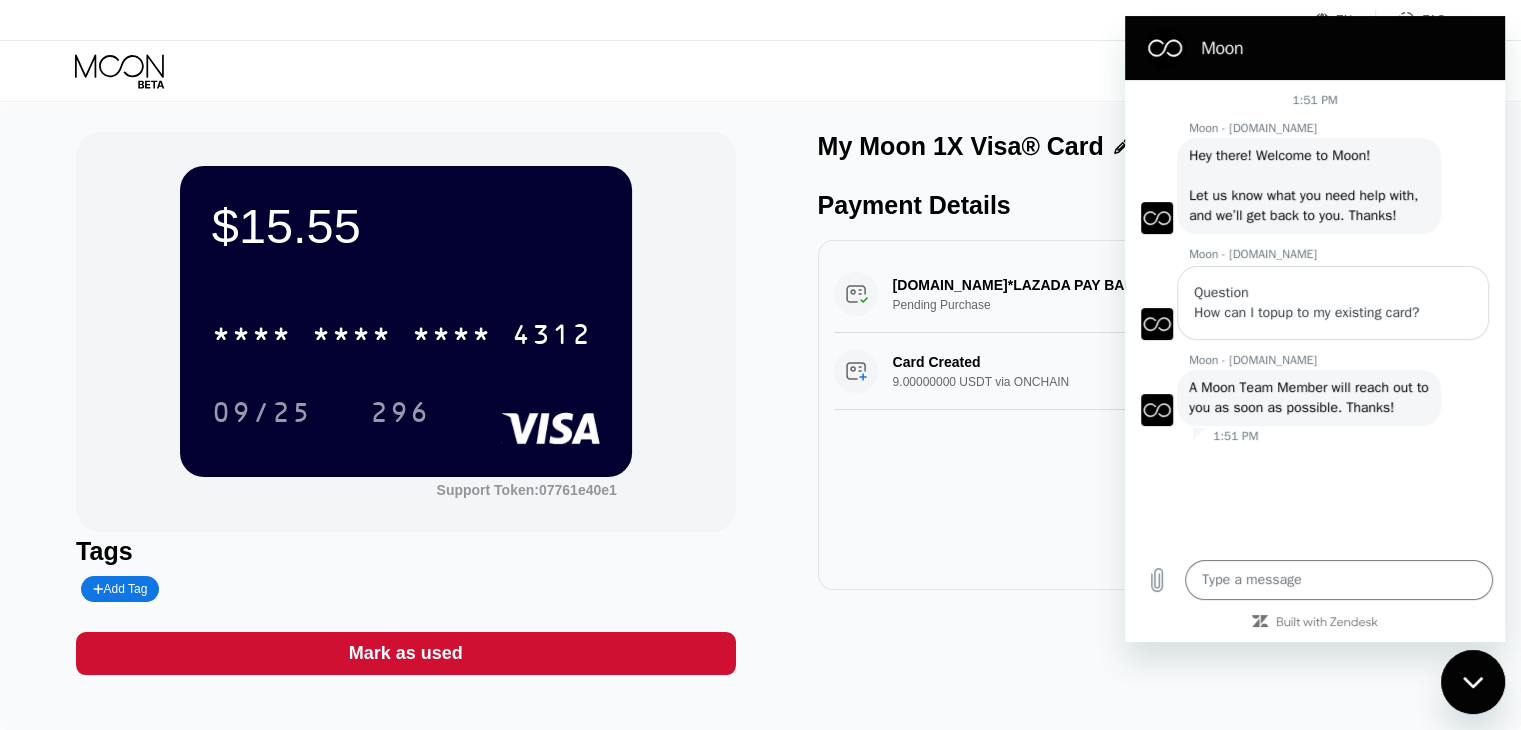 click on "1:51 PM Moon - paywithmoon.com Moon - paywithmoon.com says:  Hey there! Welcome to Moon!
Let us know what you need help with, and we’ll get back to you. Thanks!  1:51 PM Moon - paywithmoon.com Question How can I topup to my existing card? Moon - paywithmoon.com Moon - paywithmoon.com says:  A Moon Team Member will reach out to you as soon as possible. Thanks! 1:51 PM" at bounding box center (1315, 314) 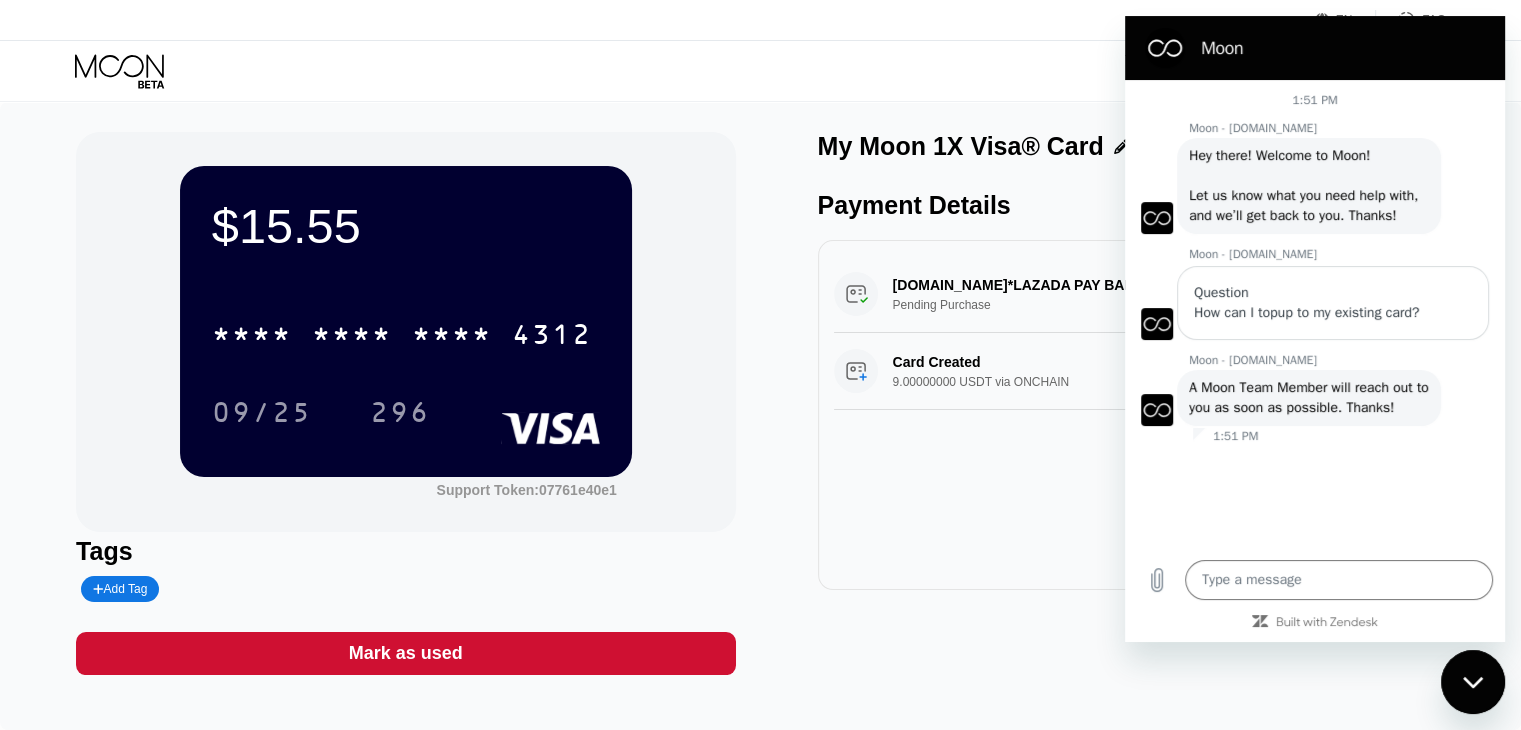 click 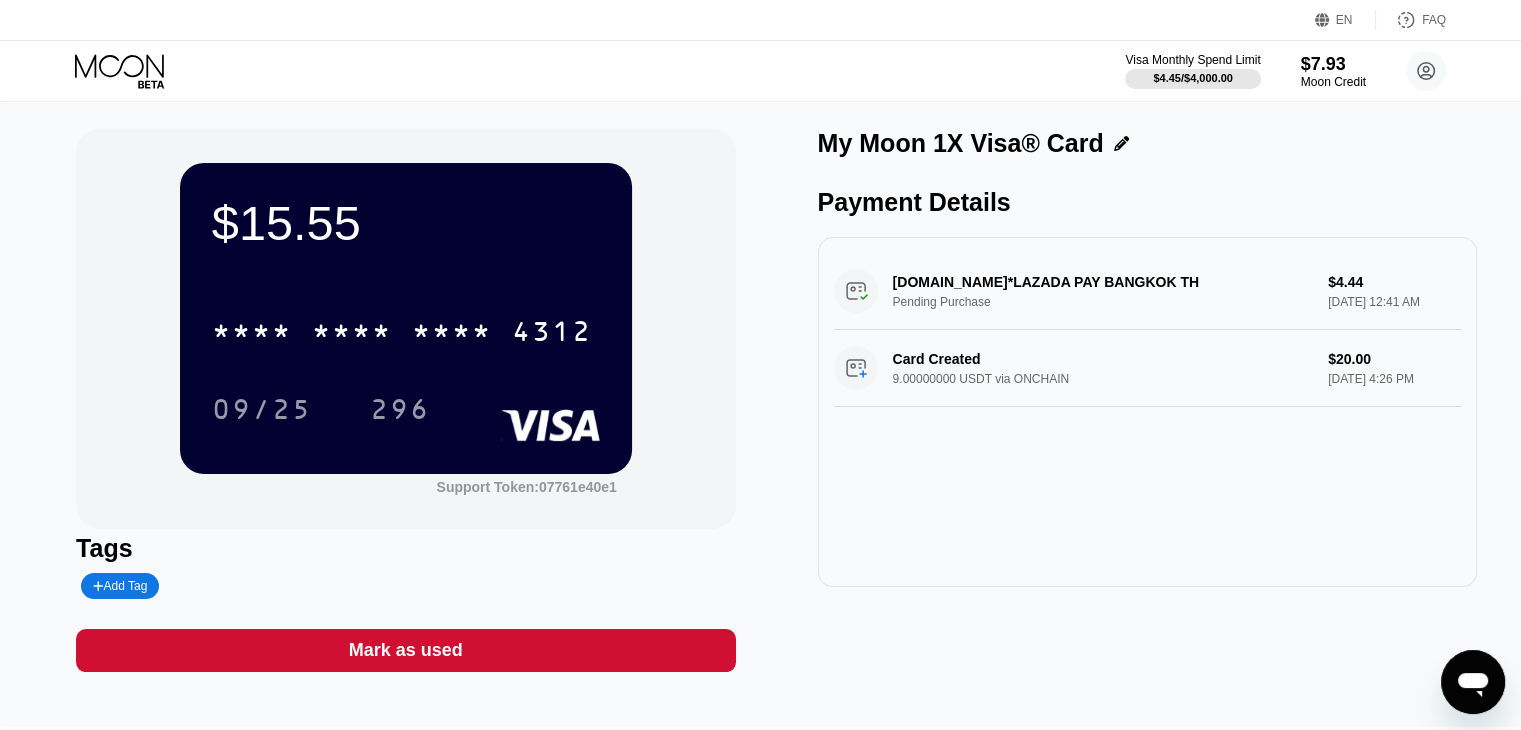scroll, scrollTop: 2, scrollLeft: 0, axis: vertical 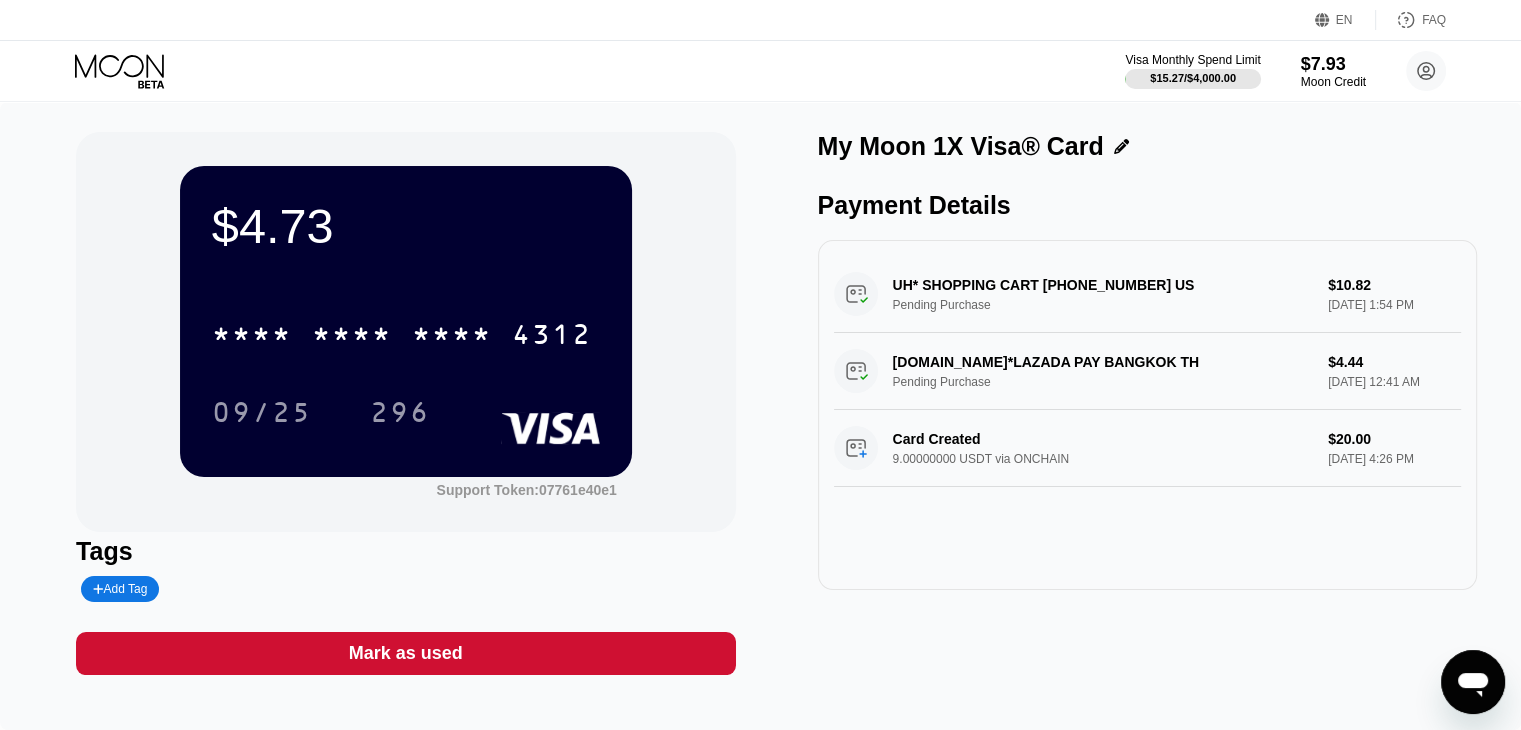 drag, startPoint x: 1310, startPoint y: 287, endPoint x: 1372, endPoint y: 284, distance: 62.072536 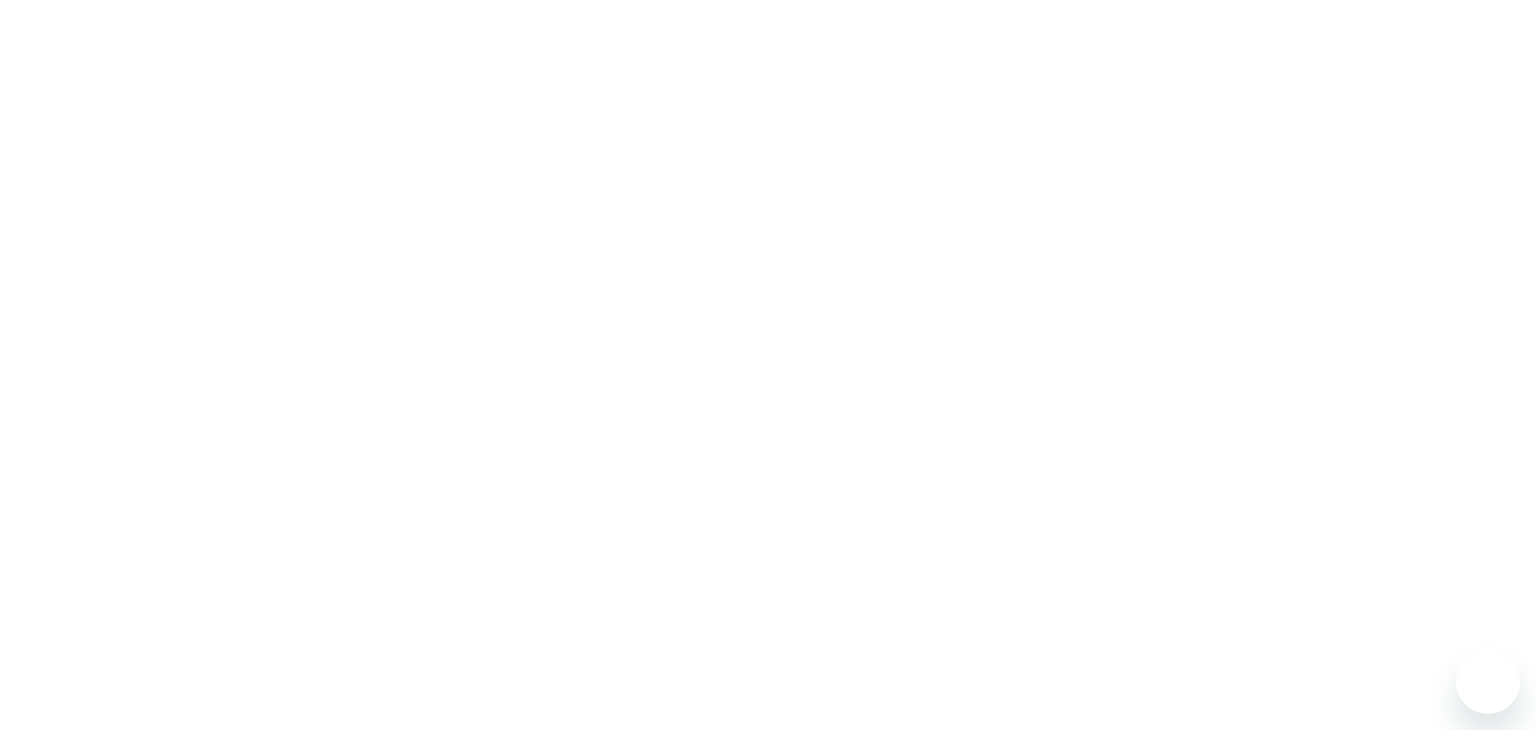 scroll, scrollTop: 0, scrollLeft: 0, axis: both 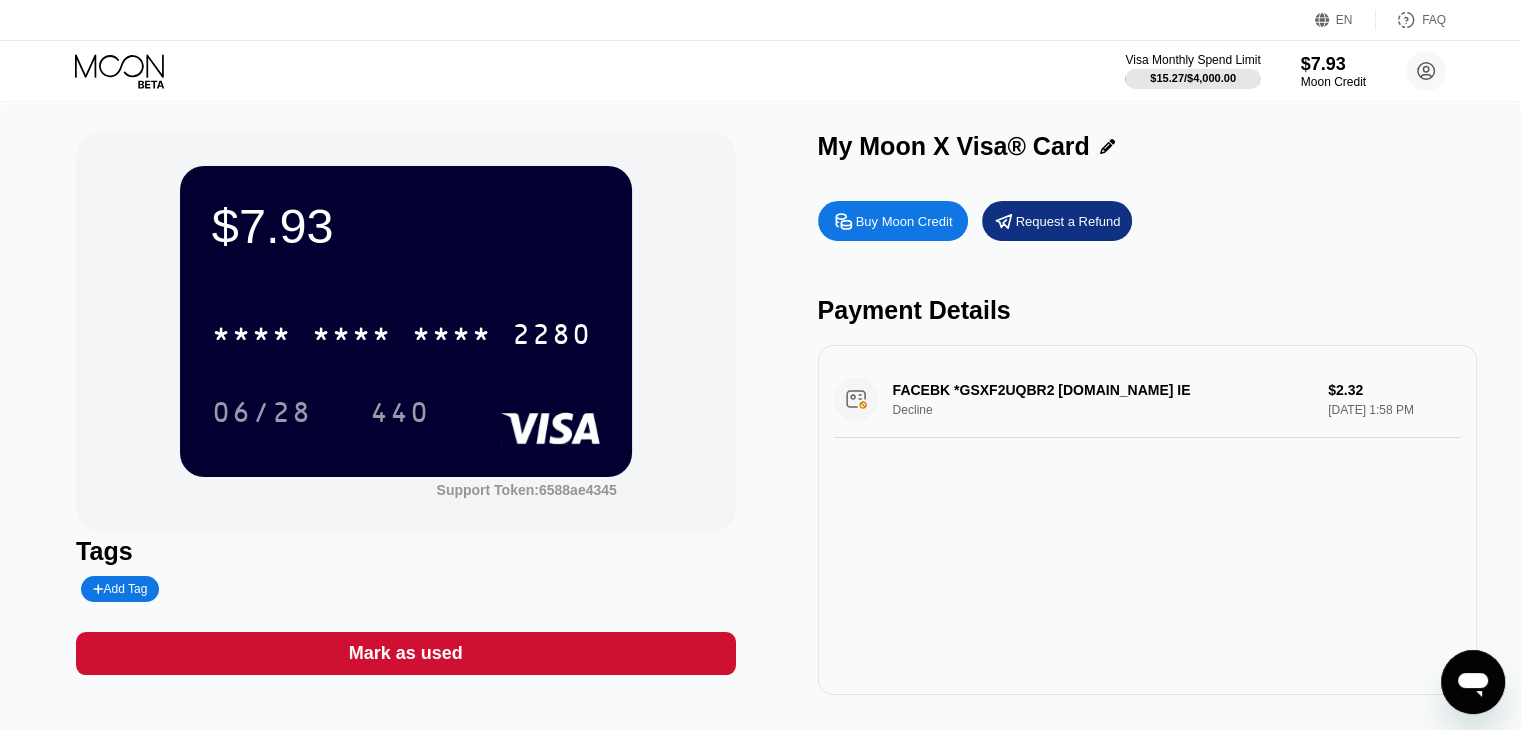 click on "FACEBK *GSXF2UQBR2       [DOMAIN_NAME] IE Decline $2.32 [DATE] 1:58 PM" at bounding box center [1147, 399] 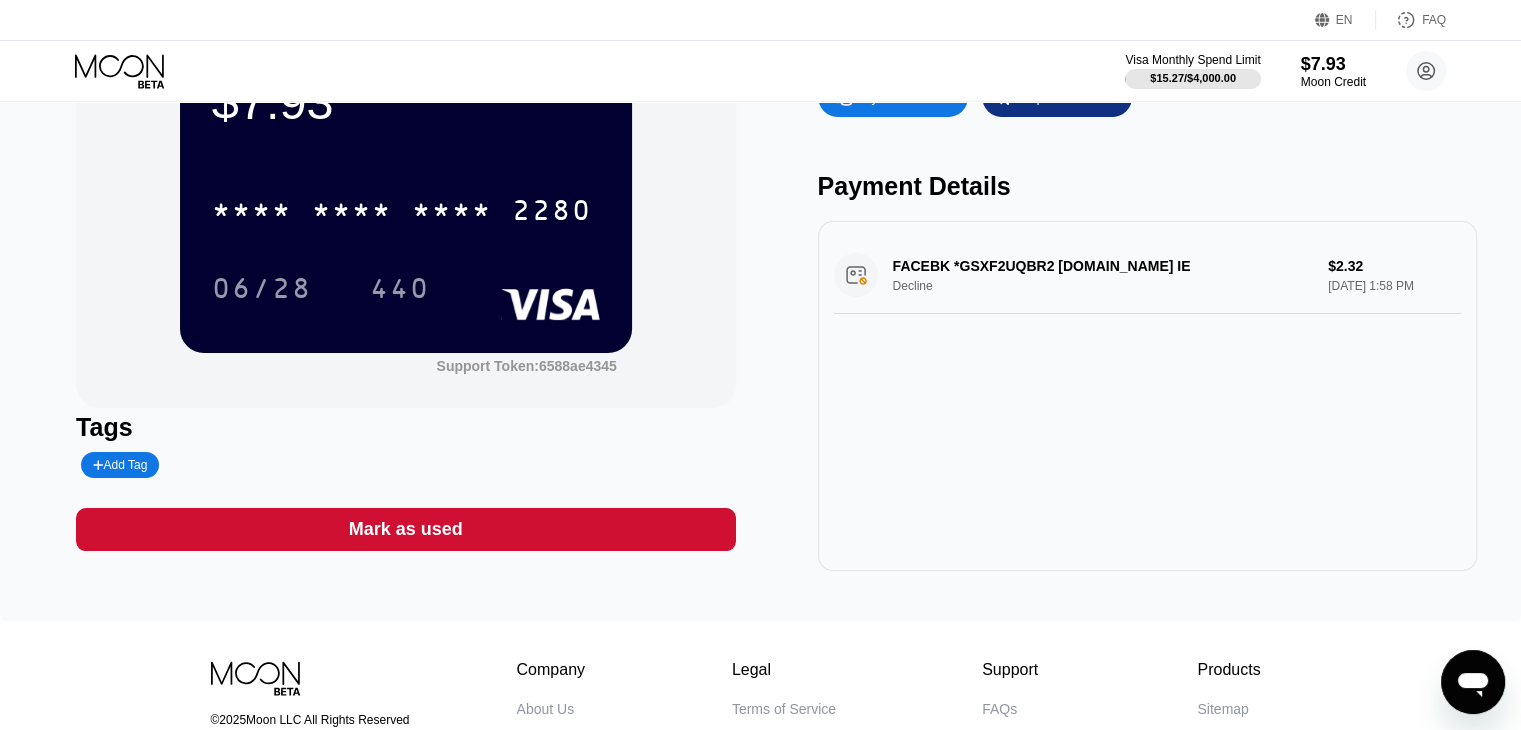scroll, scrollTop: 0, scrollLeft: 0, axis: both 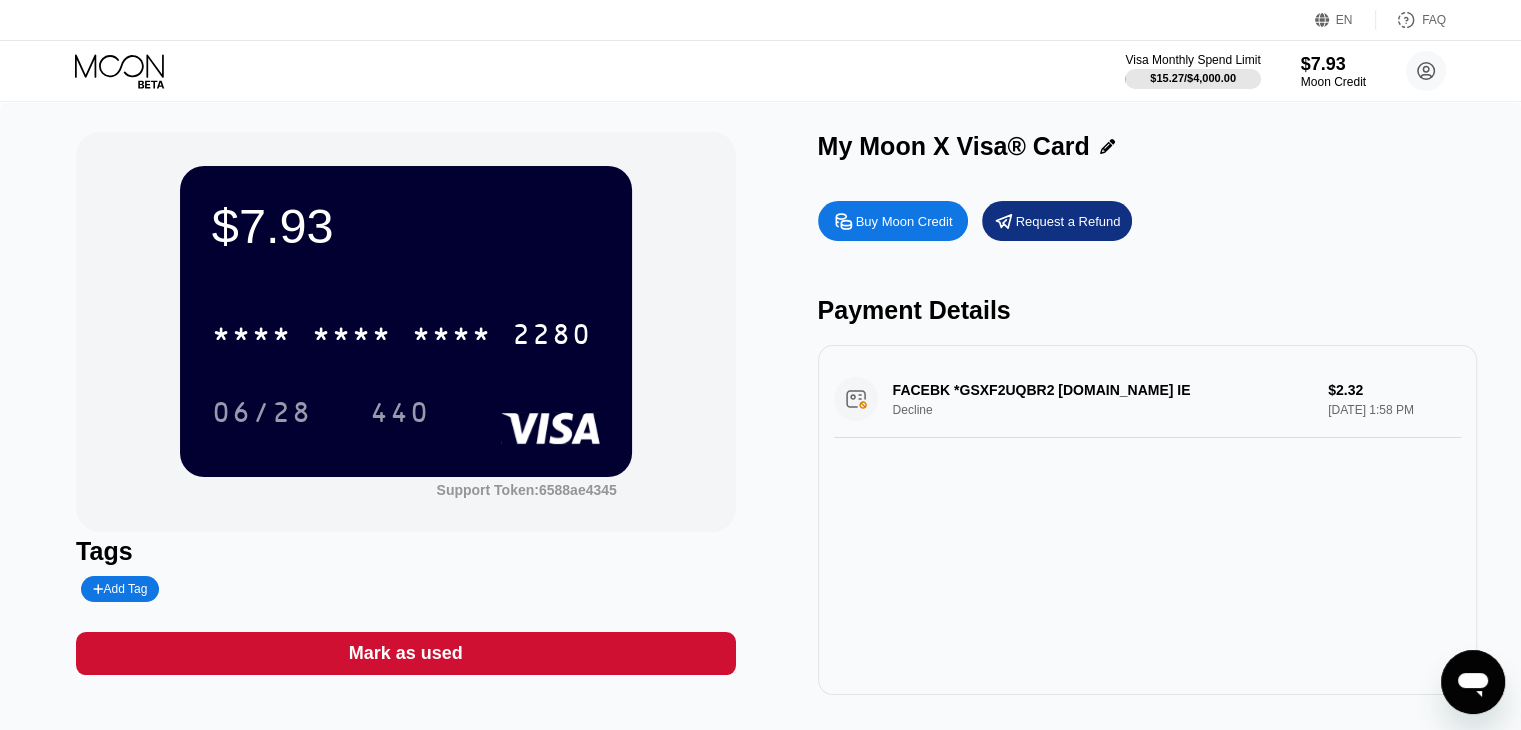 click on "FACEBK *GSXF2UQBR2       FACEBOOK.COM IE Decline $2.32 Jul 12, 2025 1:58 PM" at bounding box center (1147, 399) 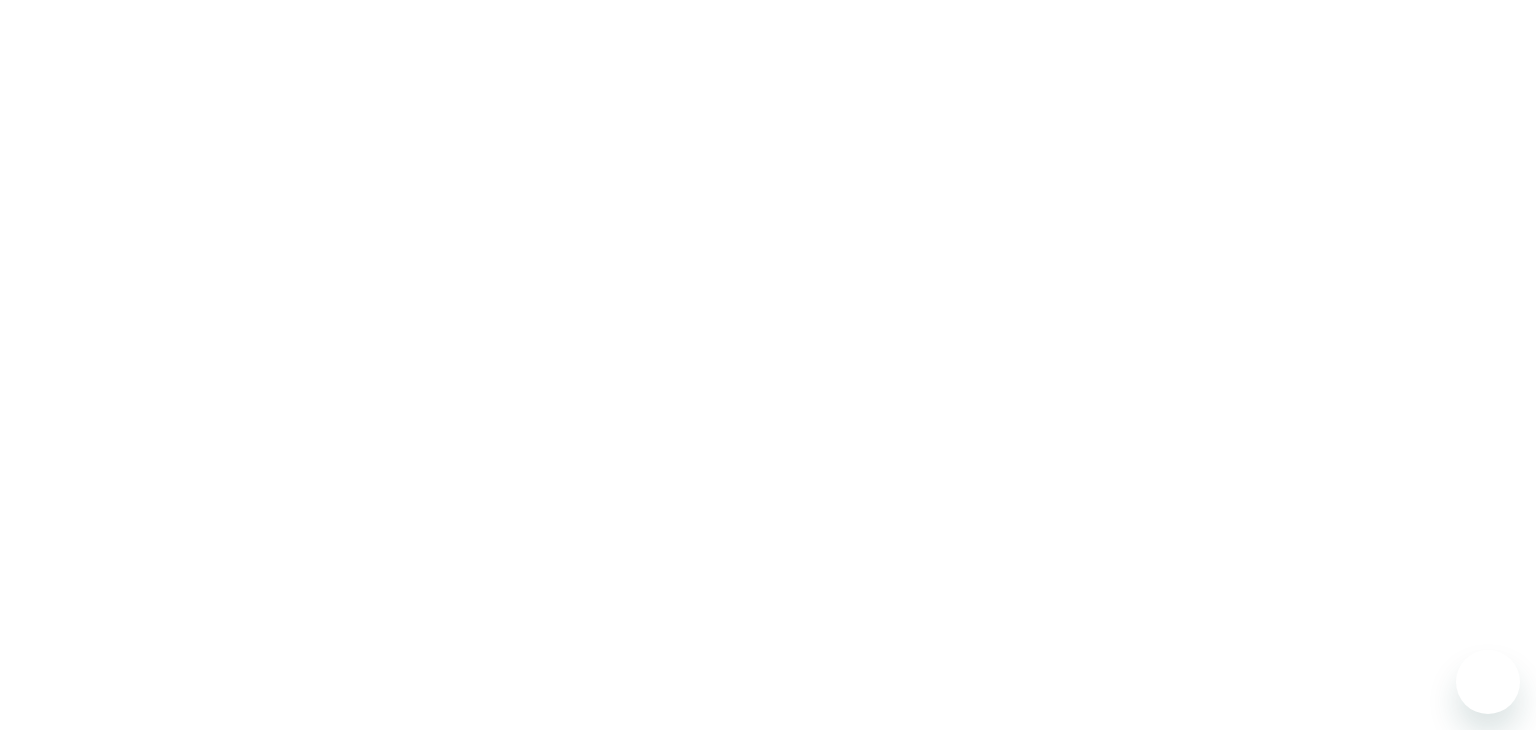 scroll, scrollTop: 0, scrollLeft: 0, axis: both 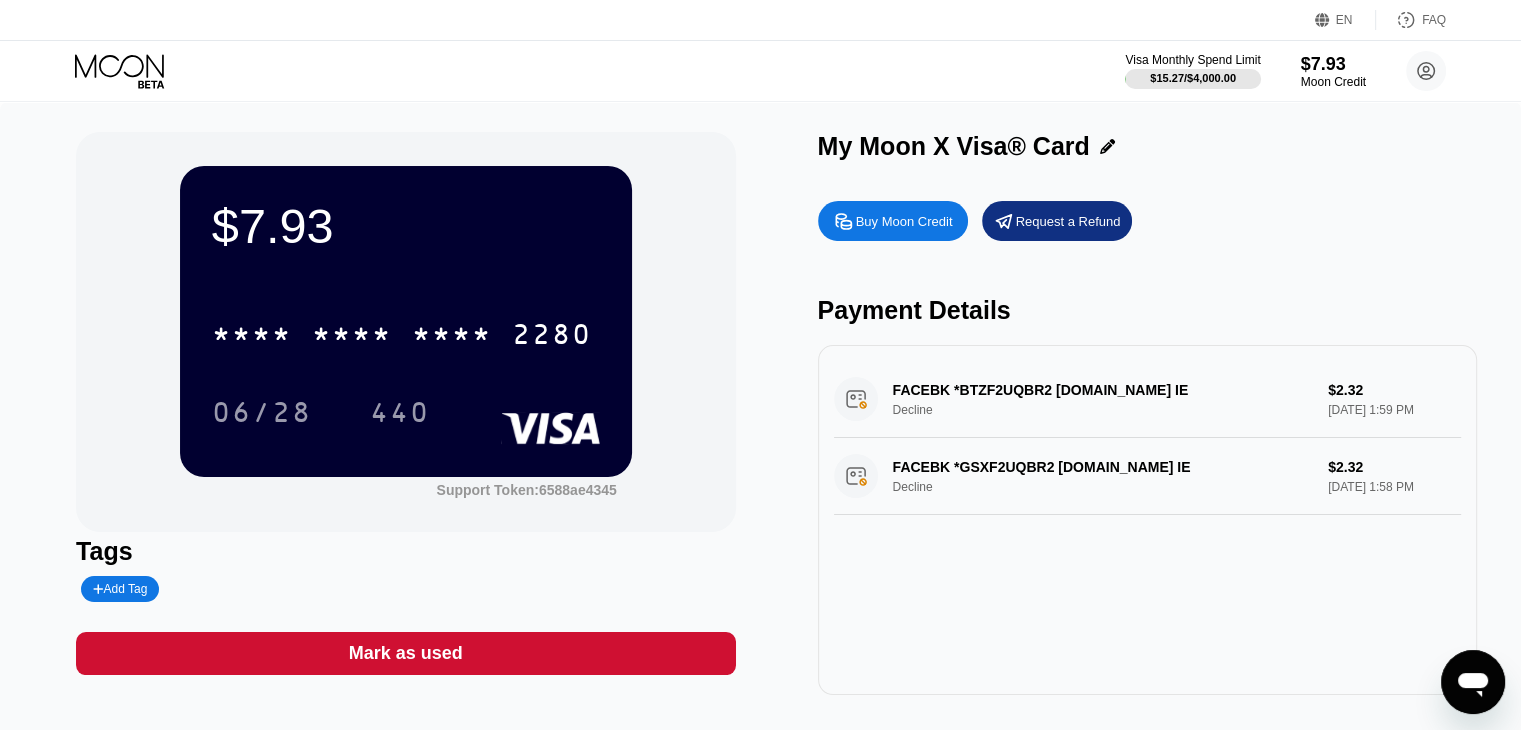 click on "FACEBK *BTZF2UQBR2       FACEBOOK.COM IE Decline $2.32 Jul 12, 2025 1:59 PM" at bounding box center (1147, 399) 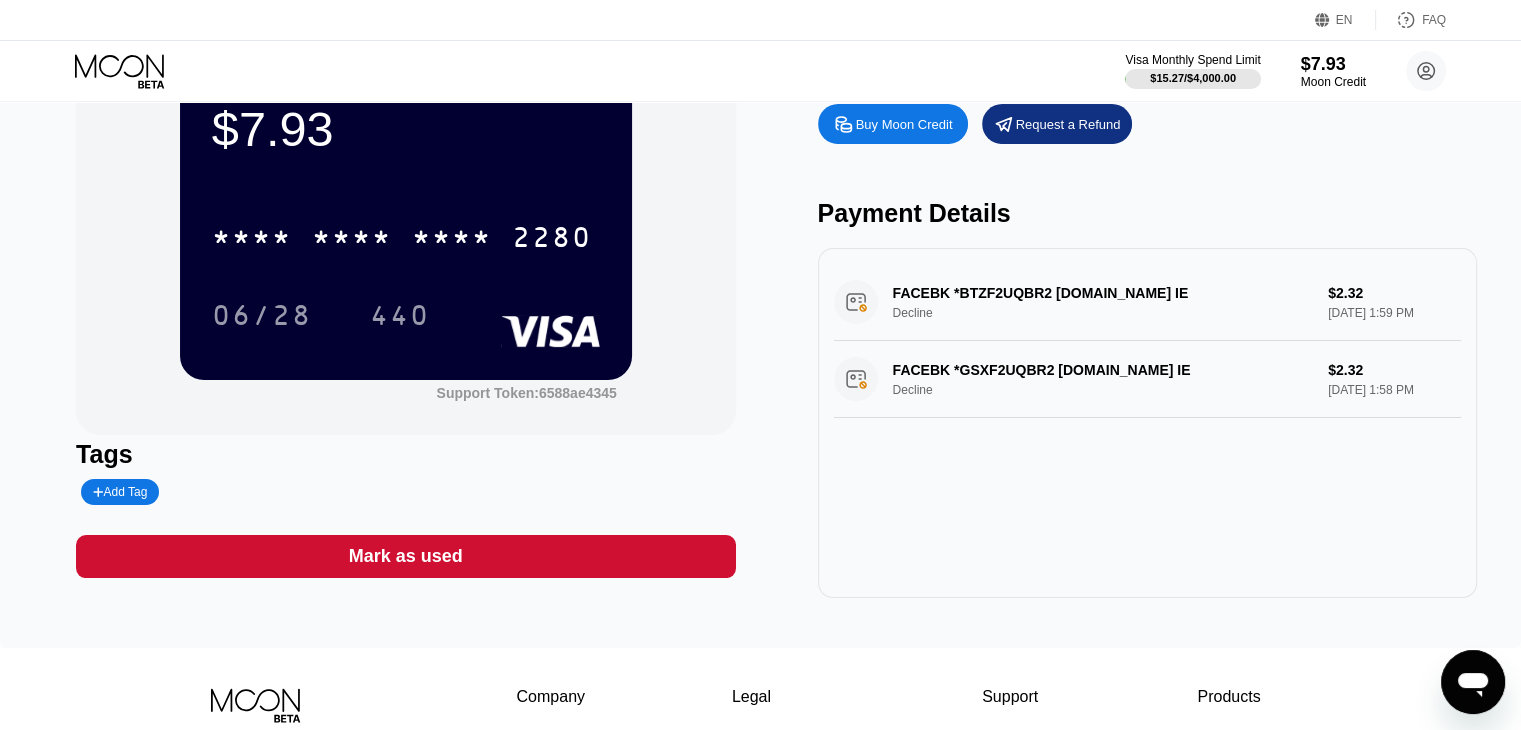 scroll, scrollTop: 29, scrollLeft: 0, axis: vertical 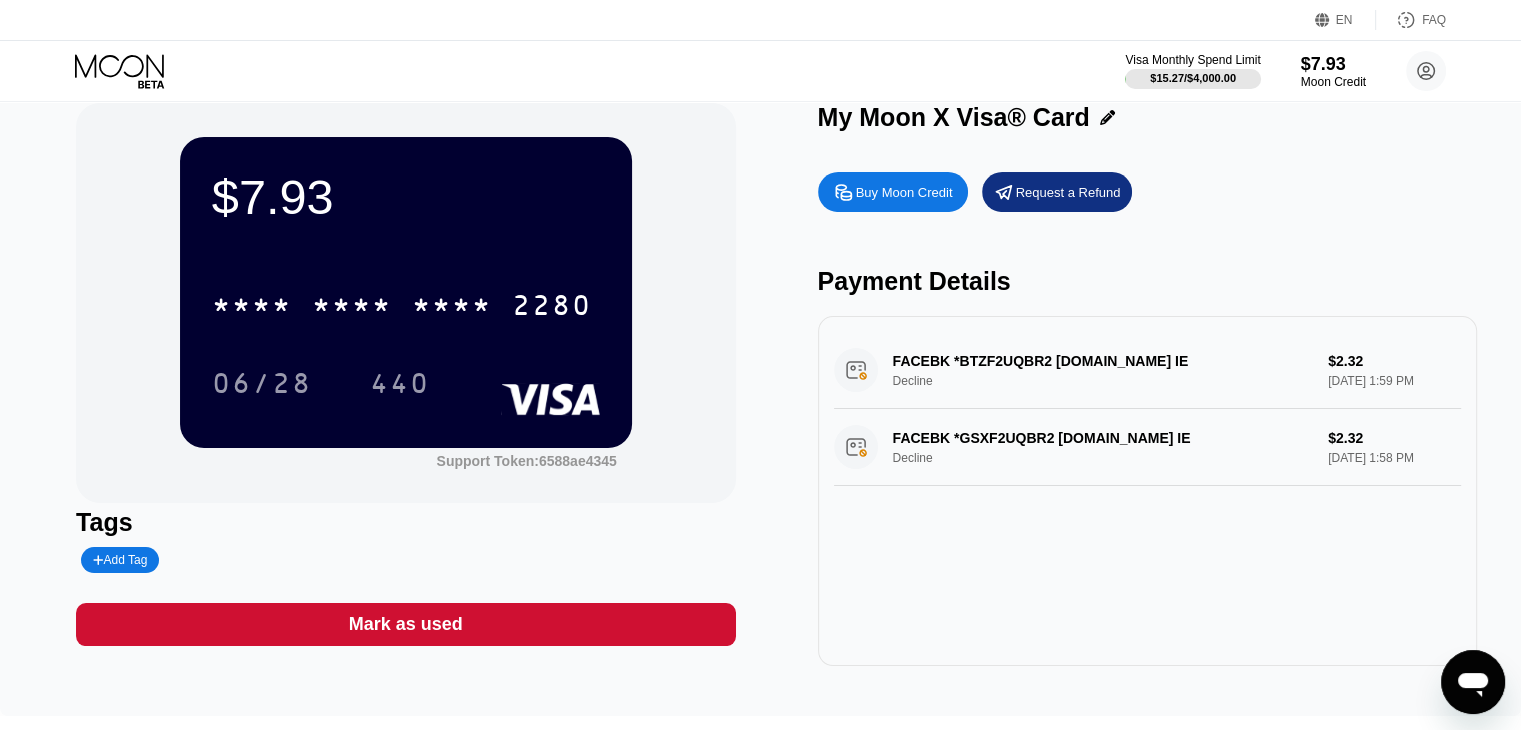 click on "FACEBK *BTZF2UQBR2       FACEBOOK.COM IE Decline $2.32 Jul 12, 2025 1:59 PM" at bounding box center [1147, 370] 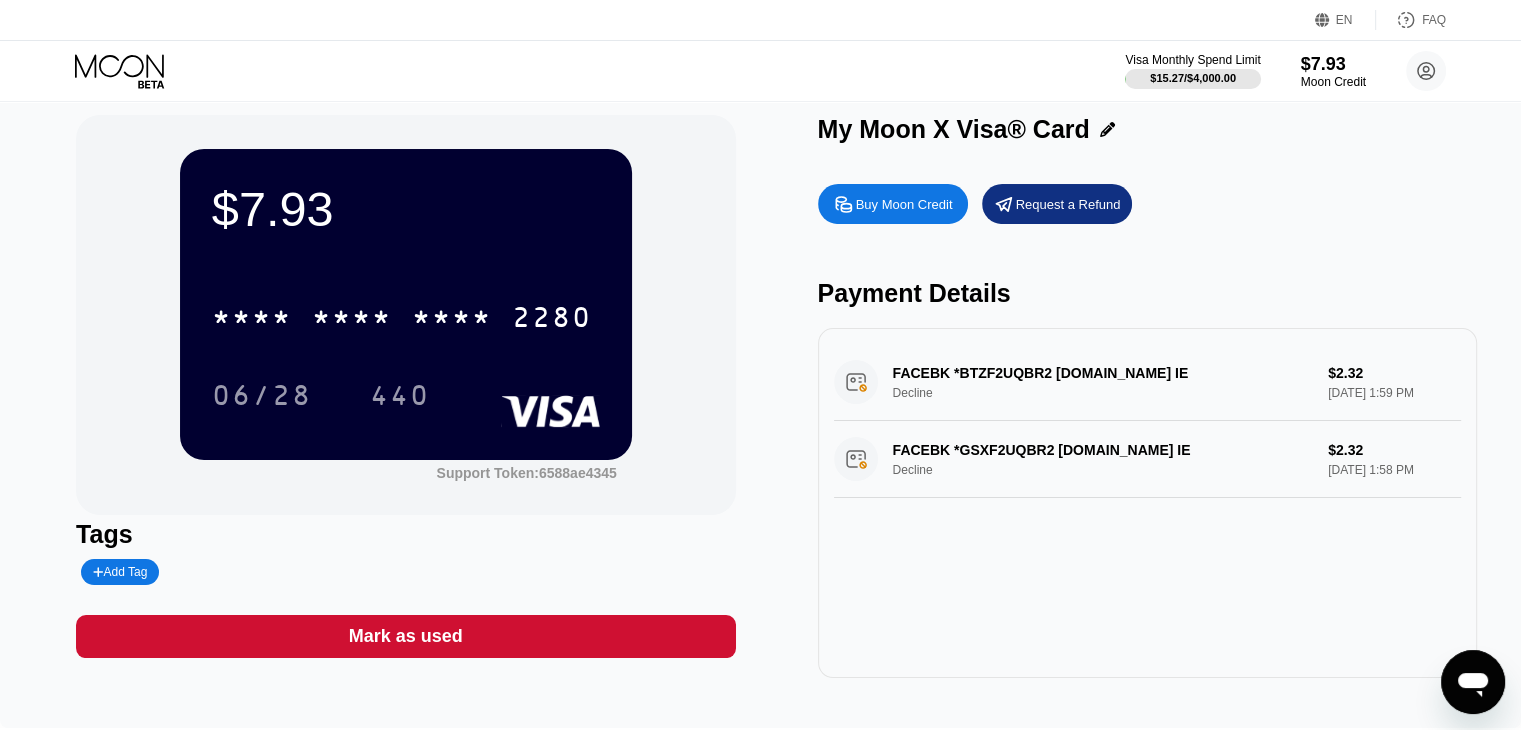 scroll, scrollTop: 0, scrollLeft: 0, axis: both 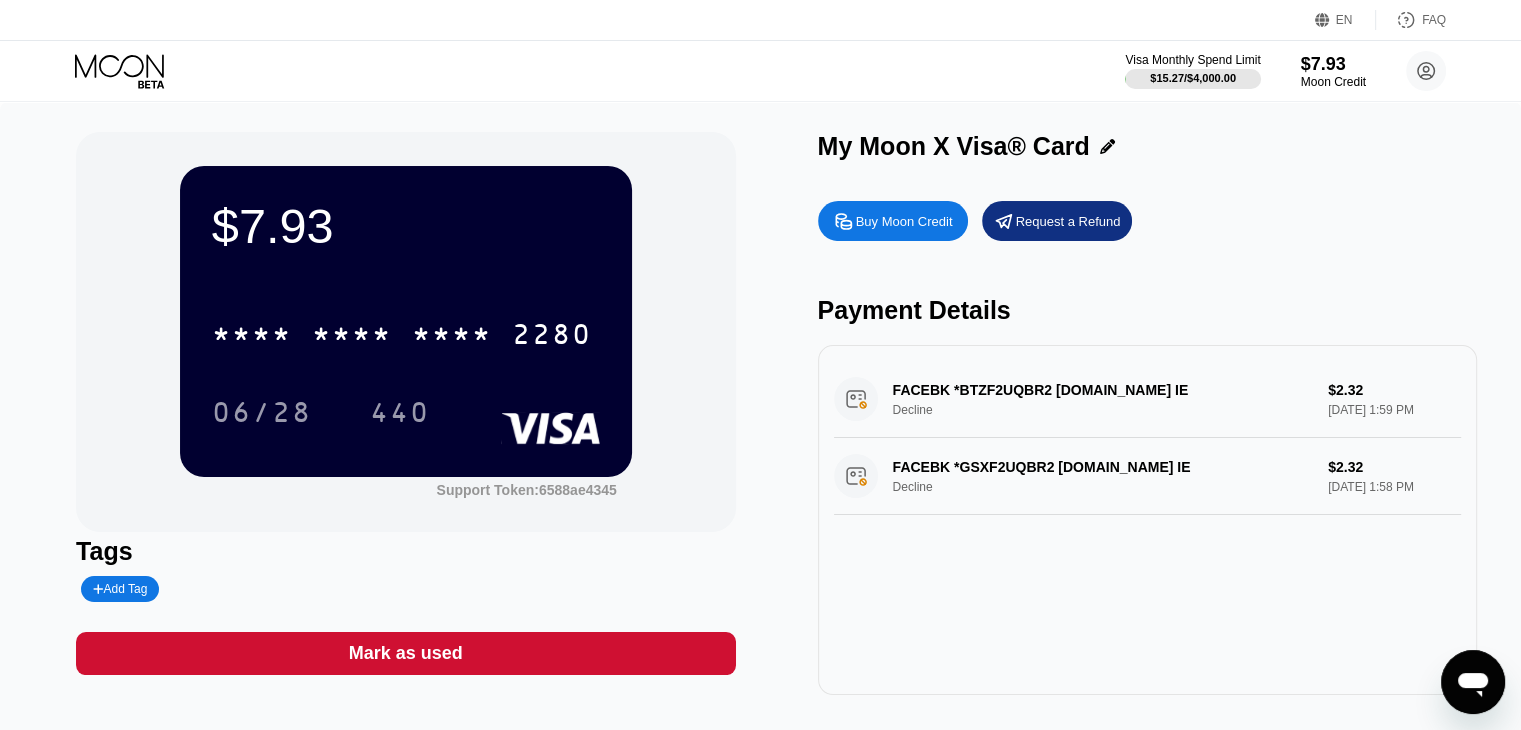 click on "FACEBK *BTZF2UQBR2       FACEBOOK.COM IE Decline $2.32 Jul 12, 2025 1:59 PM" at bounding box center (1147, 399) 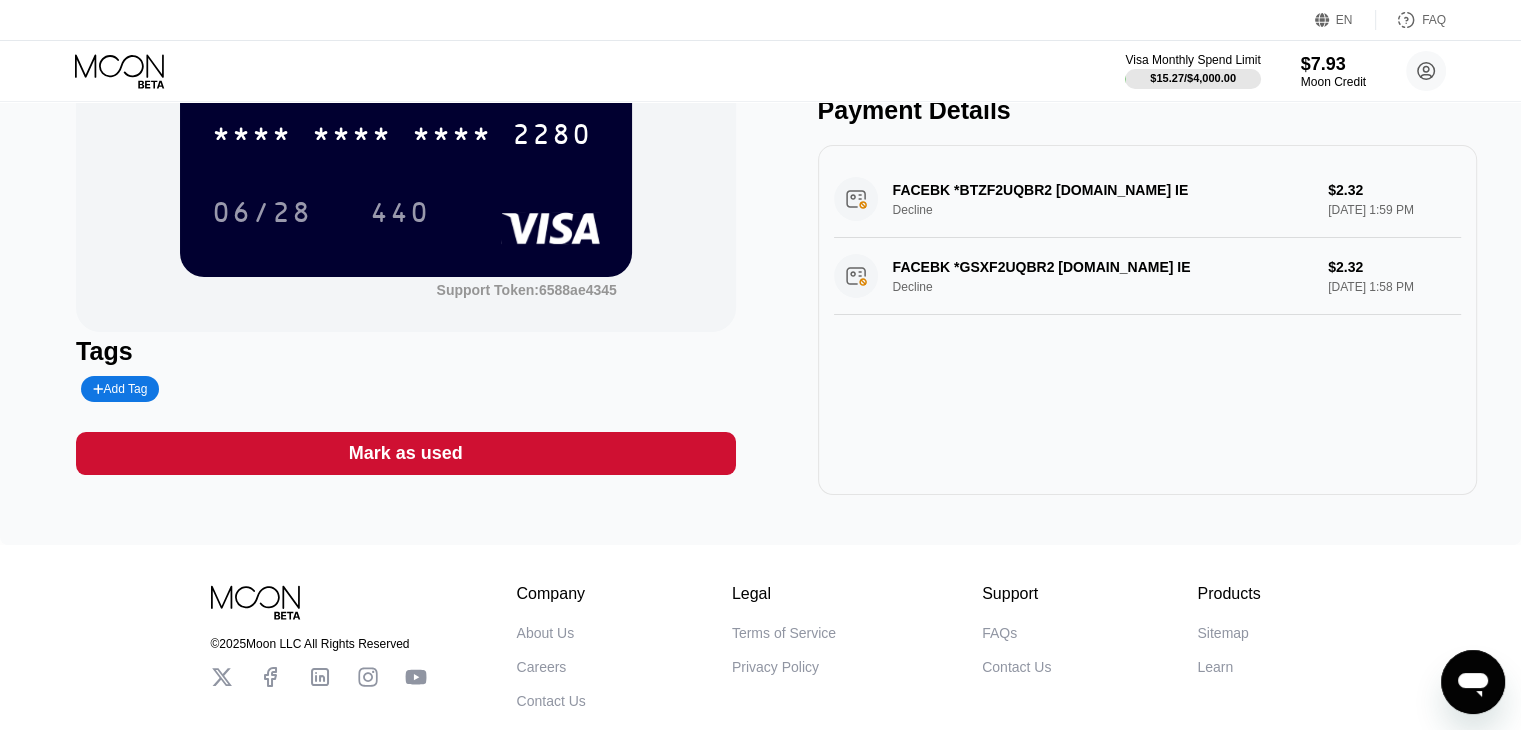 scroll, scrollTop: 0, scrollLeft: 0, axis: both 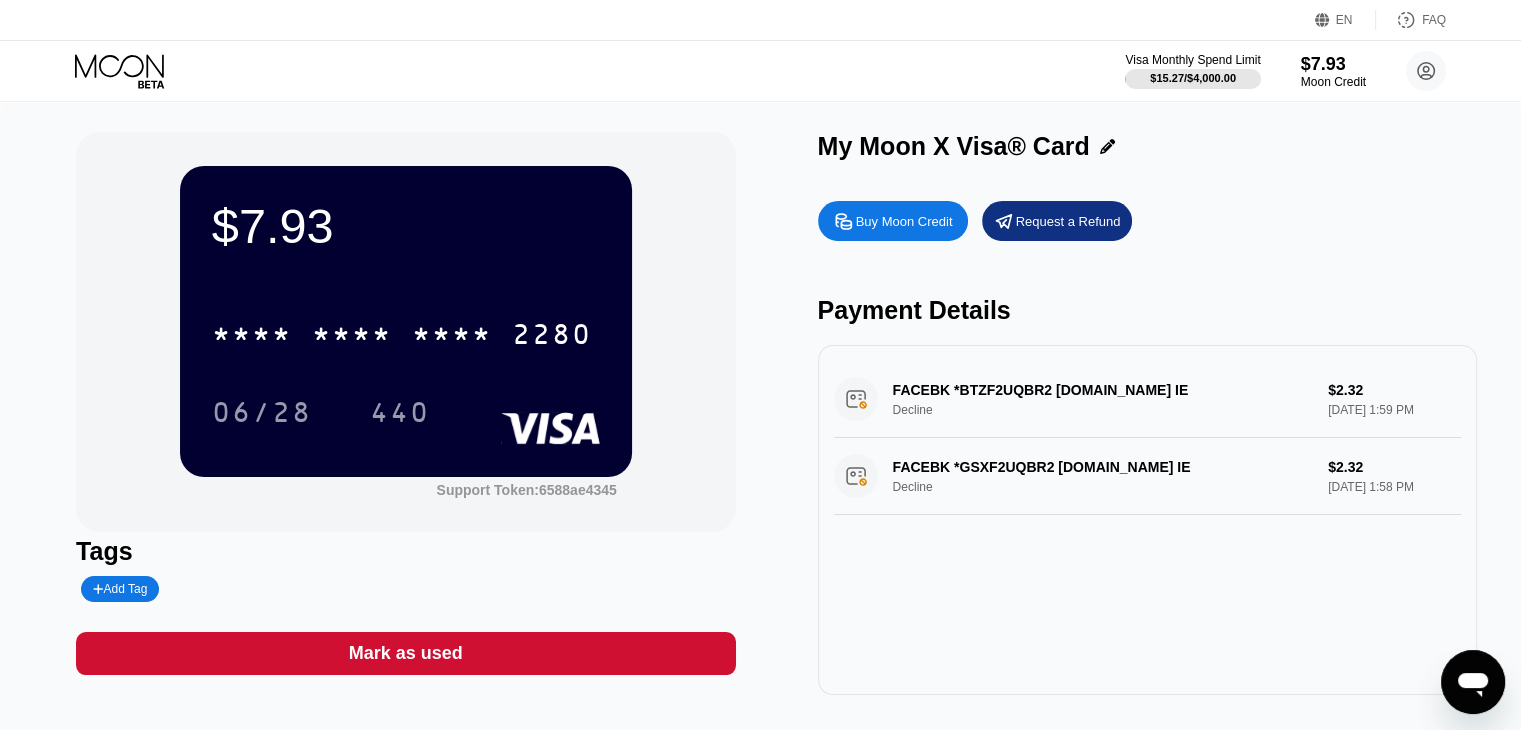 click on "Buy Moon Credit" at bounding box center (904, 221) 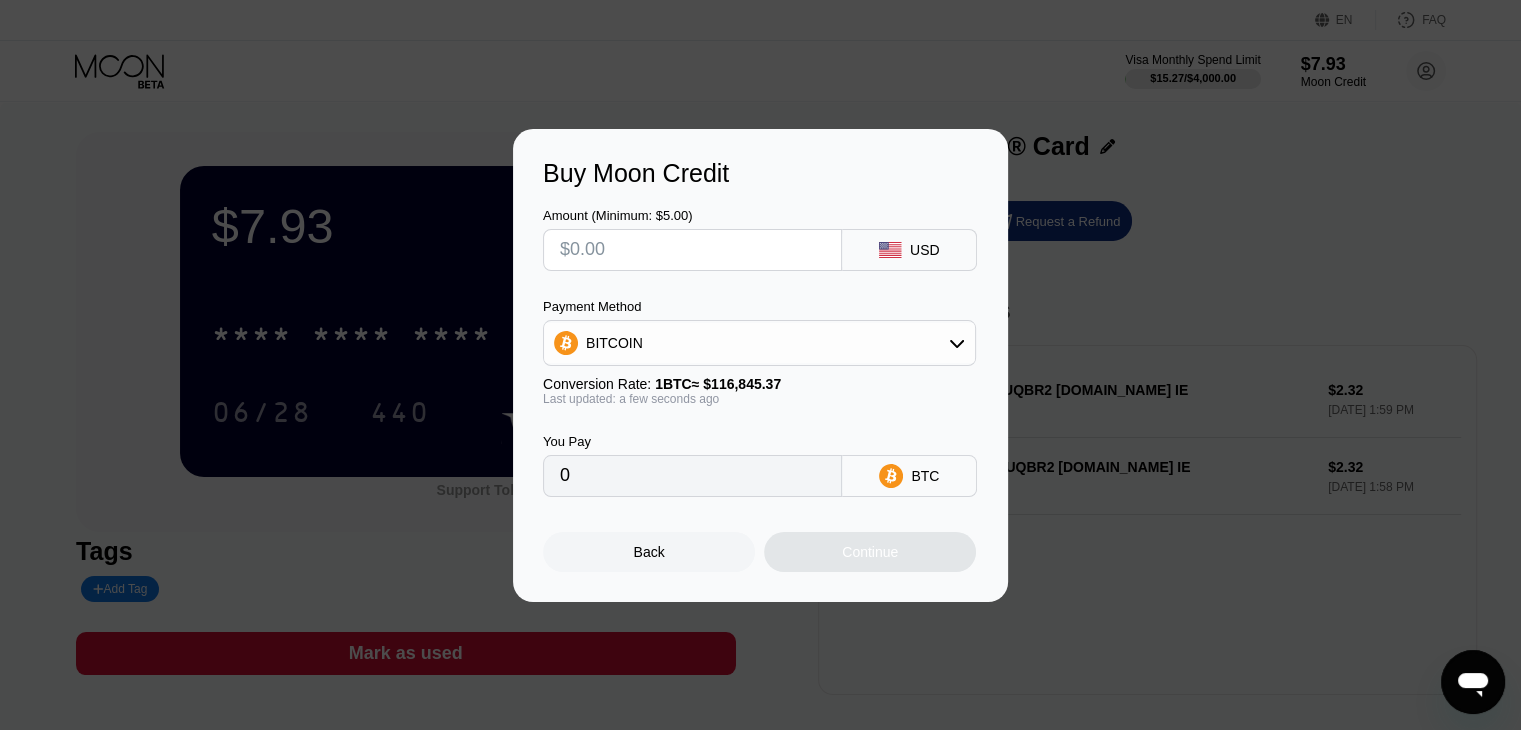click on "Buy Moon Credit Amount (Minimum: $5.00) USD Payment Method BITCOIN Conversion Rate:   1  BTC  ≈   $116,845.37 Last updated:   a few seconds ago You Pay 0 BTC Back Continue" at bounding box center [760, 365] 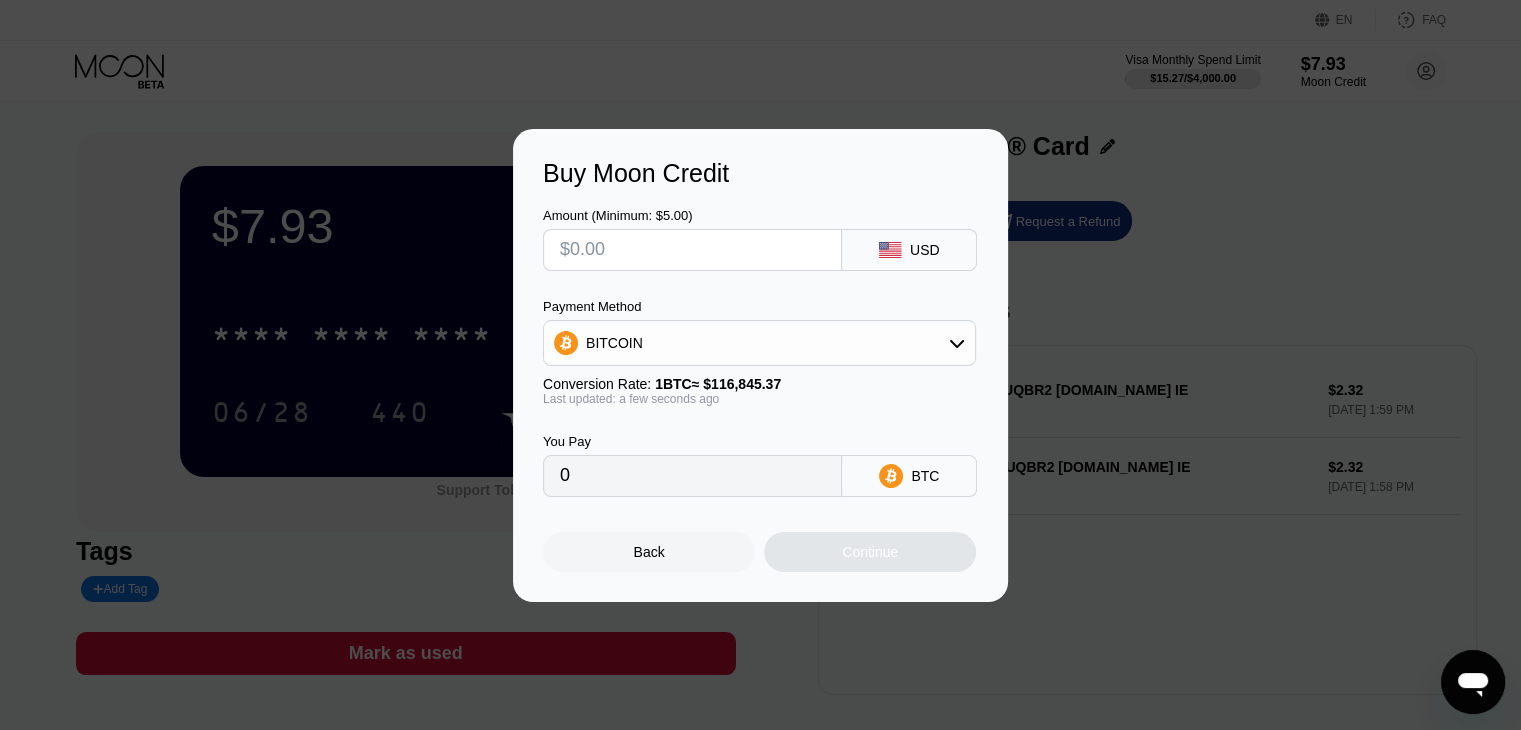 click on "Back" at bounding box center [649, 552] 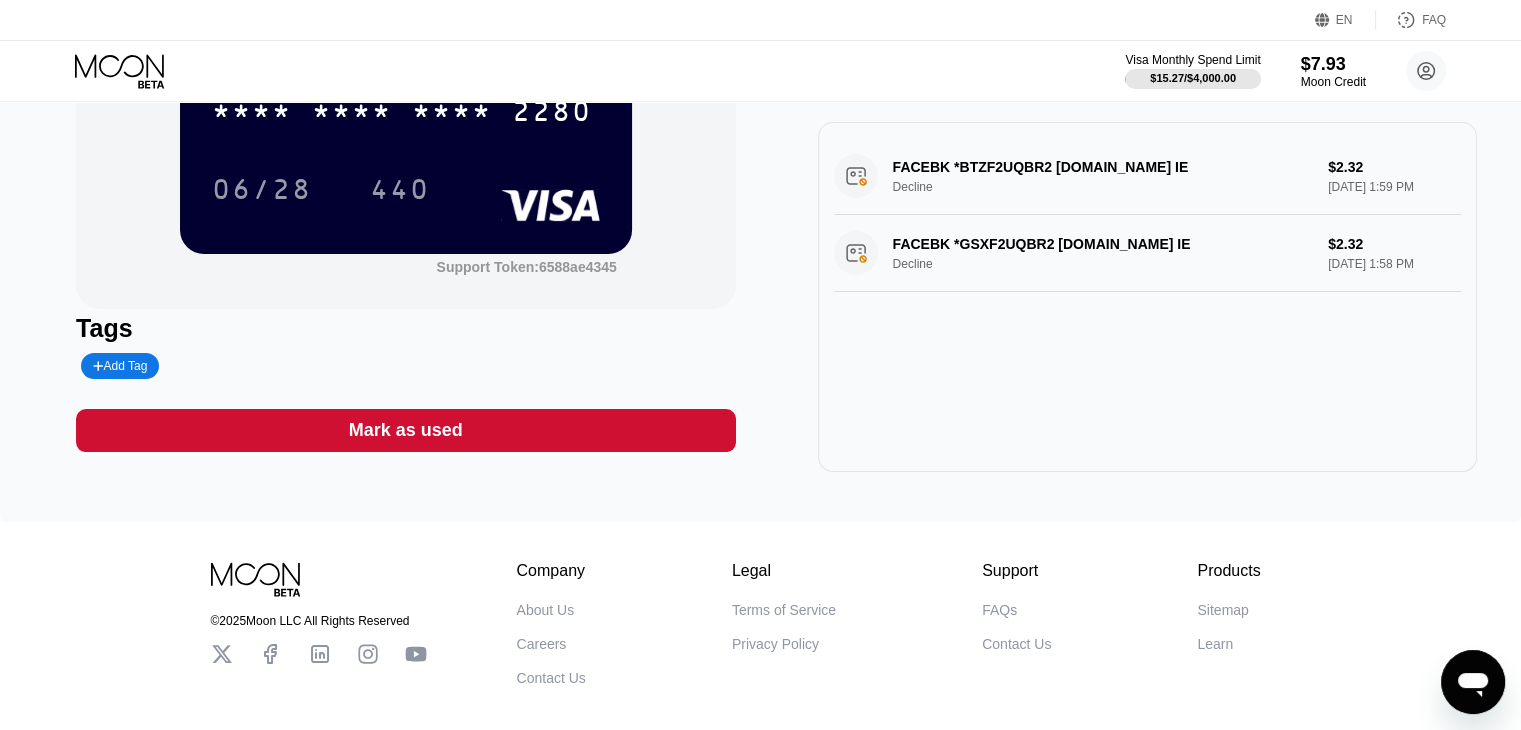 scroll, scrollTop: 229, scrollLeft: 0, axis: vertical 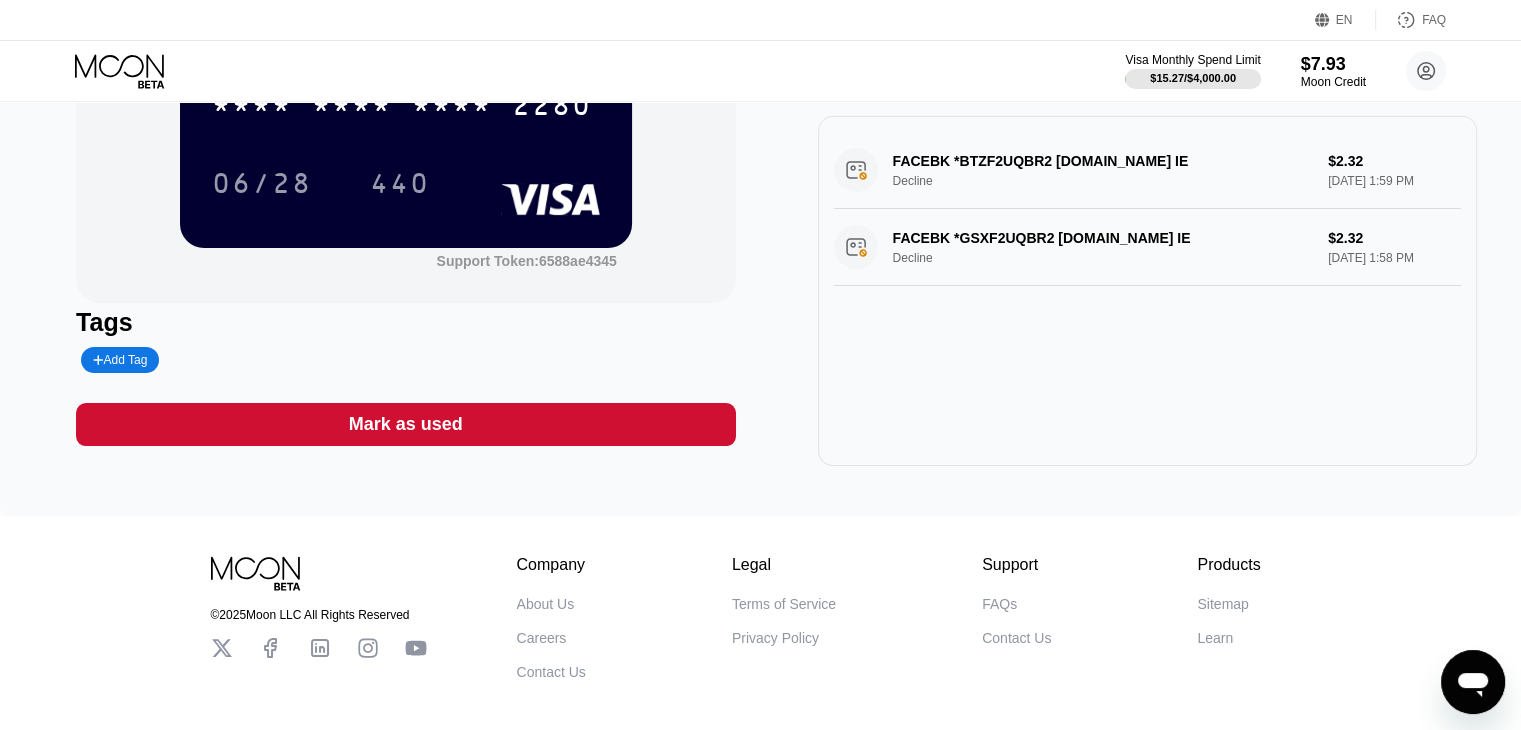 click on "FACEBK *GSXF2UQBR2       FACEBOOK.COM IE Decline $2.32 Jul 12, 2025 1:58 PM" at bounding box center (1147, 247) 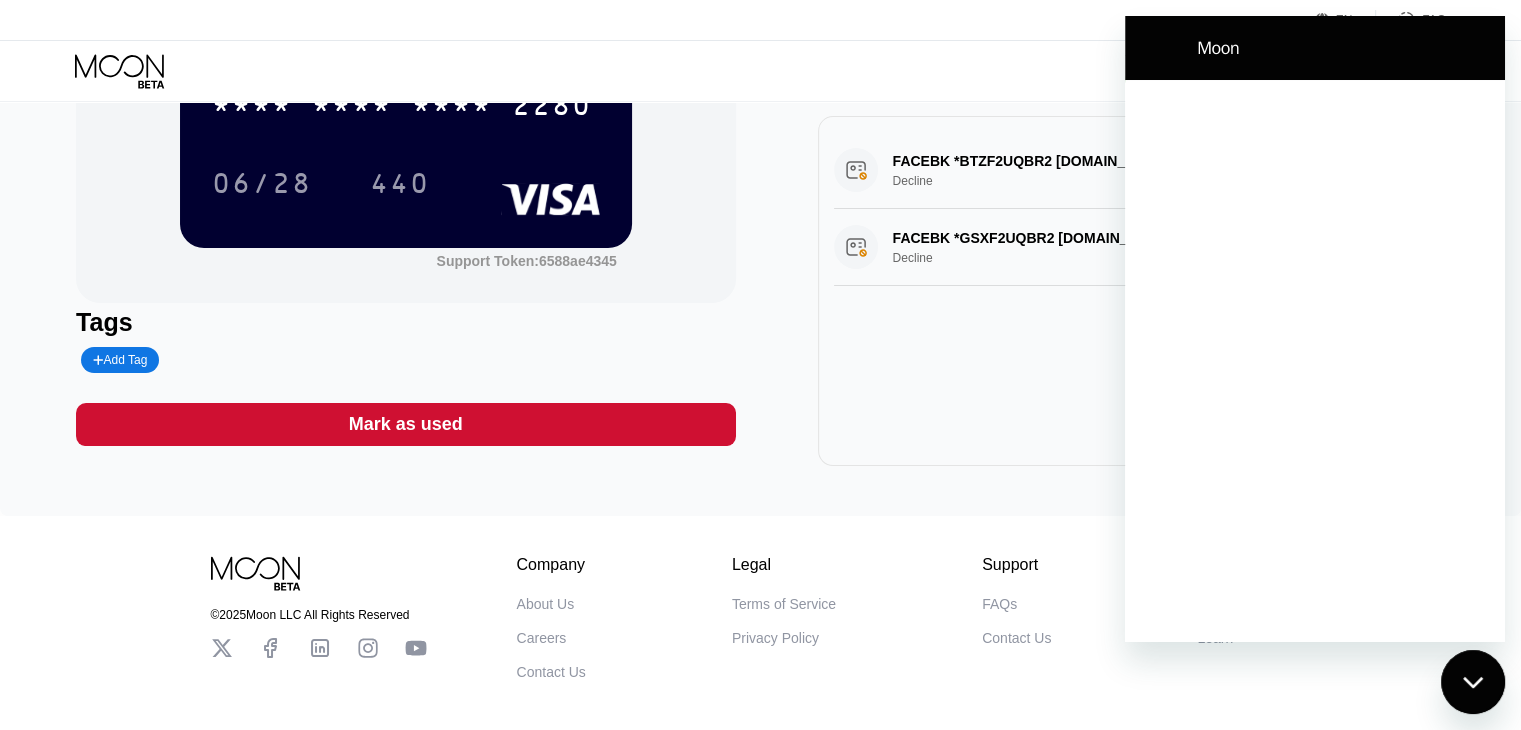 scroll, scrollTop: 0, scrollLeft: 0, axis: both 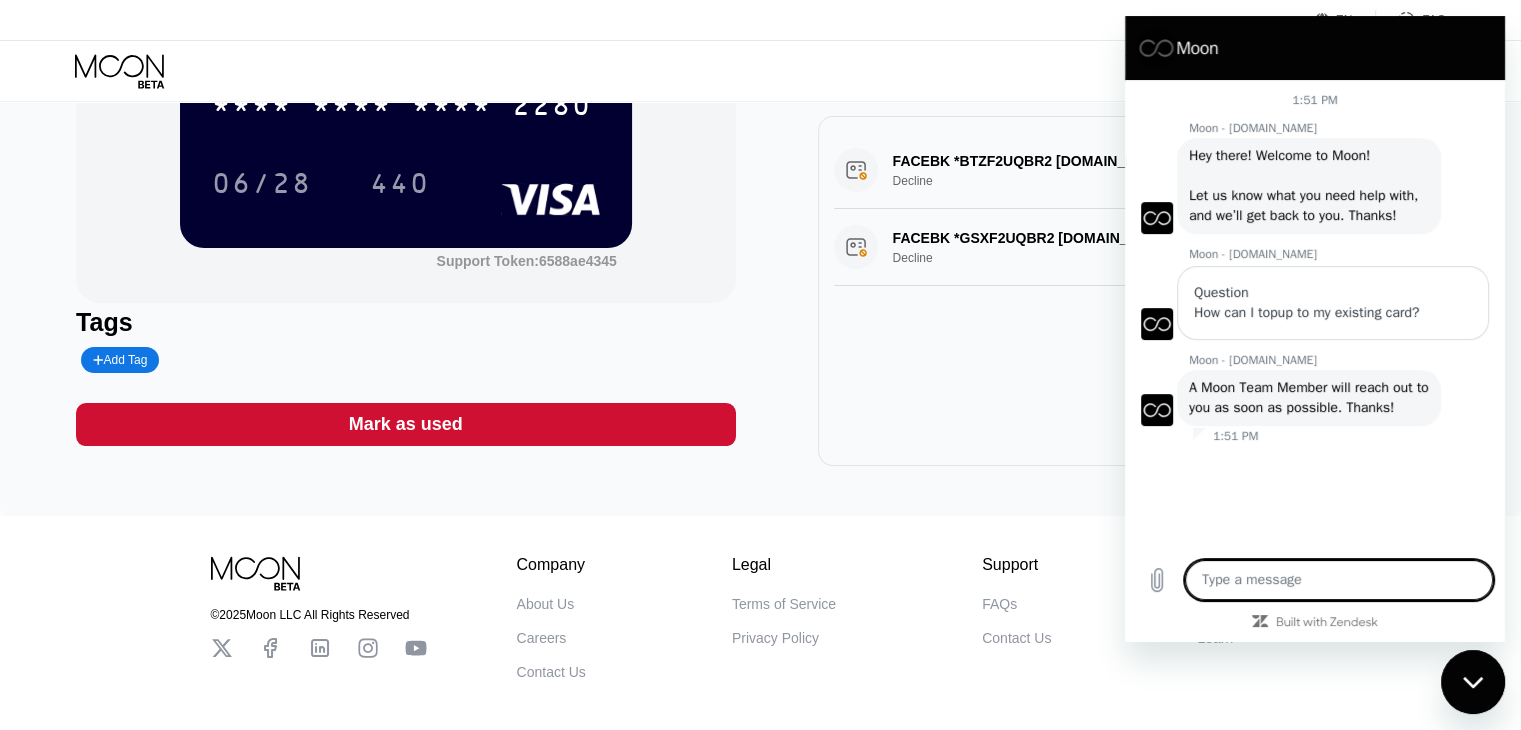 click on "FACEBK *BTZF2UQBR2       FACEBOOK.COM IE Decline $2.32 Jul 12, 2025 1:59 PM FACEBK *GSXF2UQBR2       FACEBOOK.COM IE Decline $2.32 Jul 12, 2025 1:58 PM" at bounding box center (1147, 291) 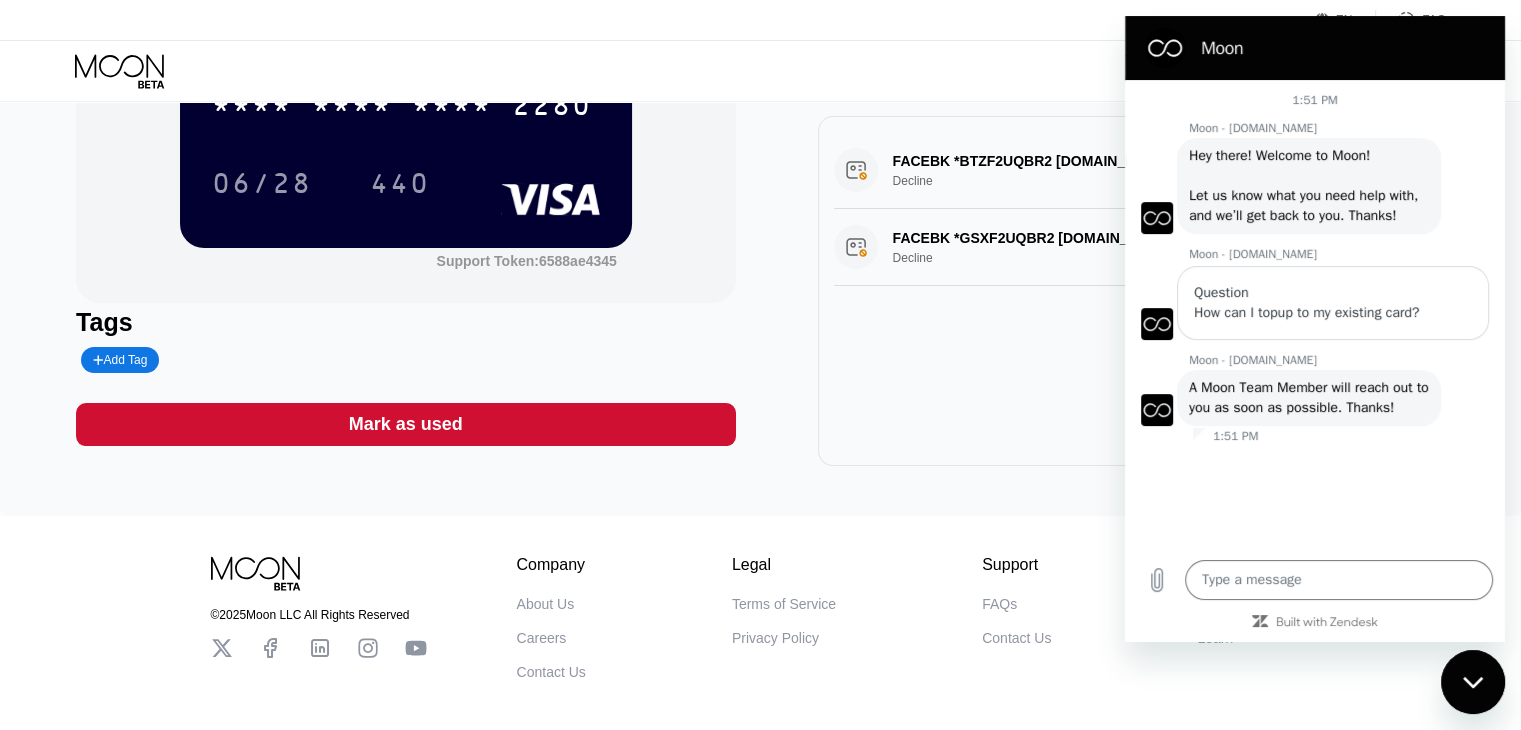 click 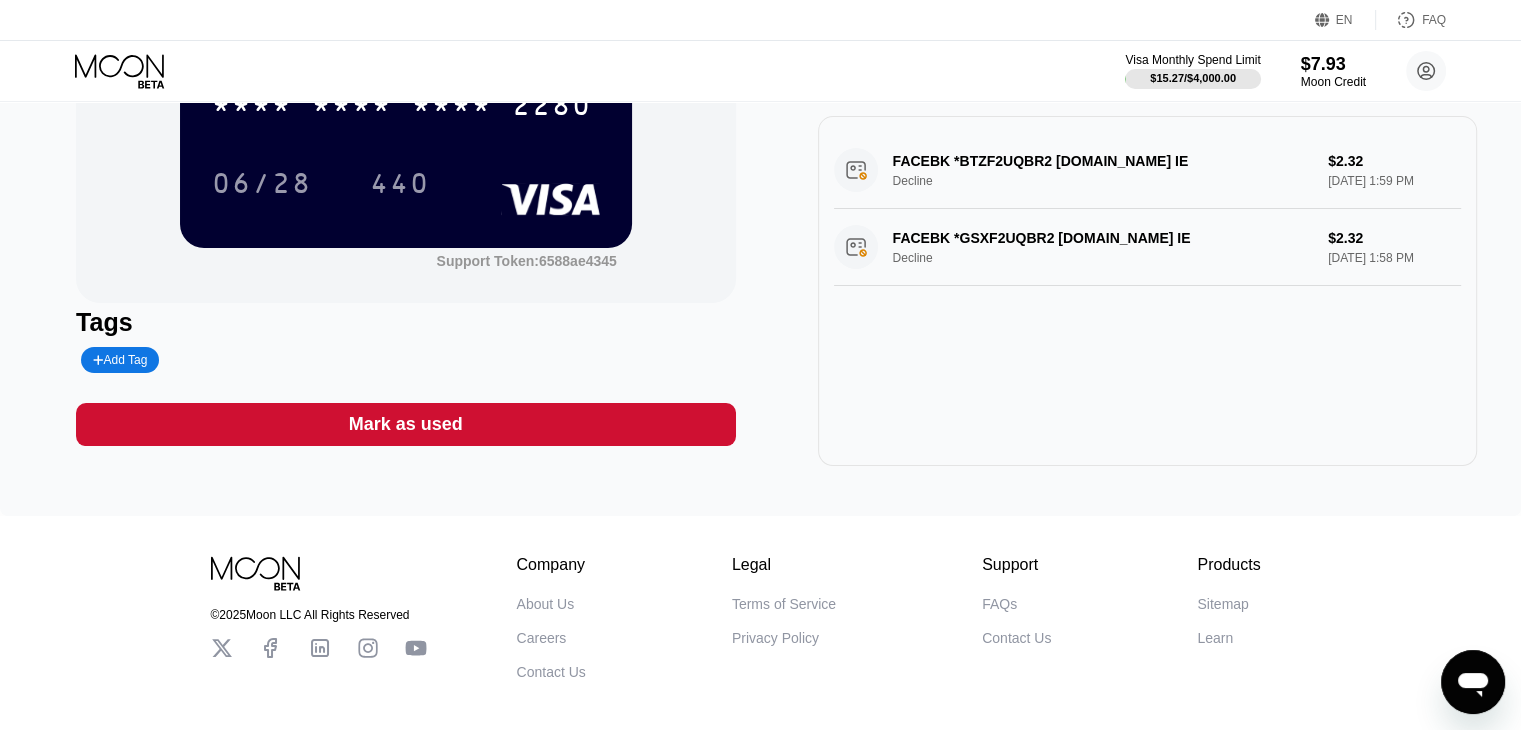click at bounding box center [1473, 682] 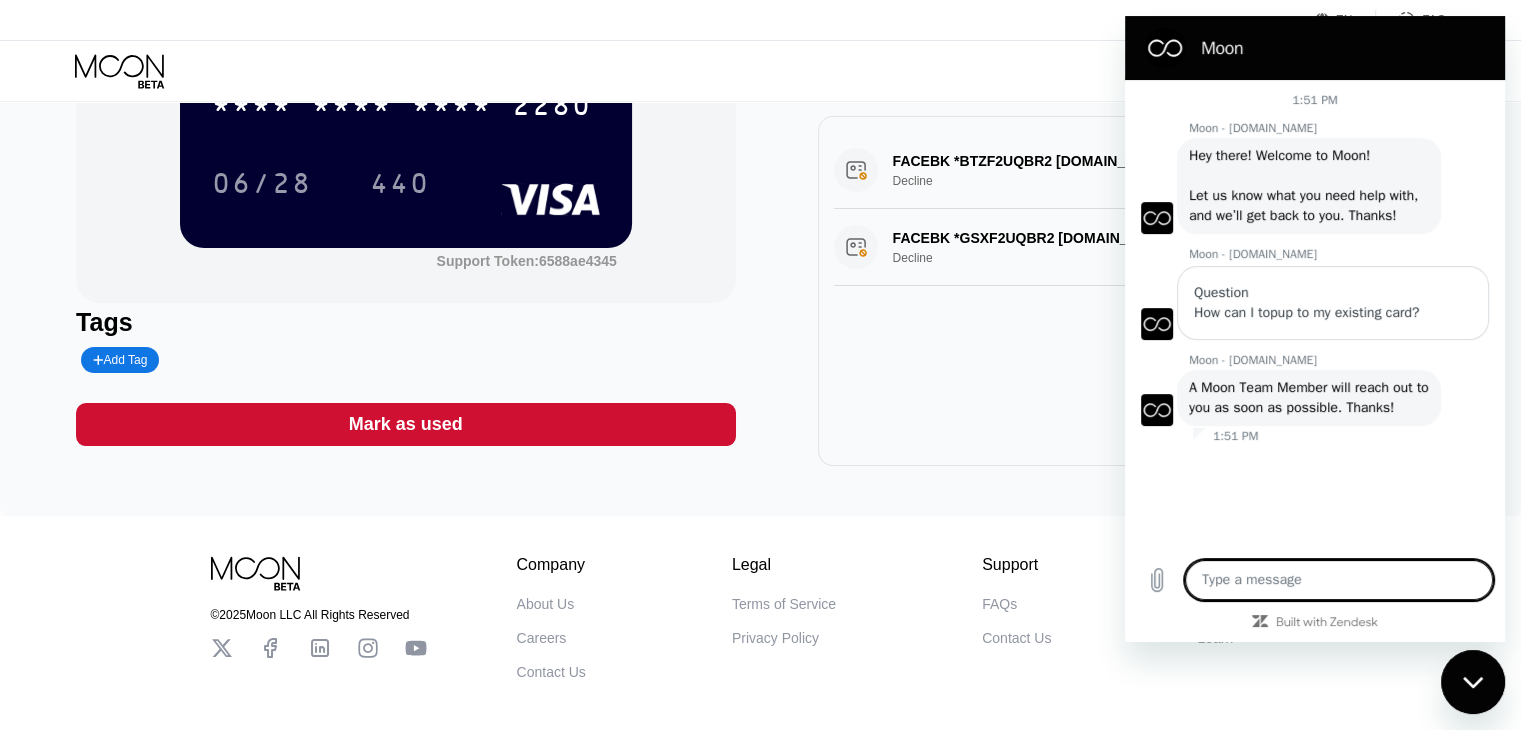 click at bounding box center [1339, 580] 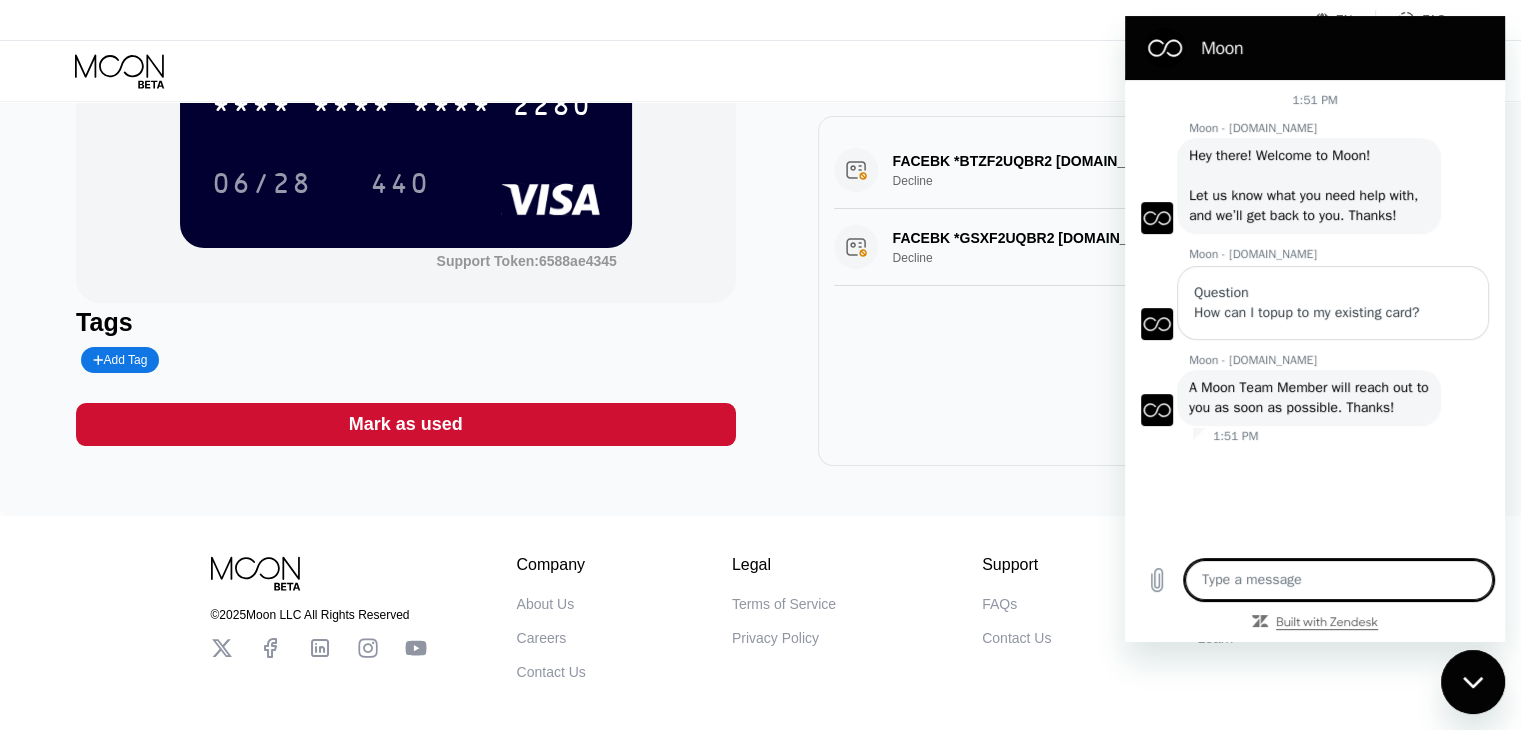 click 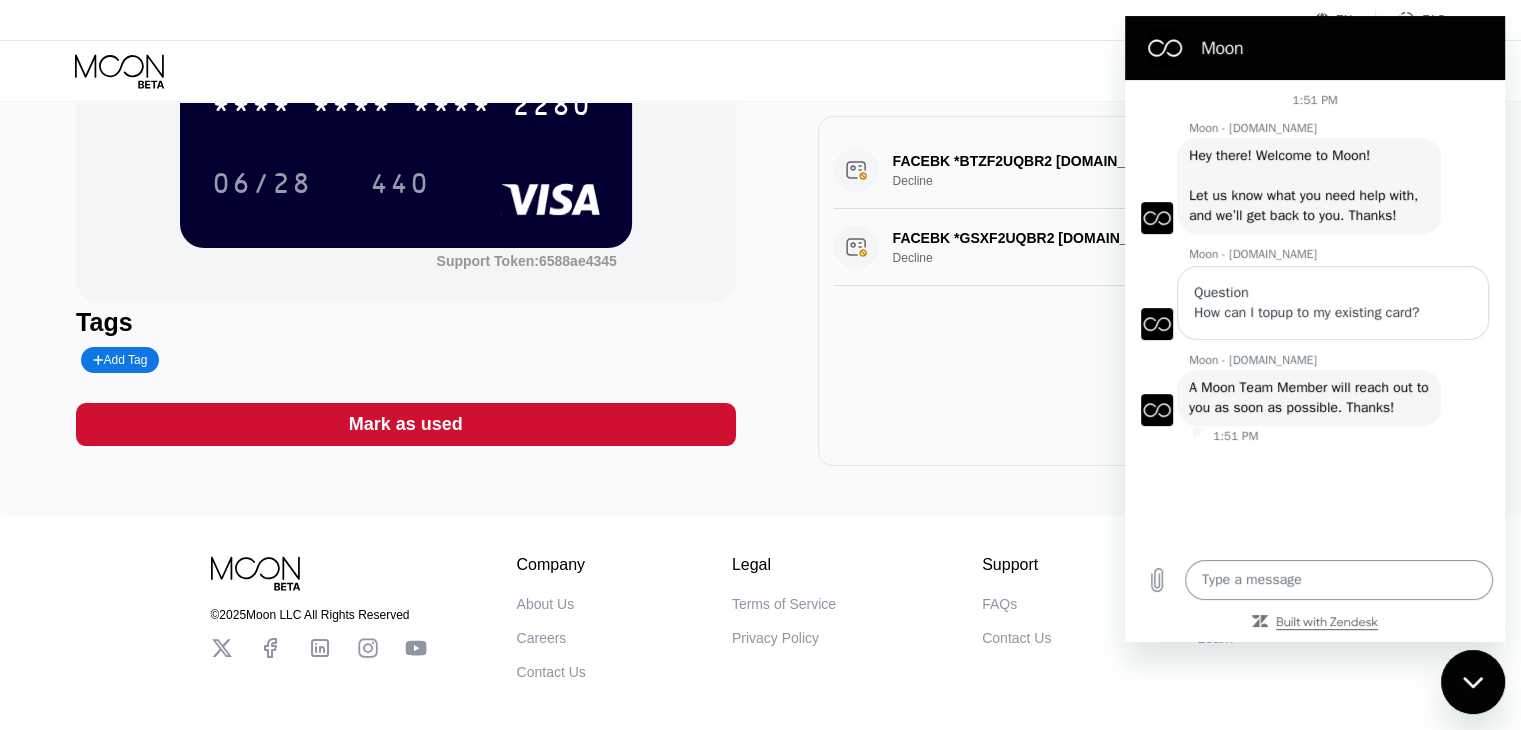 type on "x" 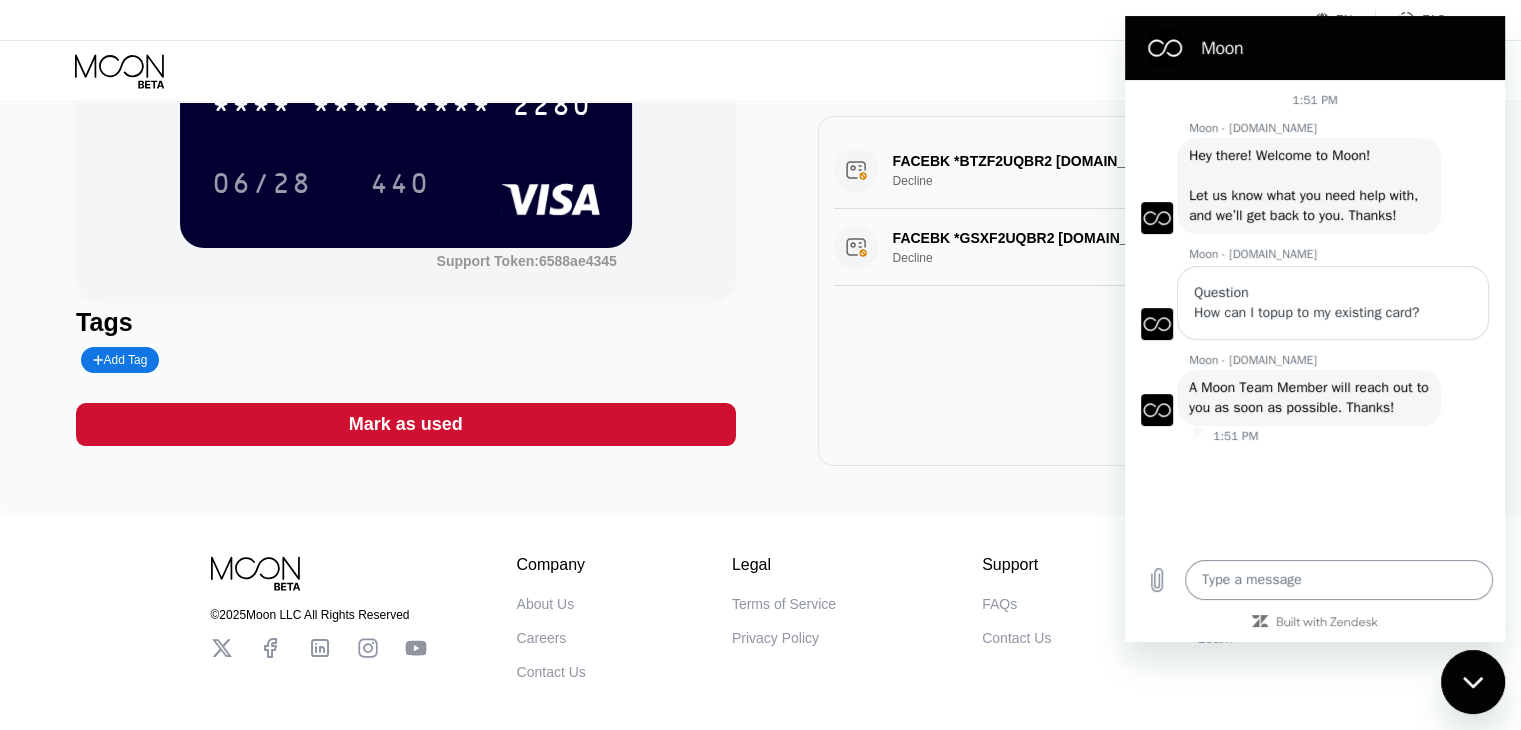 click at bounding box center [1339, 580] 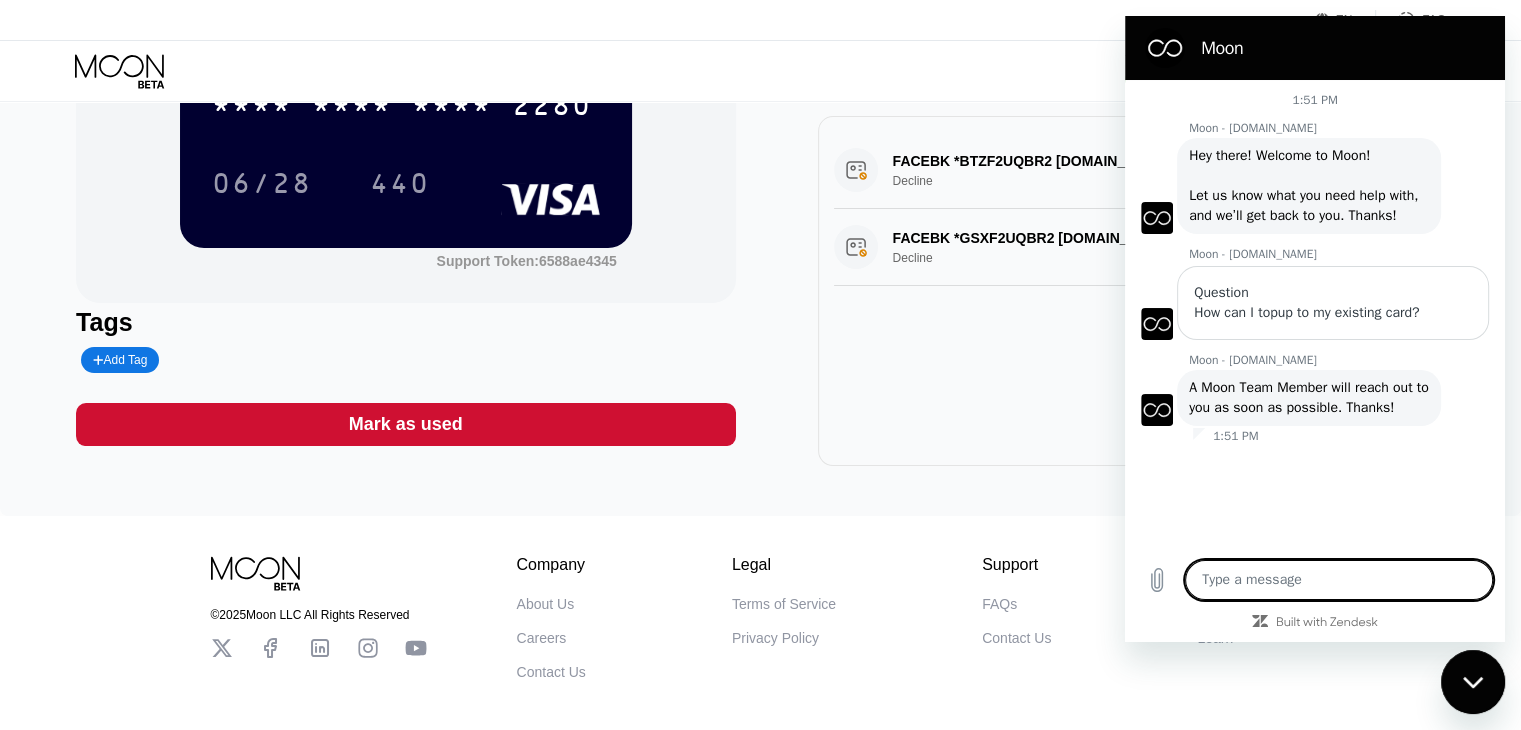 type on "H" 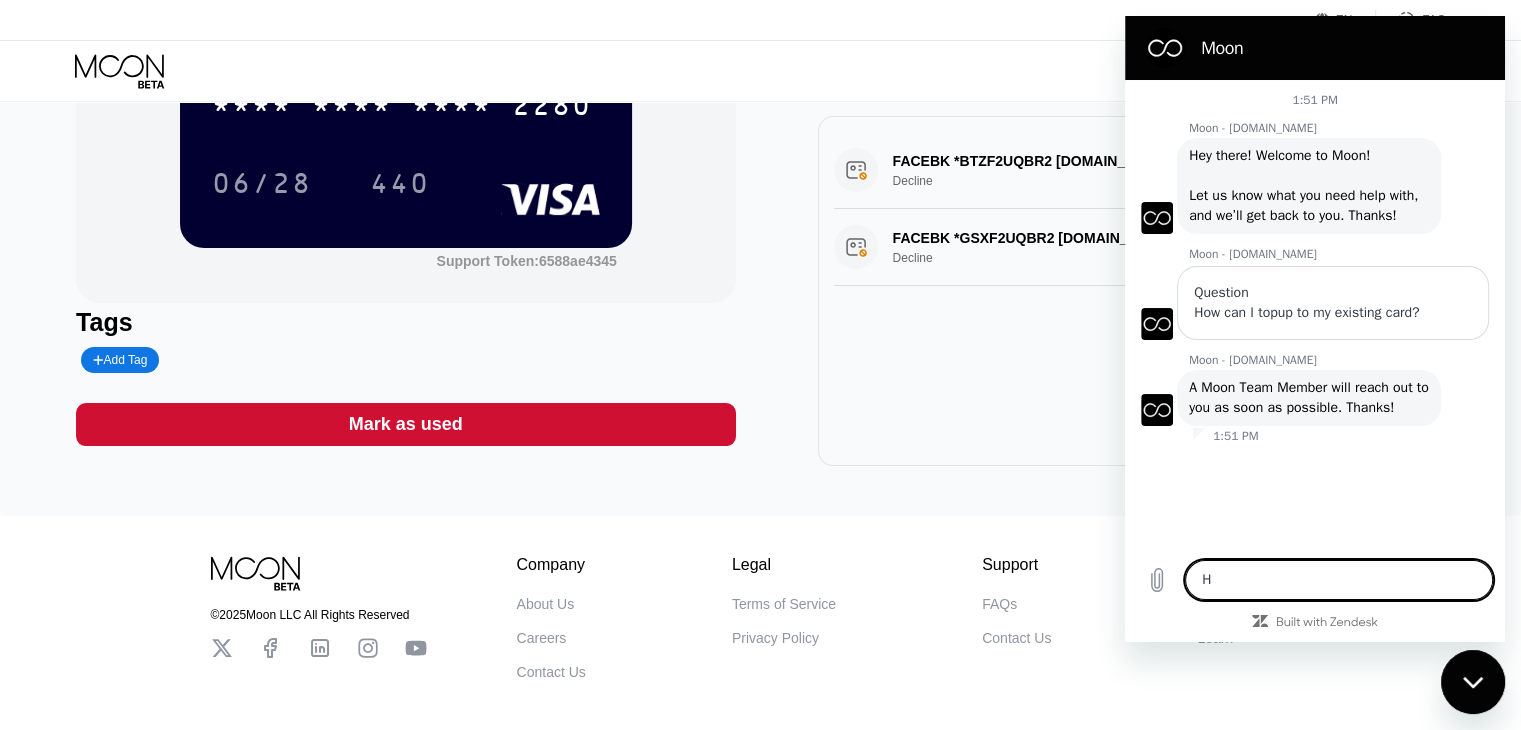 type on "Hi" 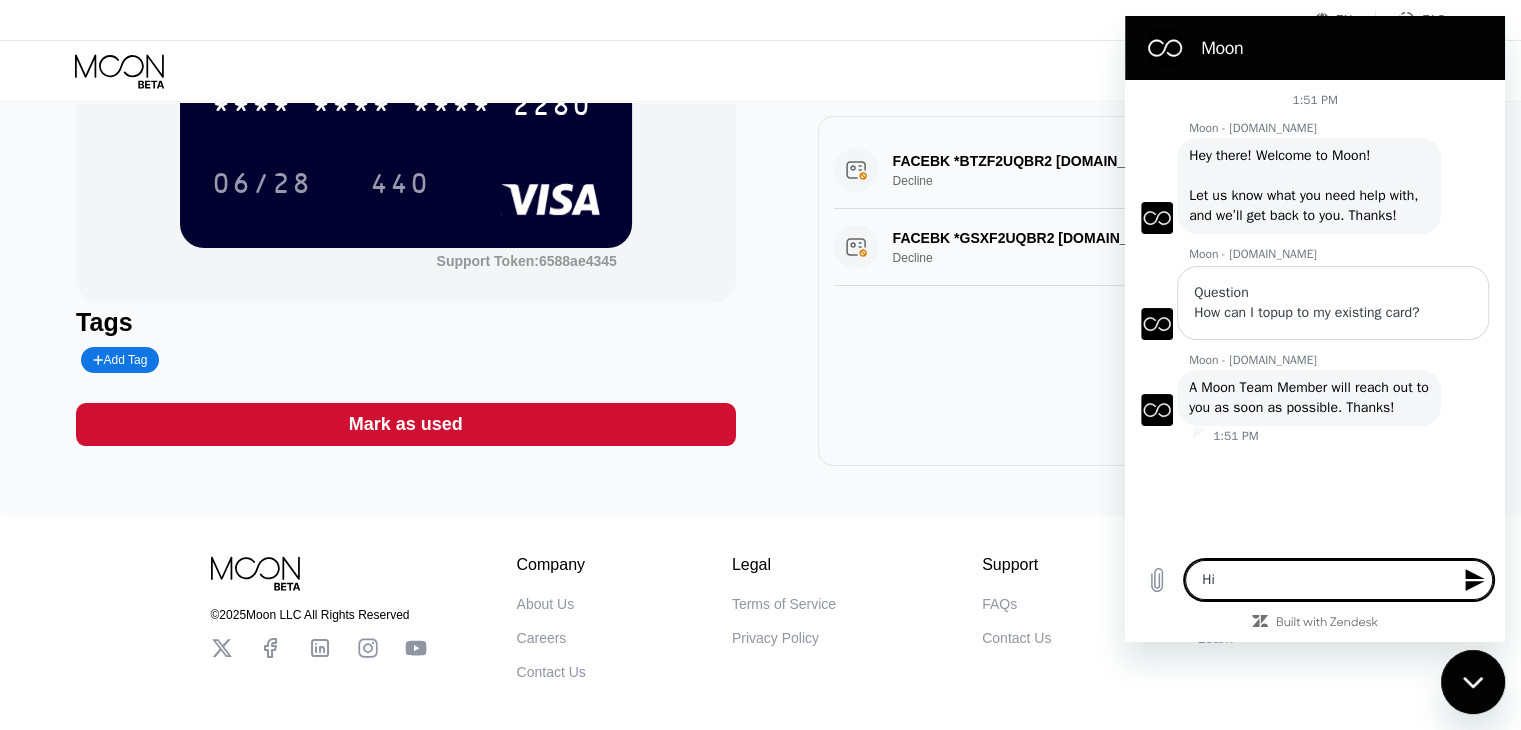 type 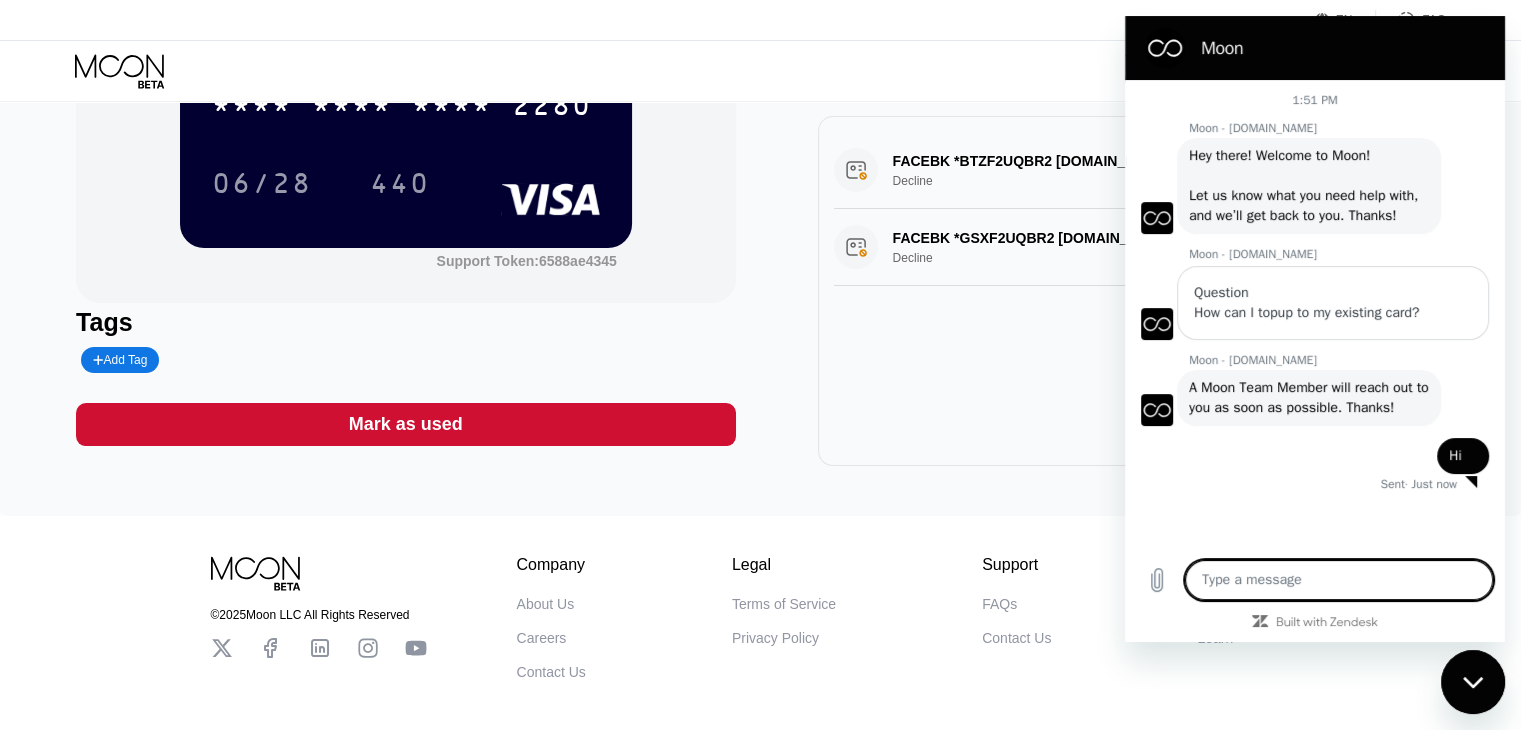 click on "FACEBK *GSXF2UQBR2       FACEBOOK.COM IE Decline $2.32 Jul 12, 2025 1:58 PM" at bounding box center [1147, 247] 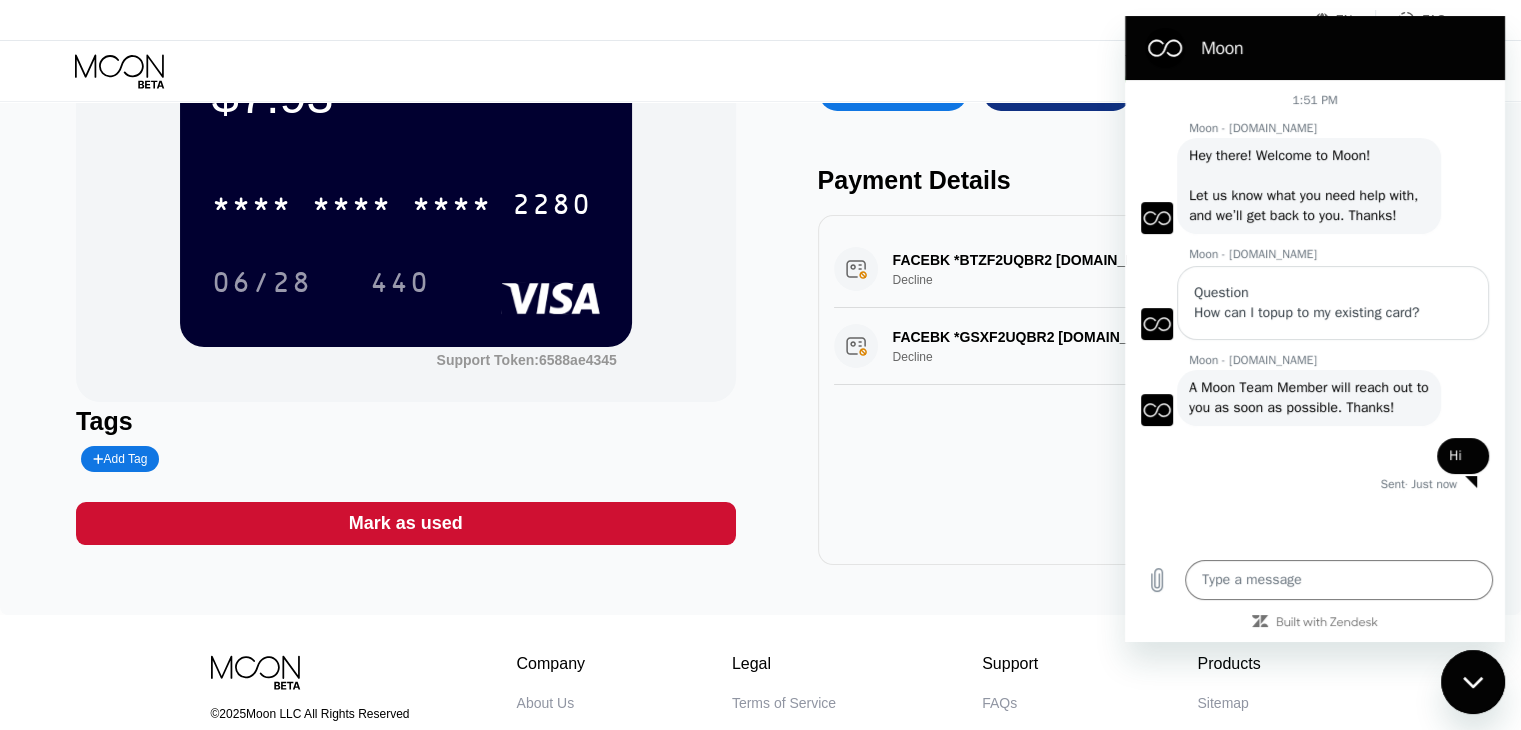 scroll, scrollTop: 129, scrollLeft: 0, axis: vertical 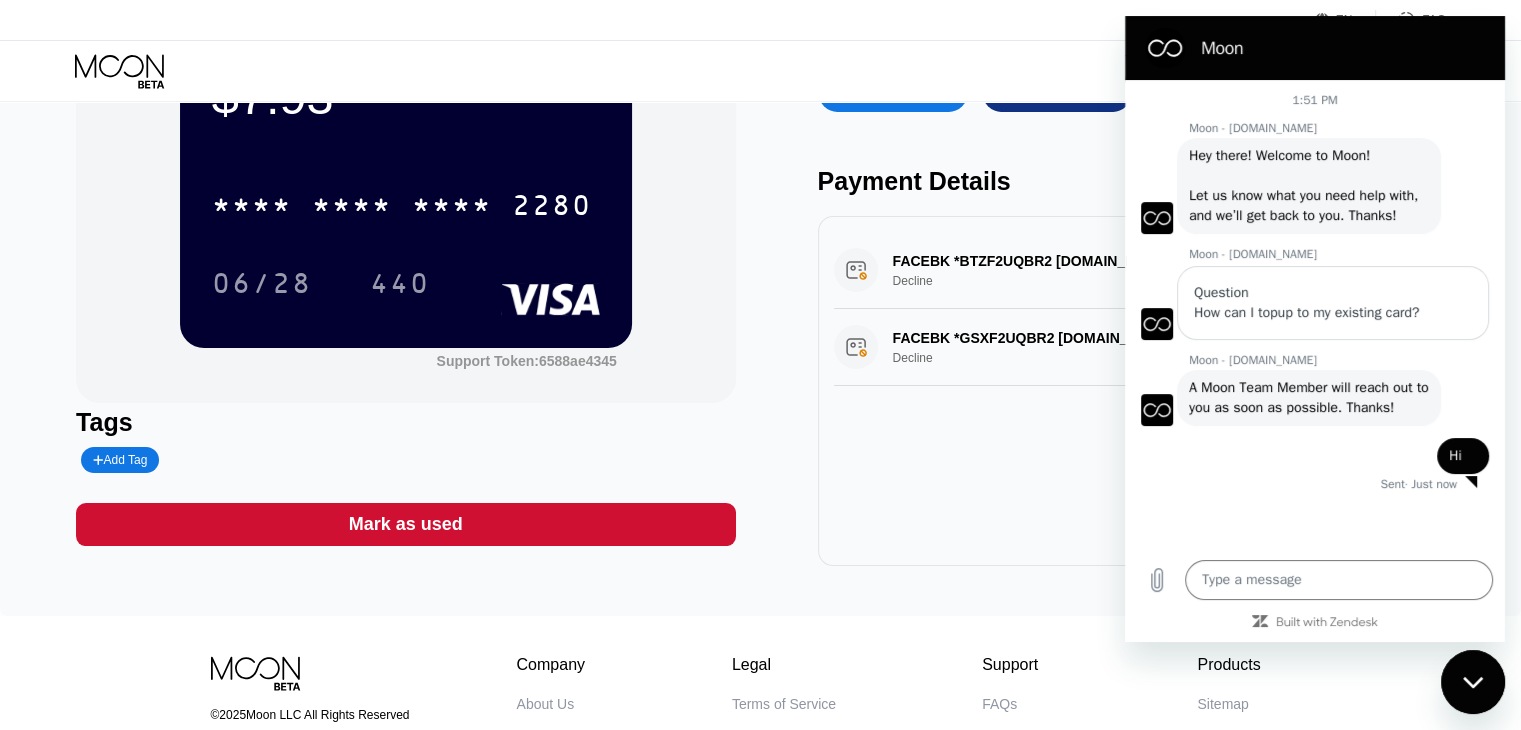 drag, startPoint x: 1488, startPoint y: 687, endPoint x: 2855, endPoint y: 1307, distance: 1501.0293 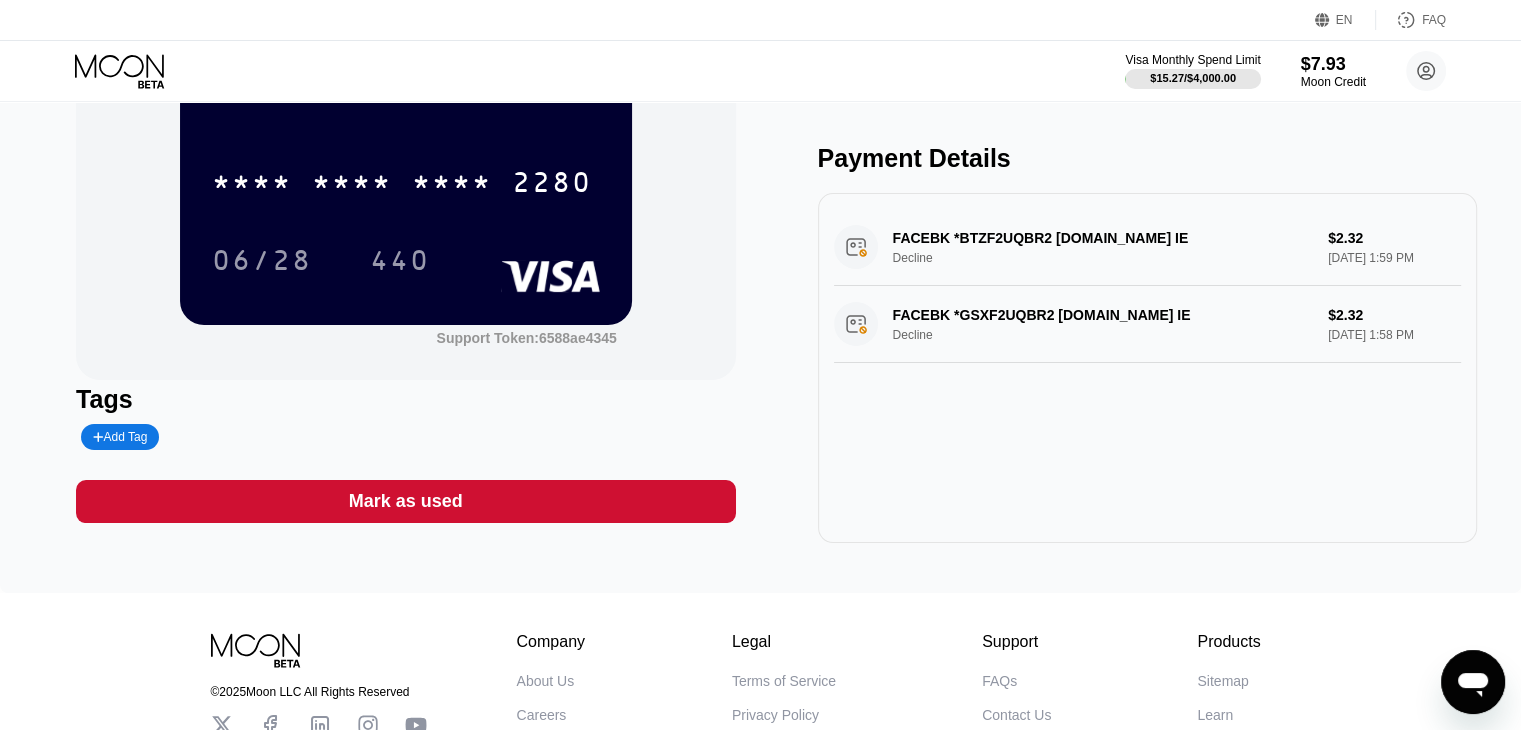 scroll, scrollTop: 0, scrollLeft: 0, axis: both 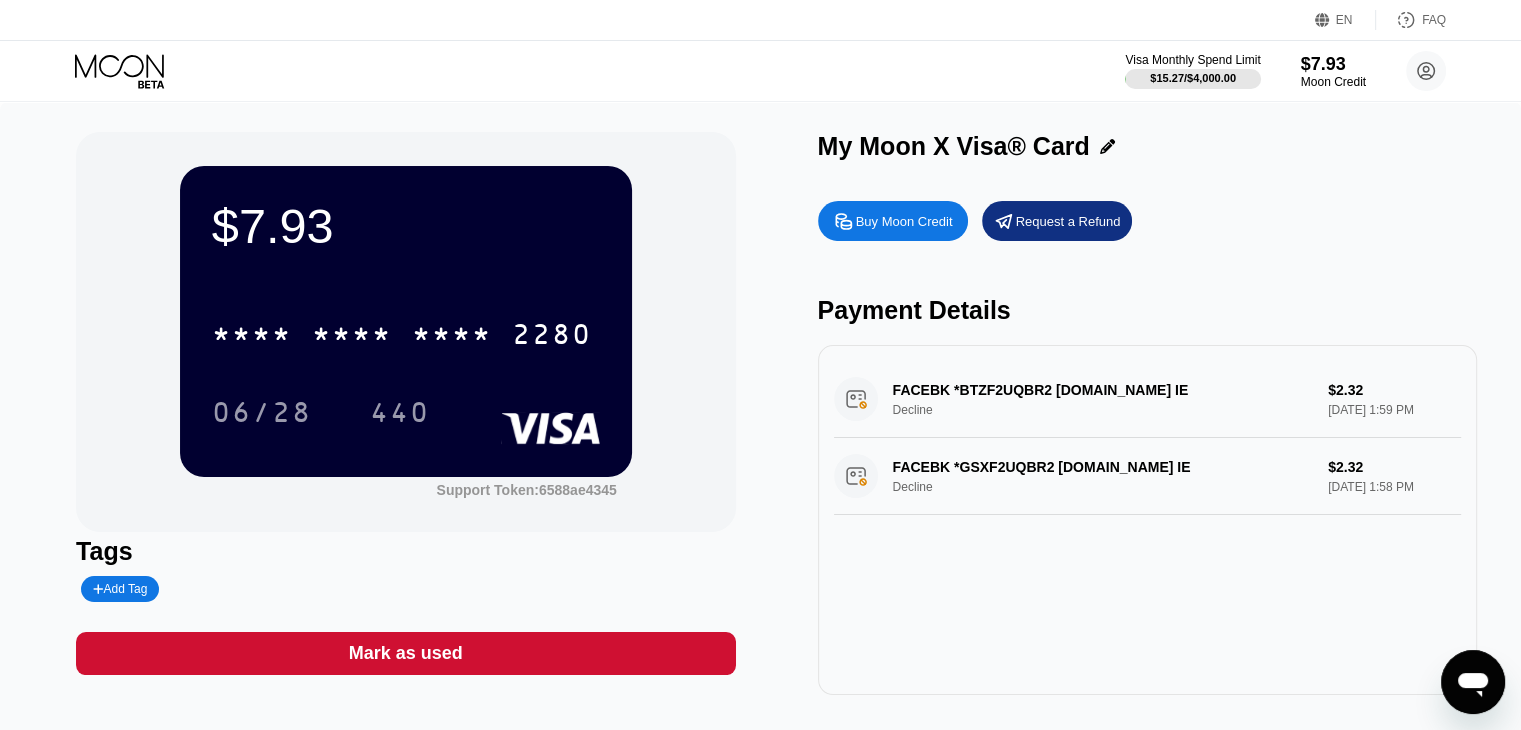 type 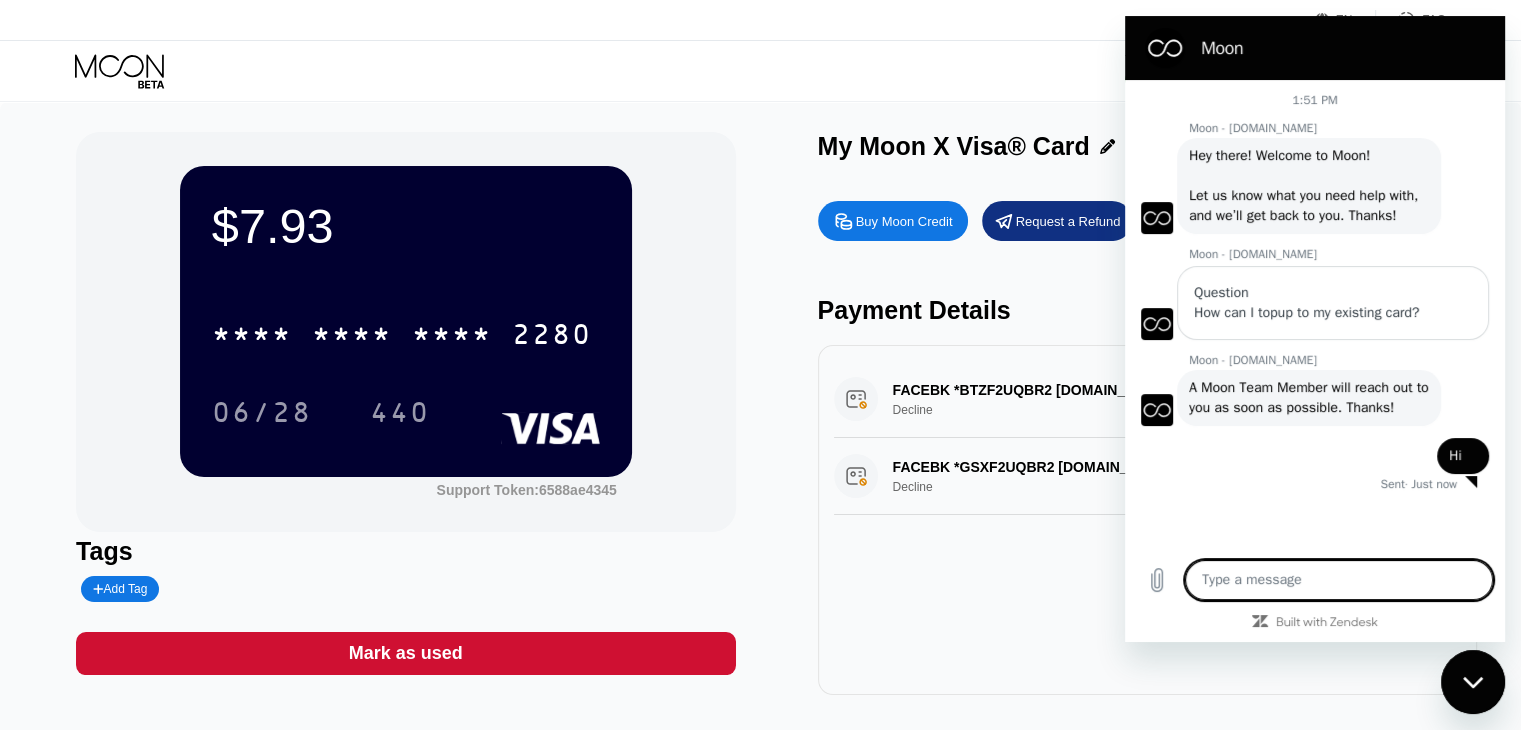 click at bounding box center [1339, 580] 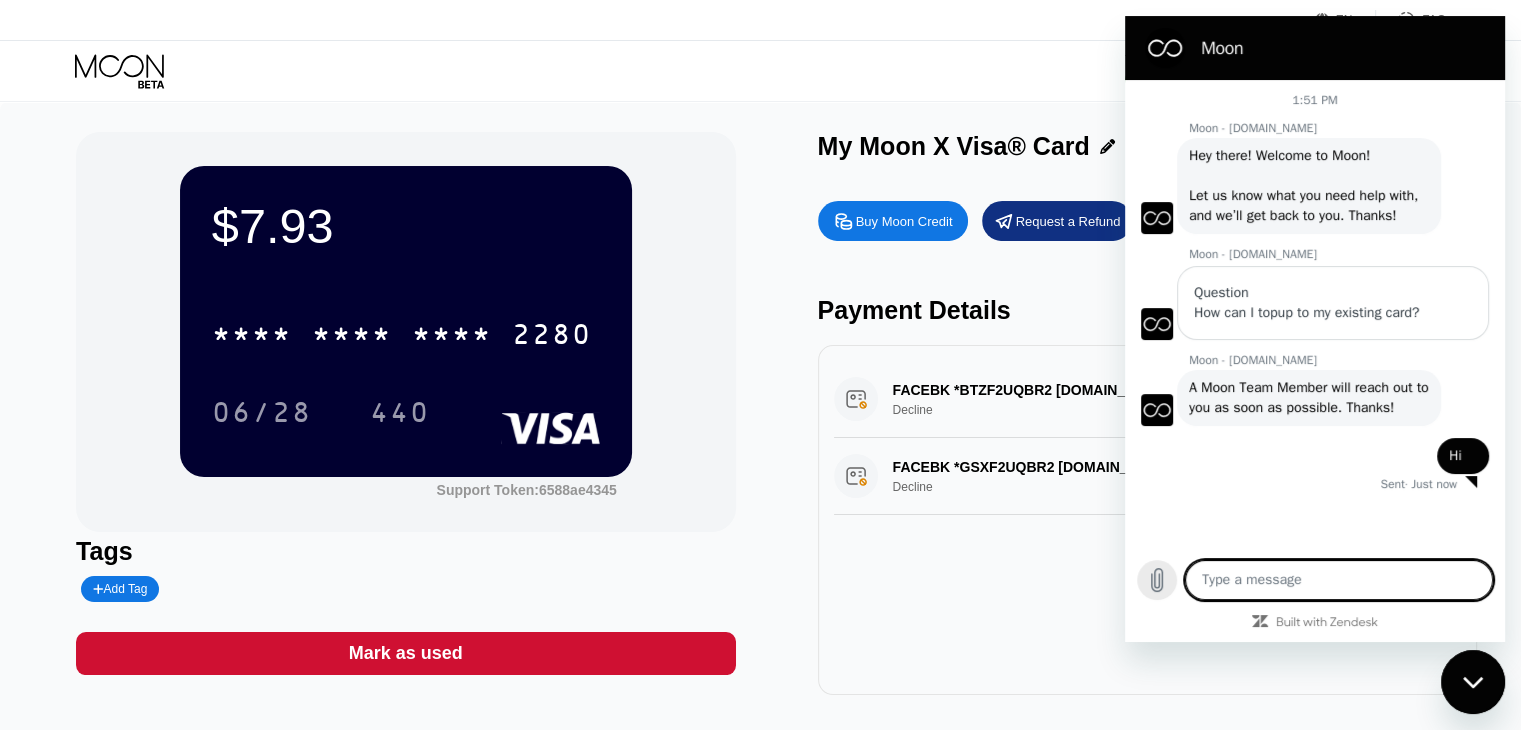 click 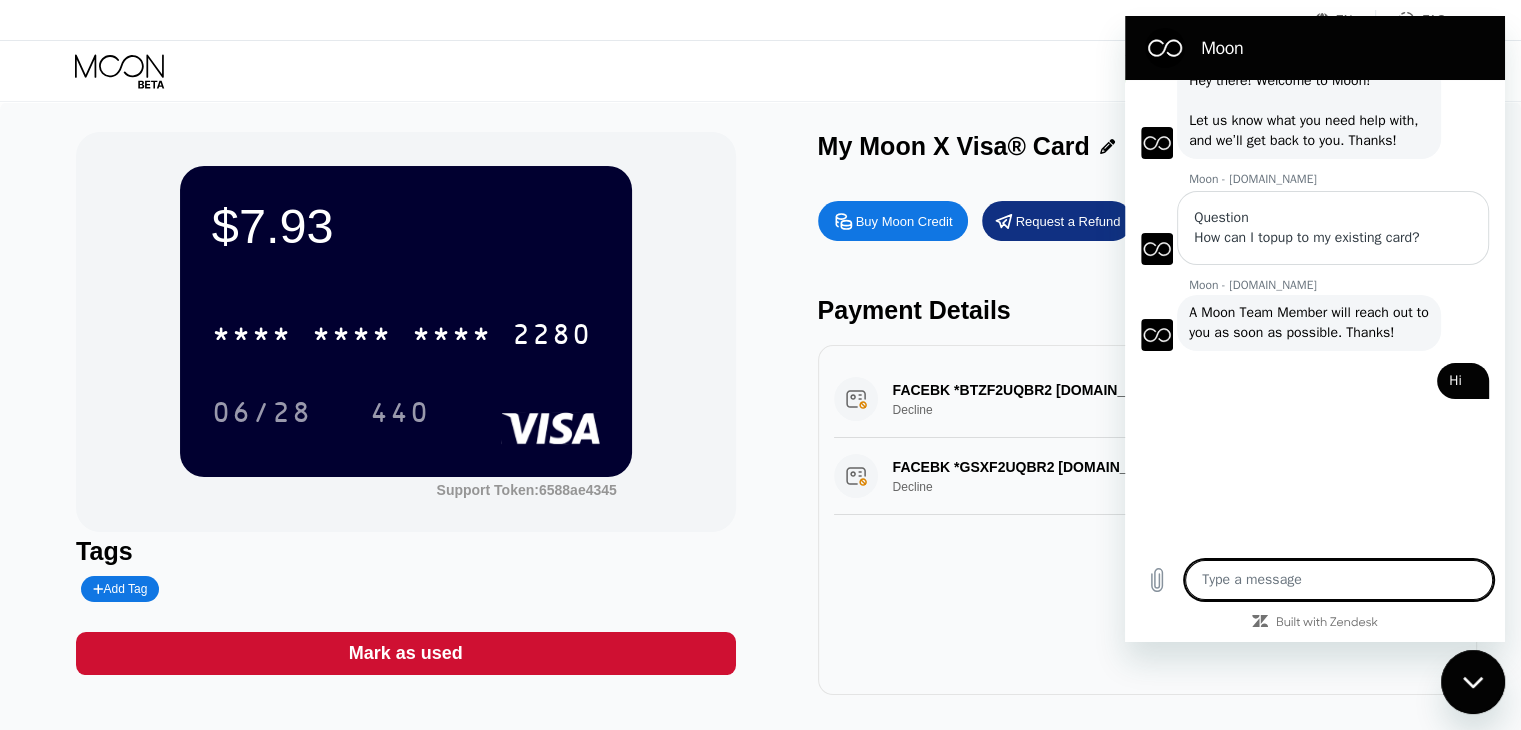 scroll, scrollTop: 112, scrollLeft: 0, axis: vertical 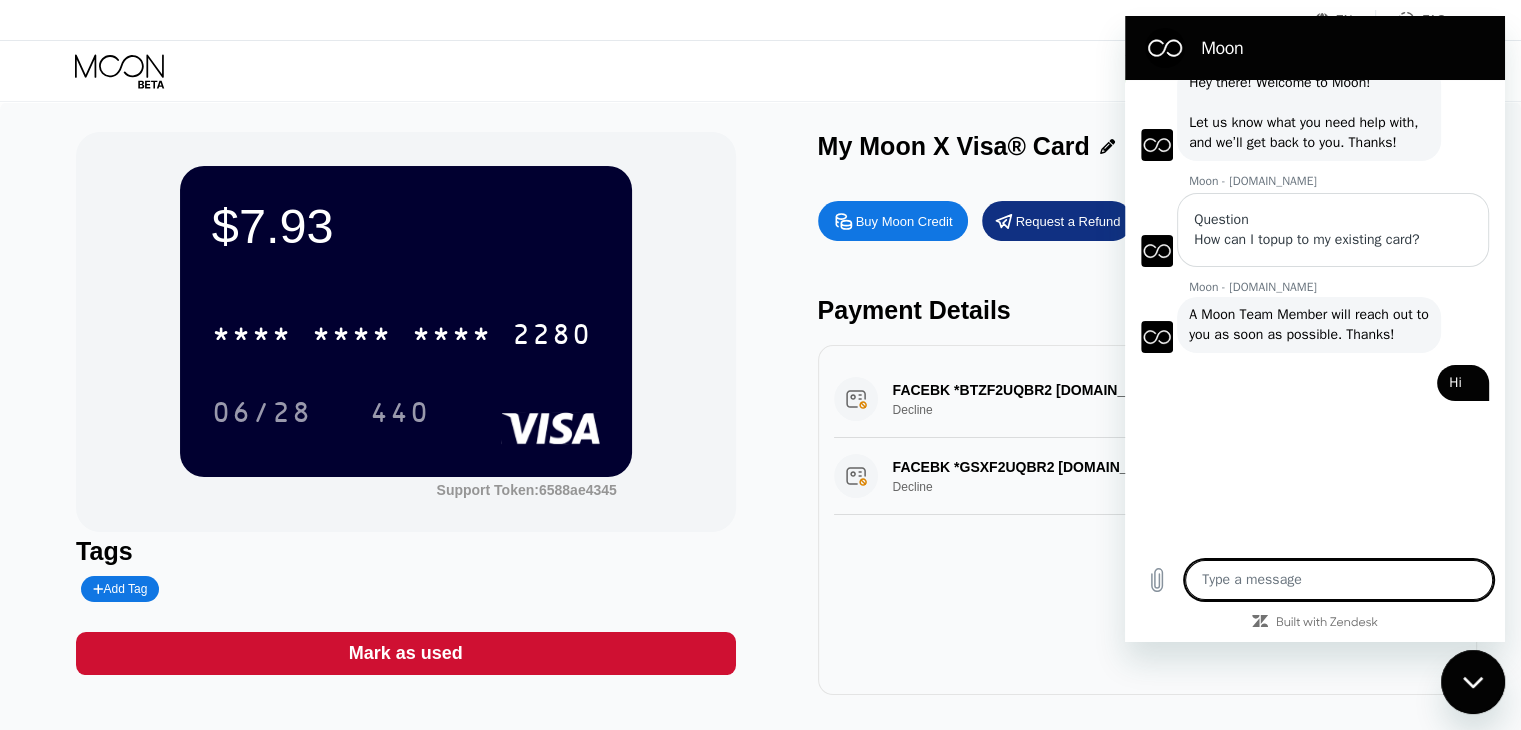 type on "x" 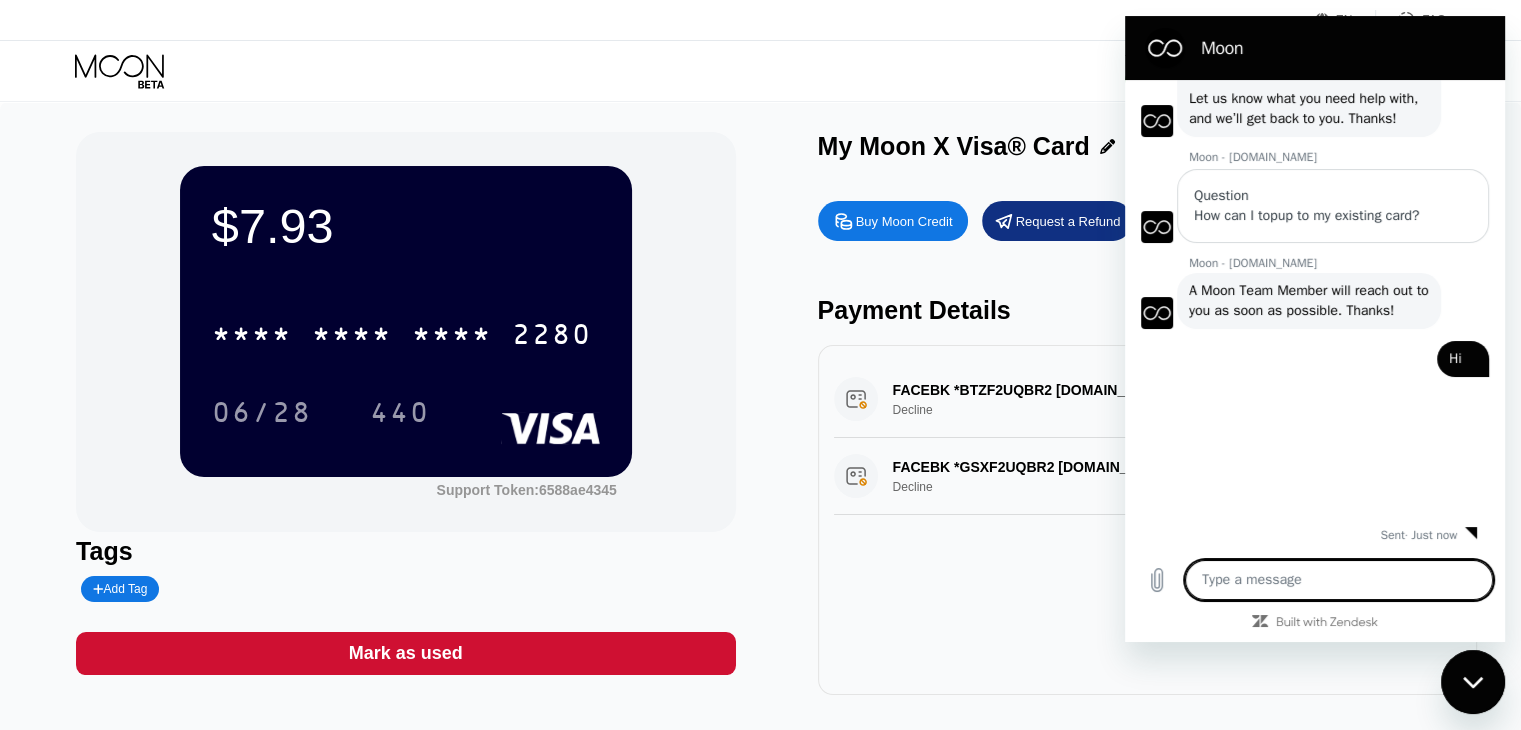 type on "I" 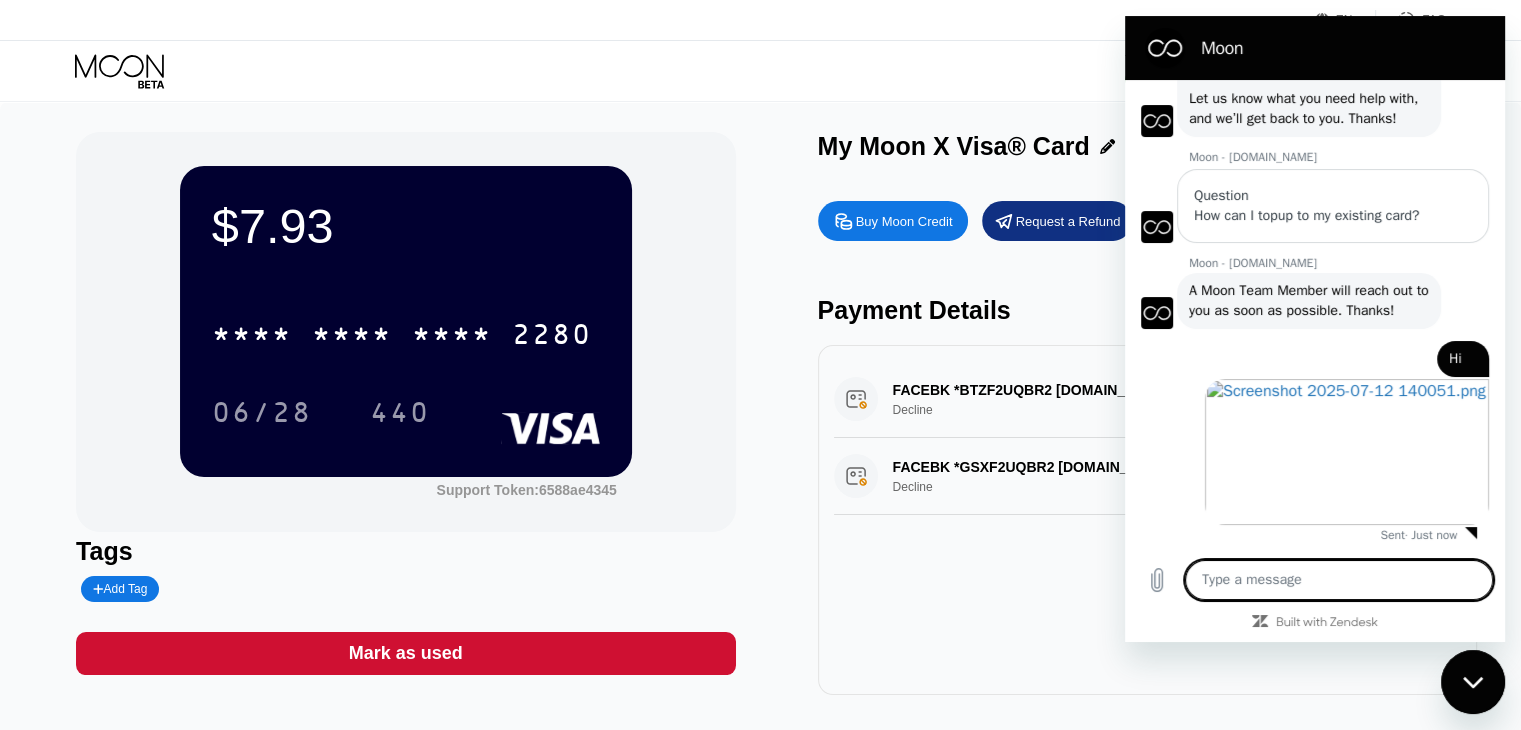type on "x" 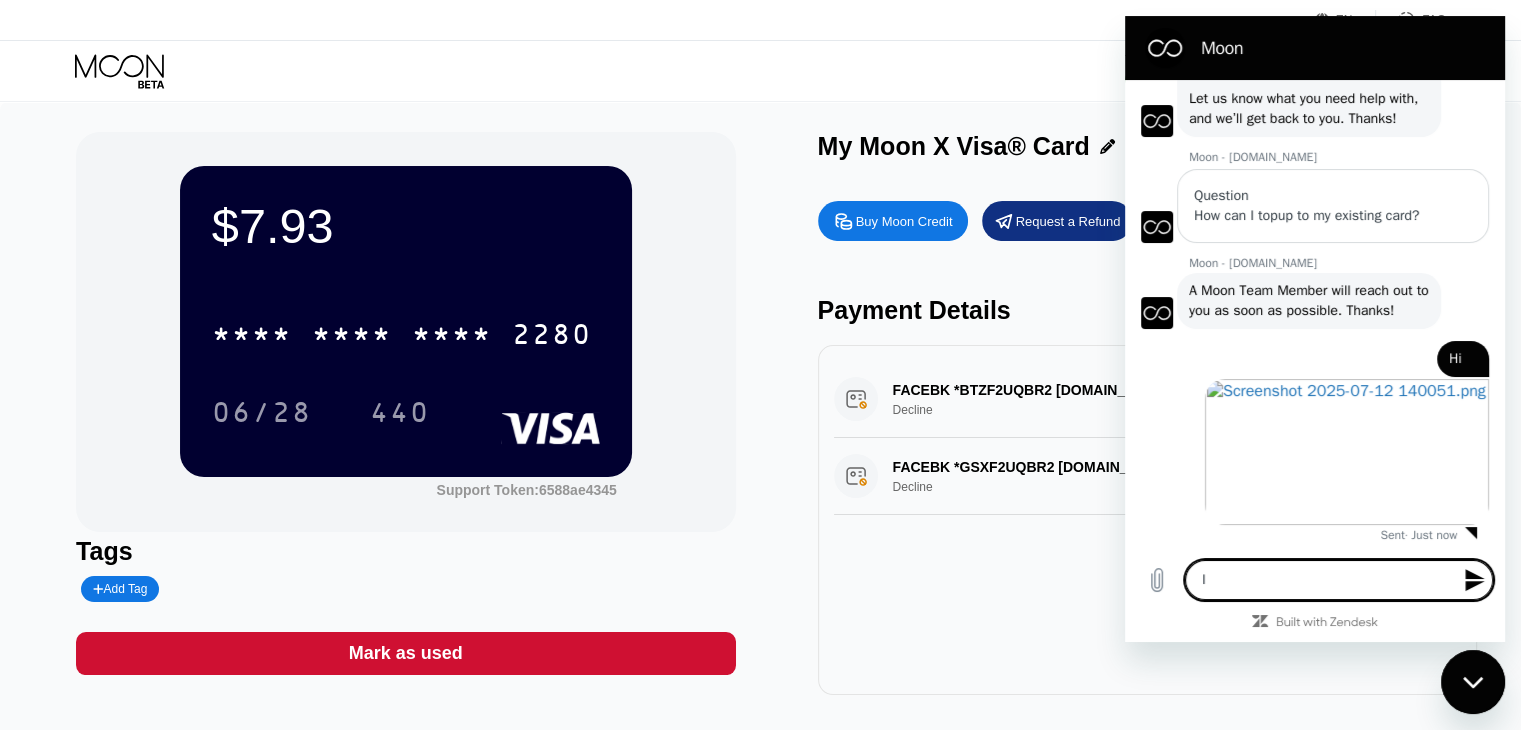 type on "It" 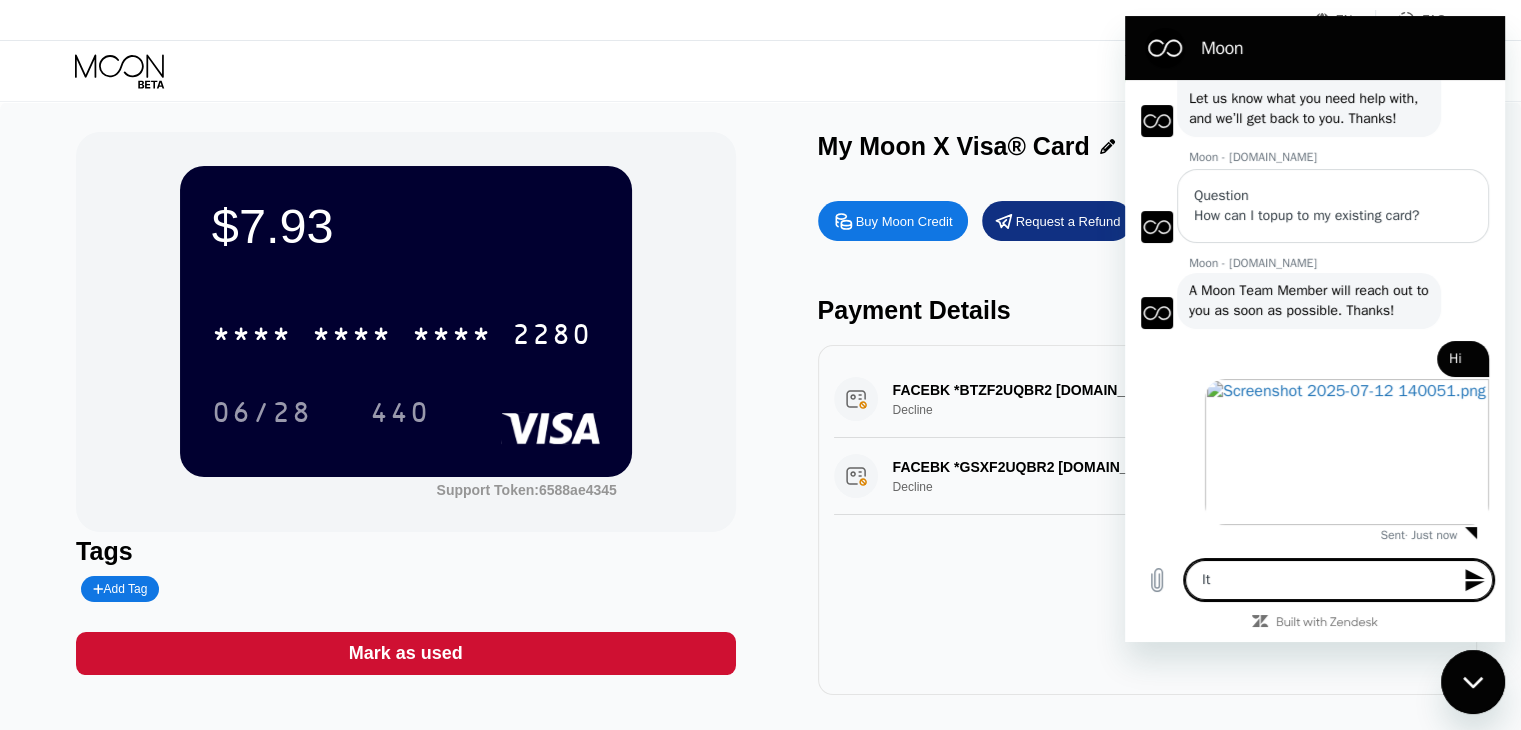 type on "It" 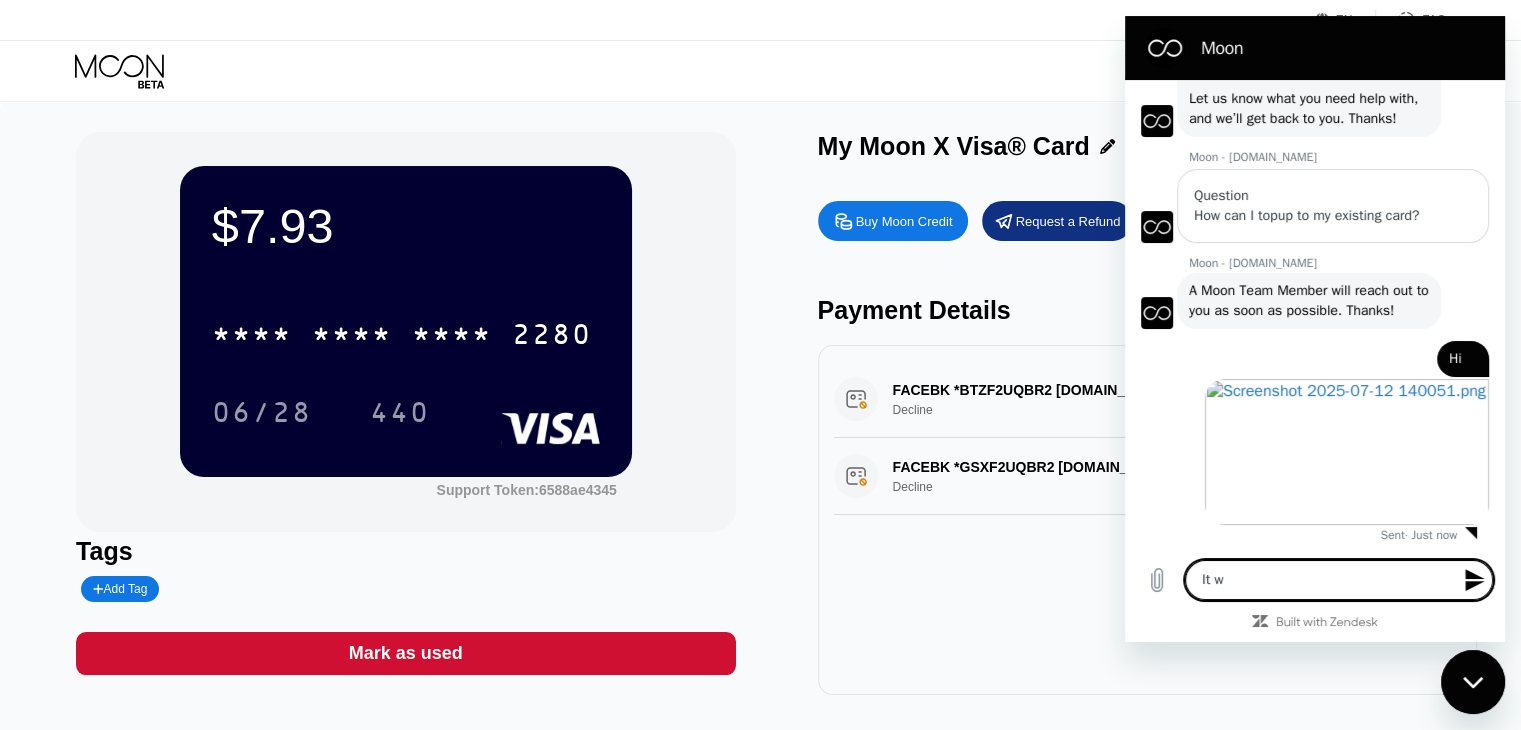 type on "It wa" 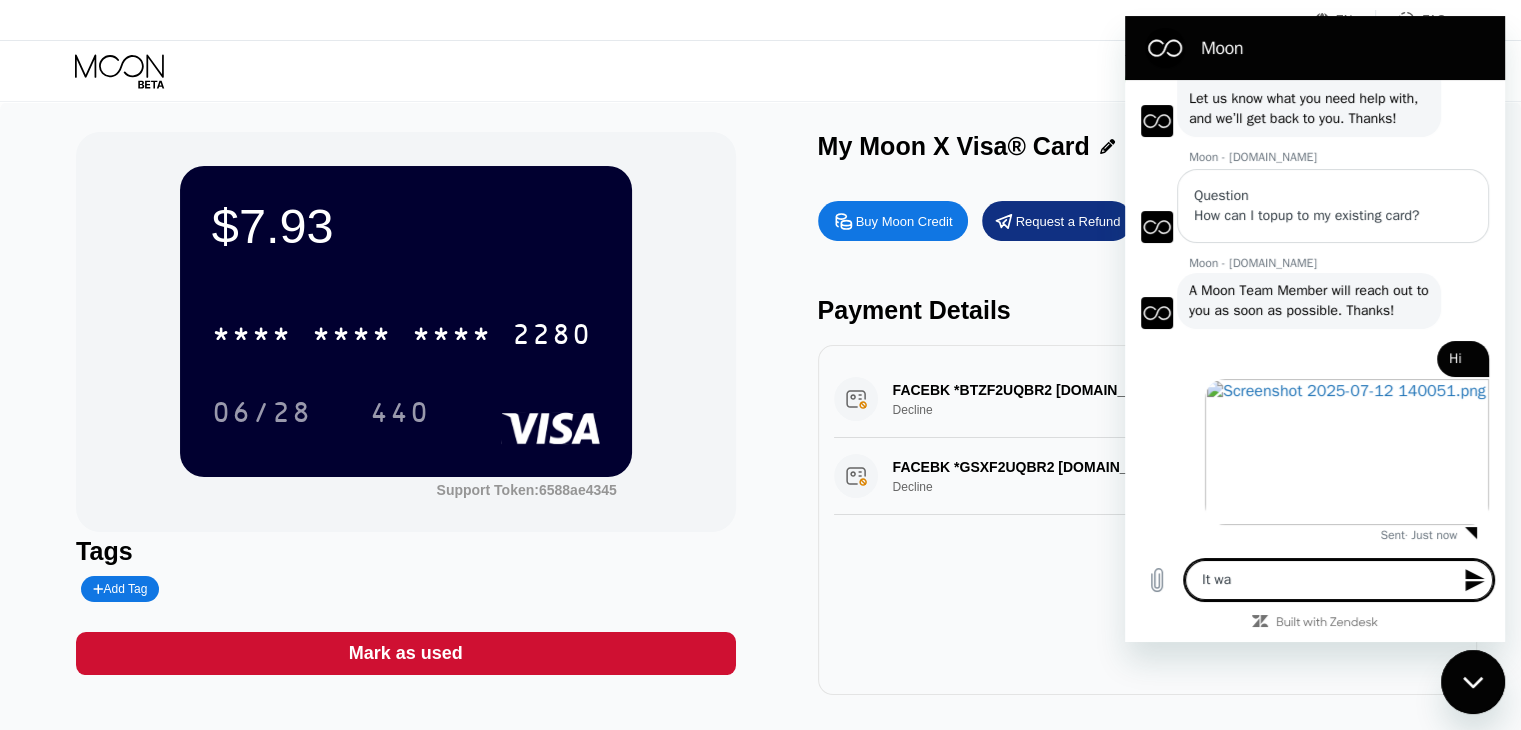 type on "It was" 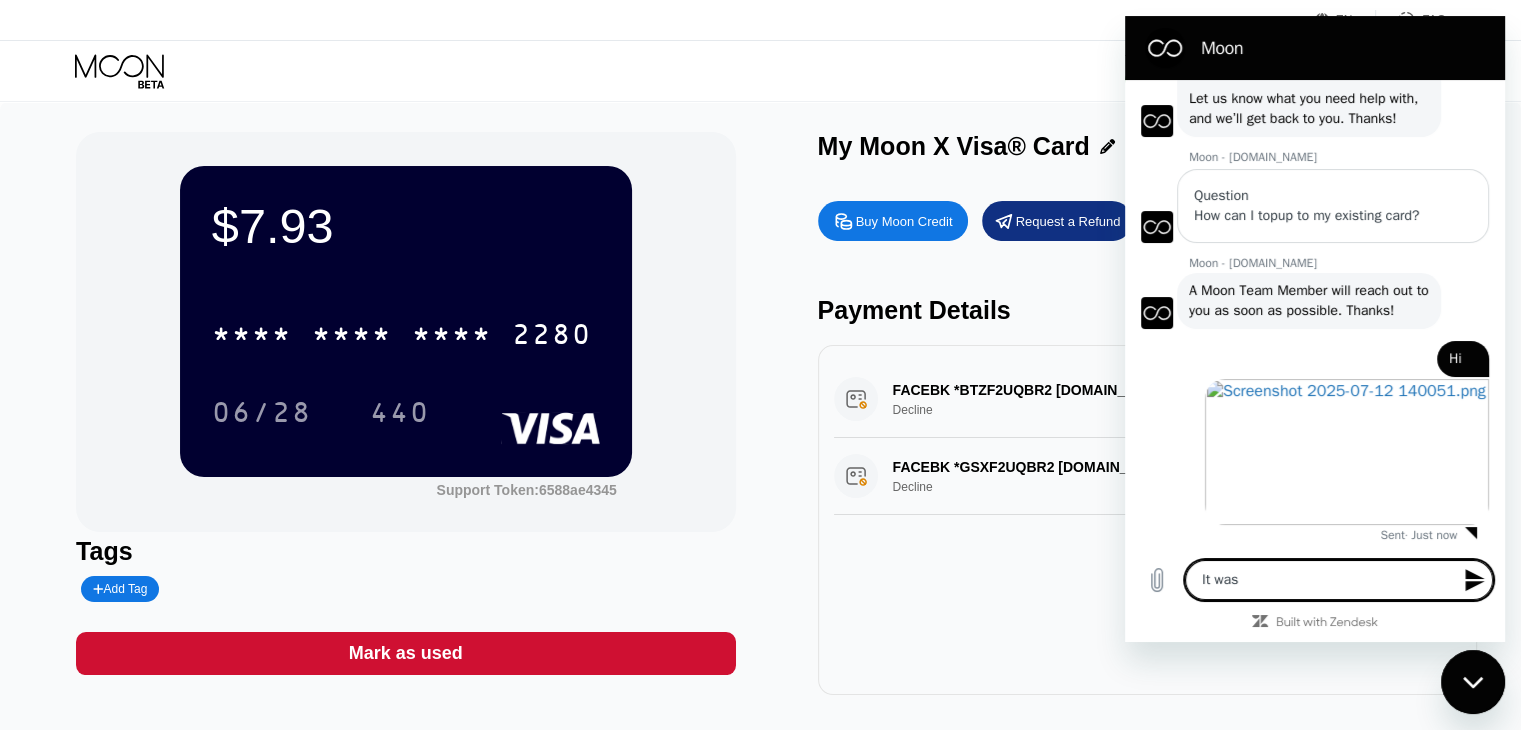 type on "It was" 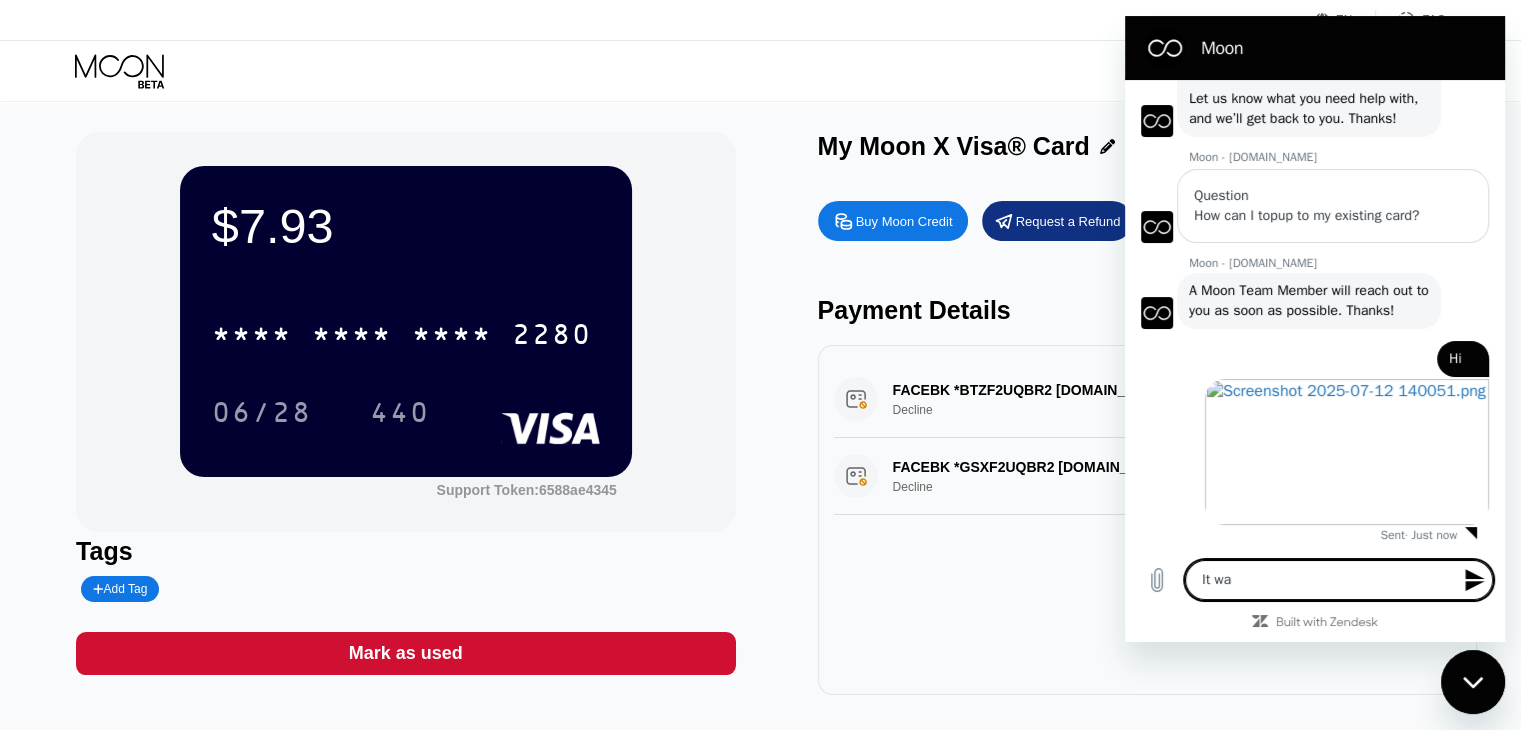 type on "It w" 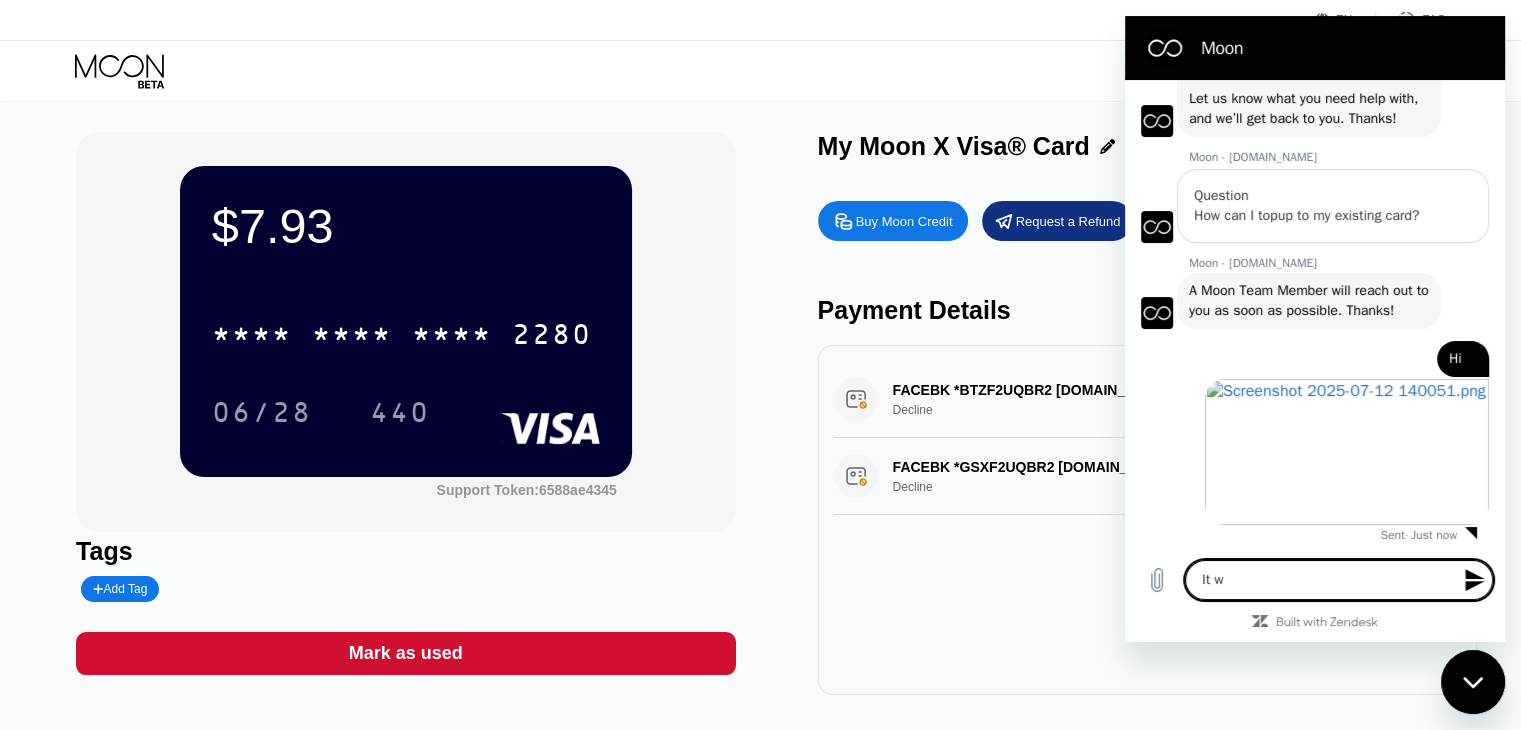 type on "It" 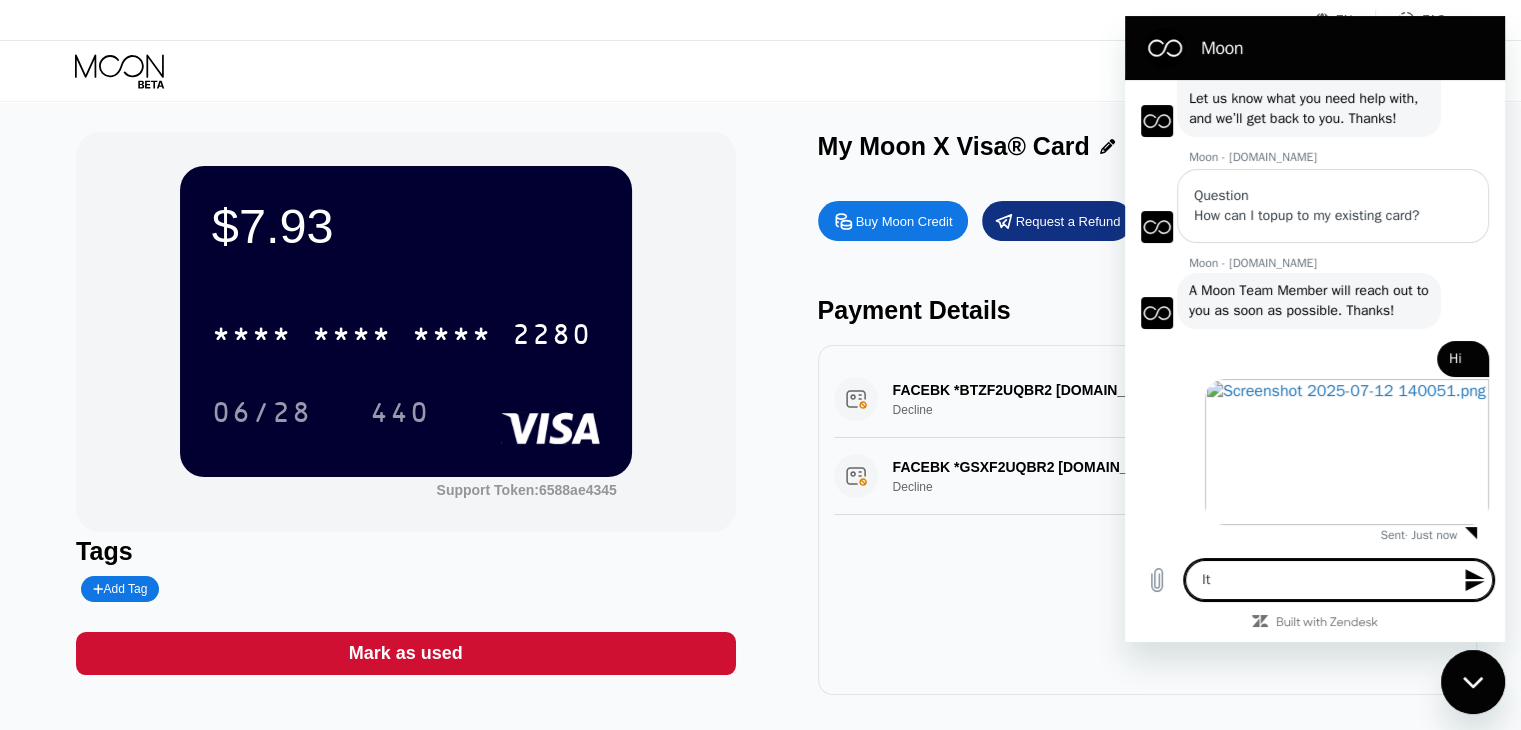 type on "It" 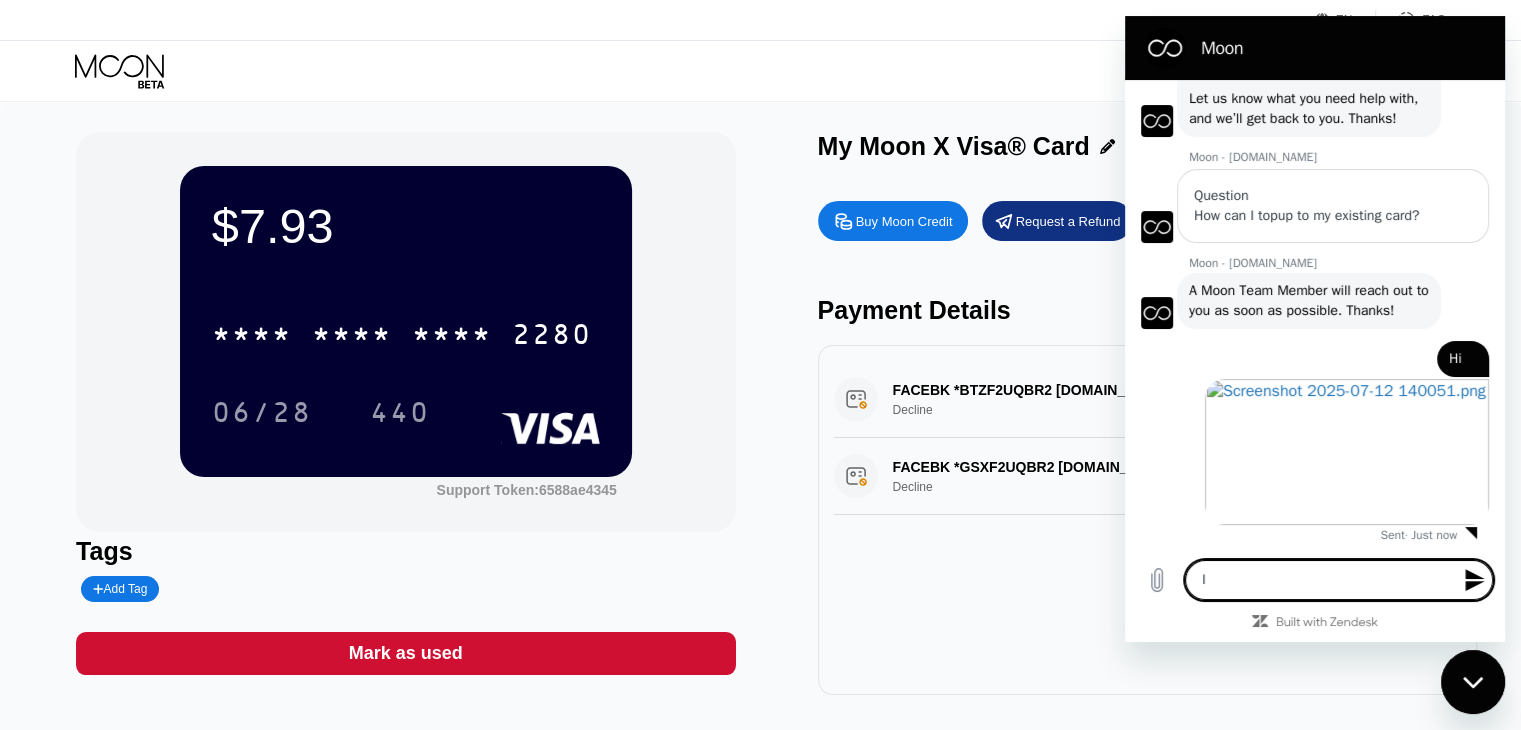 type 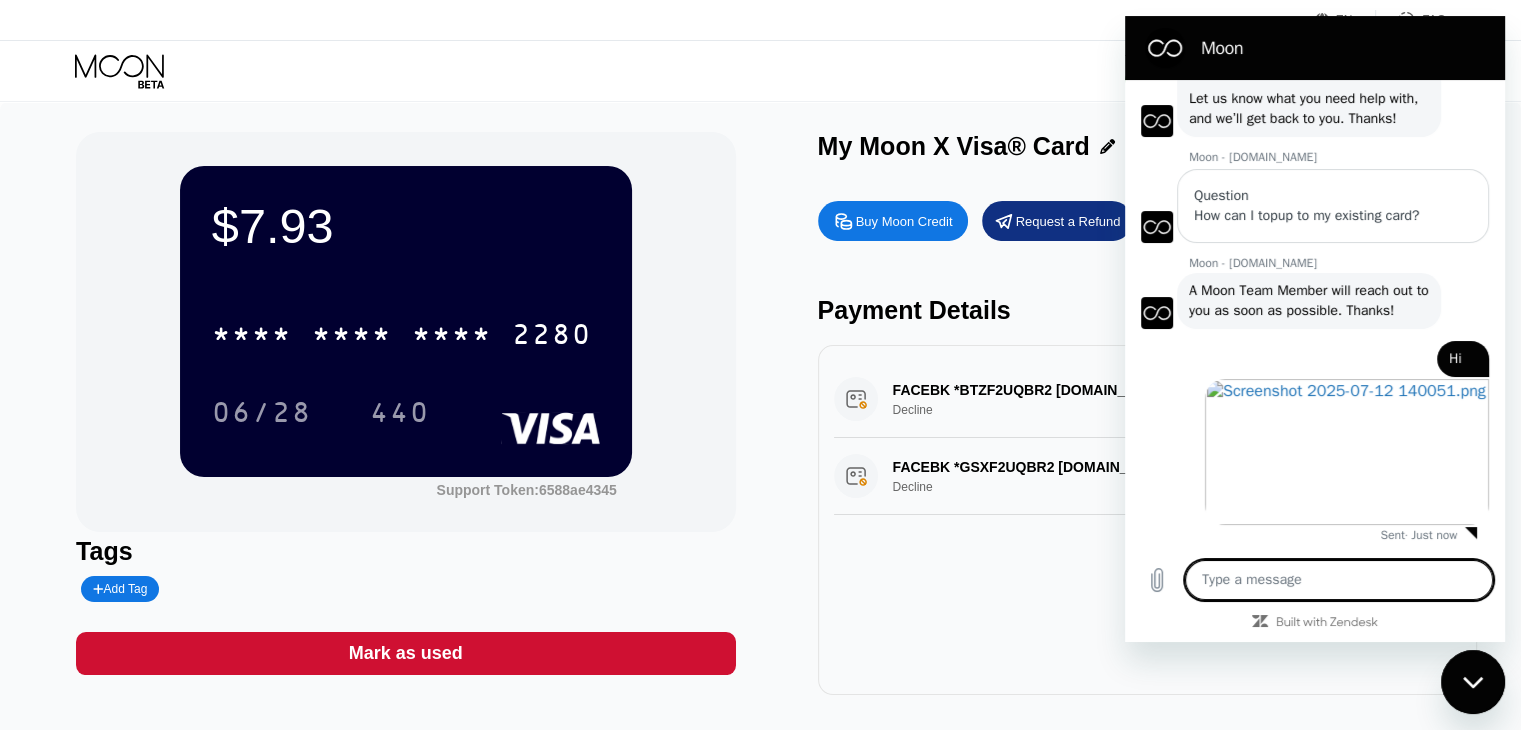 type on "D" 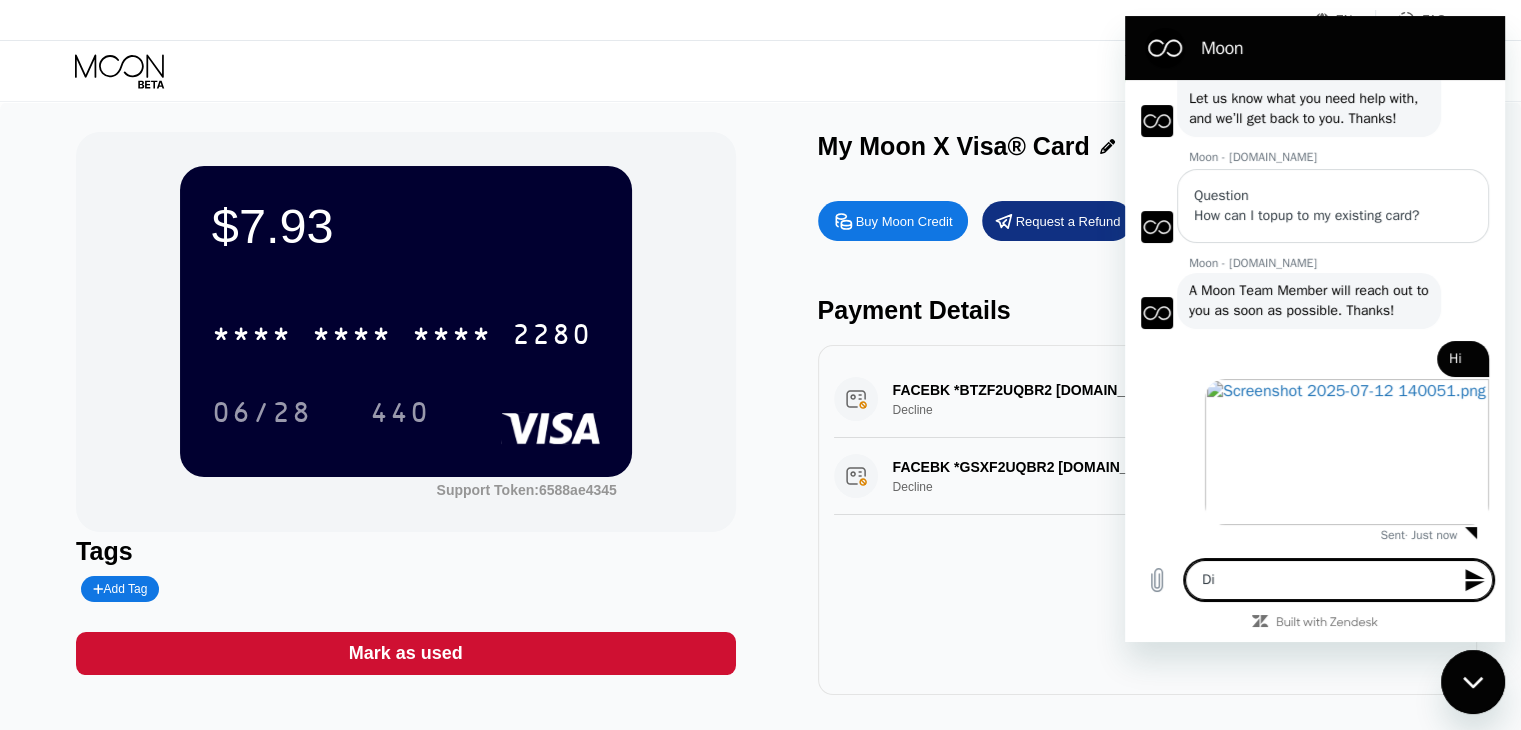 type on "Dio" 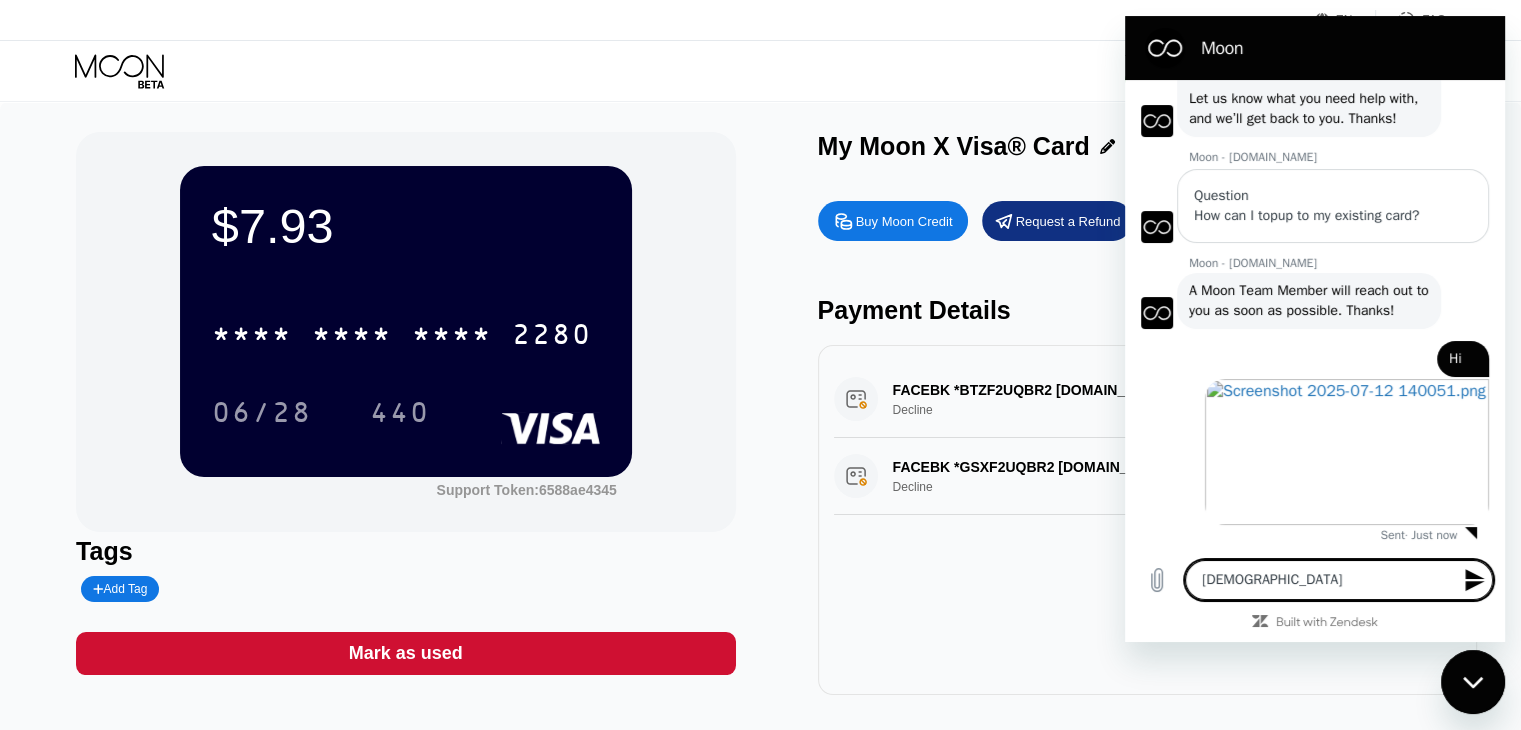 type on "Di" 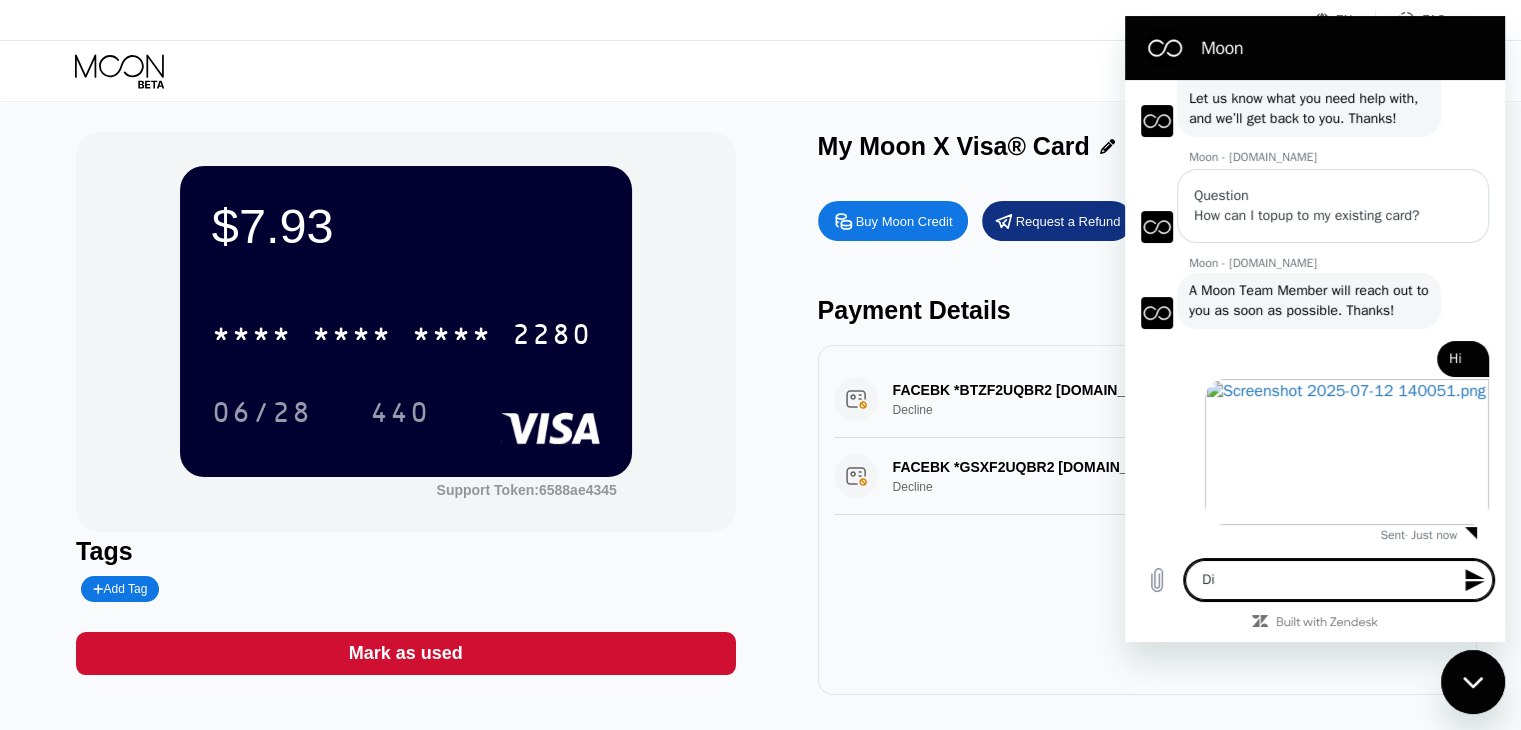 type on "D" 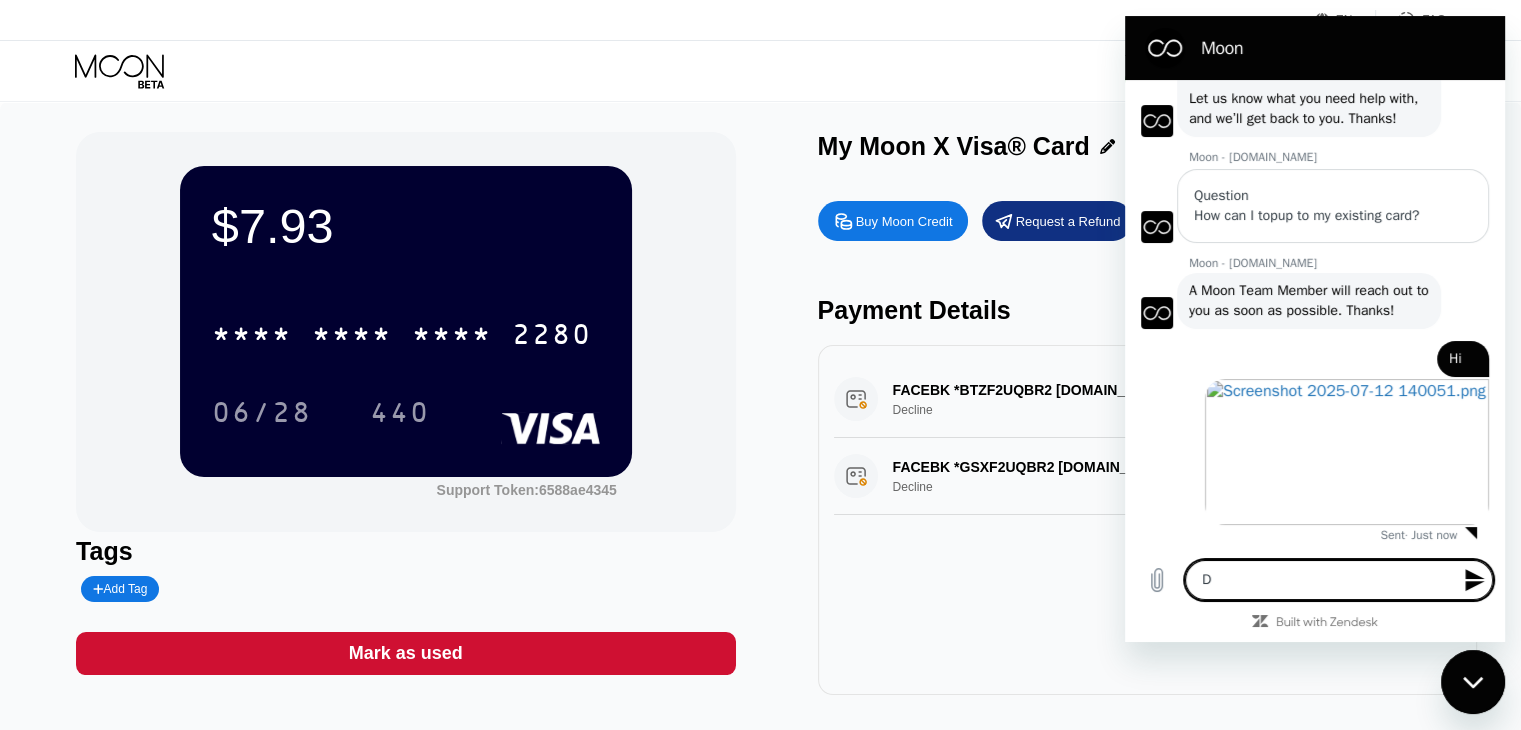 type on "Do" 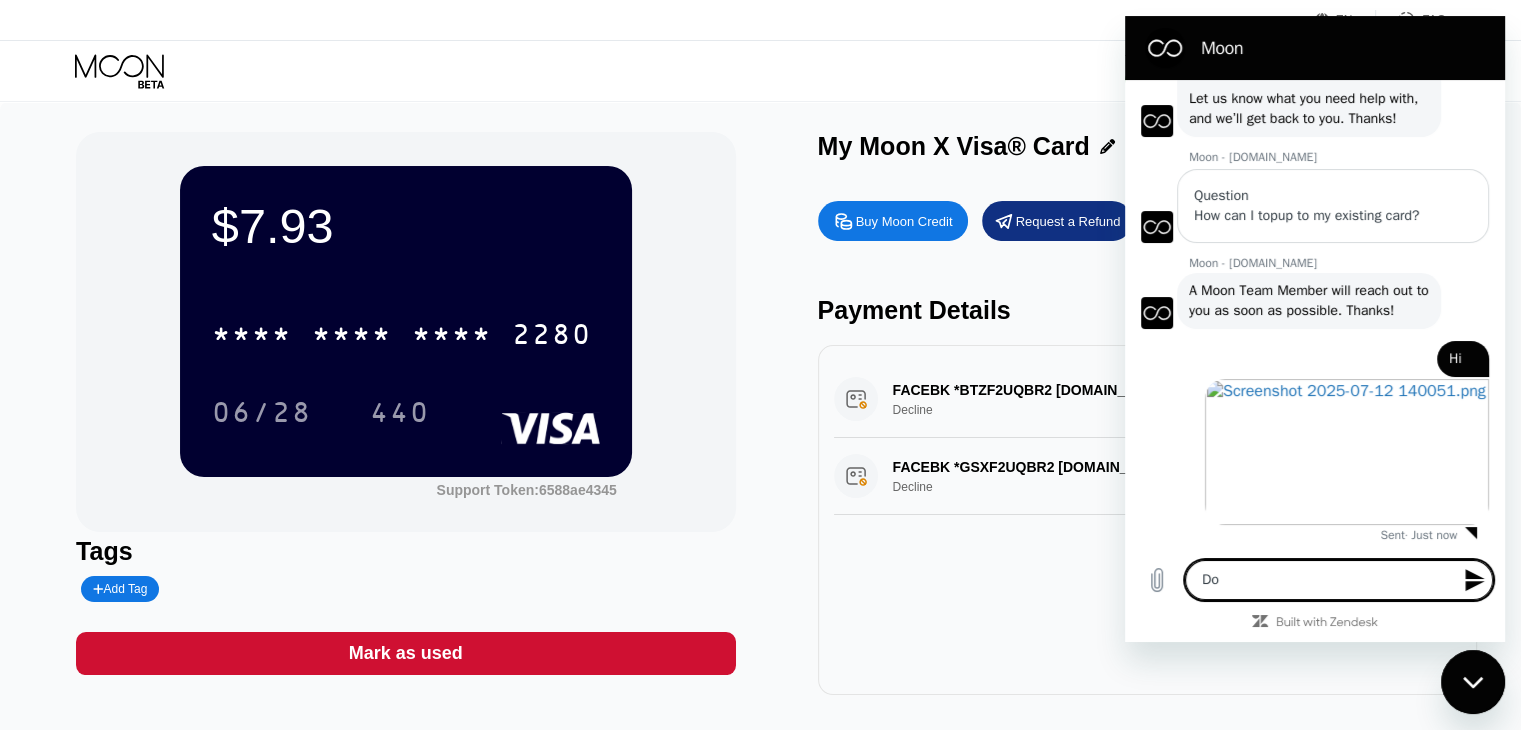 type on "Doe" 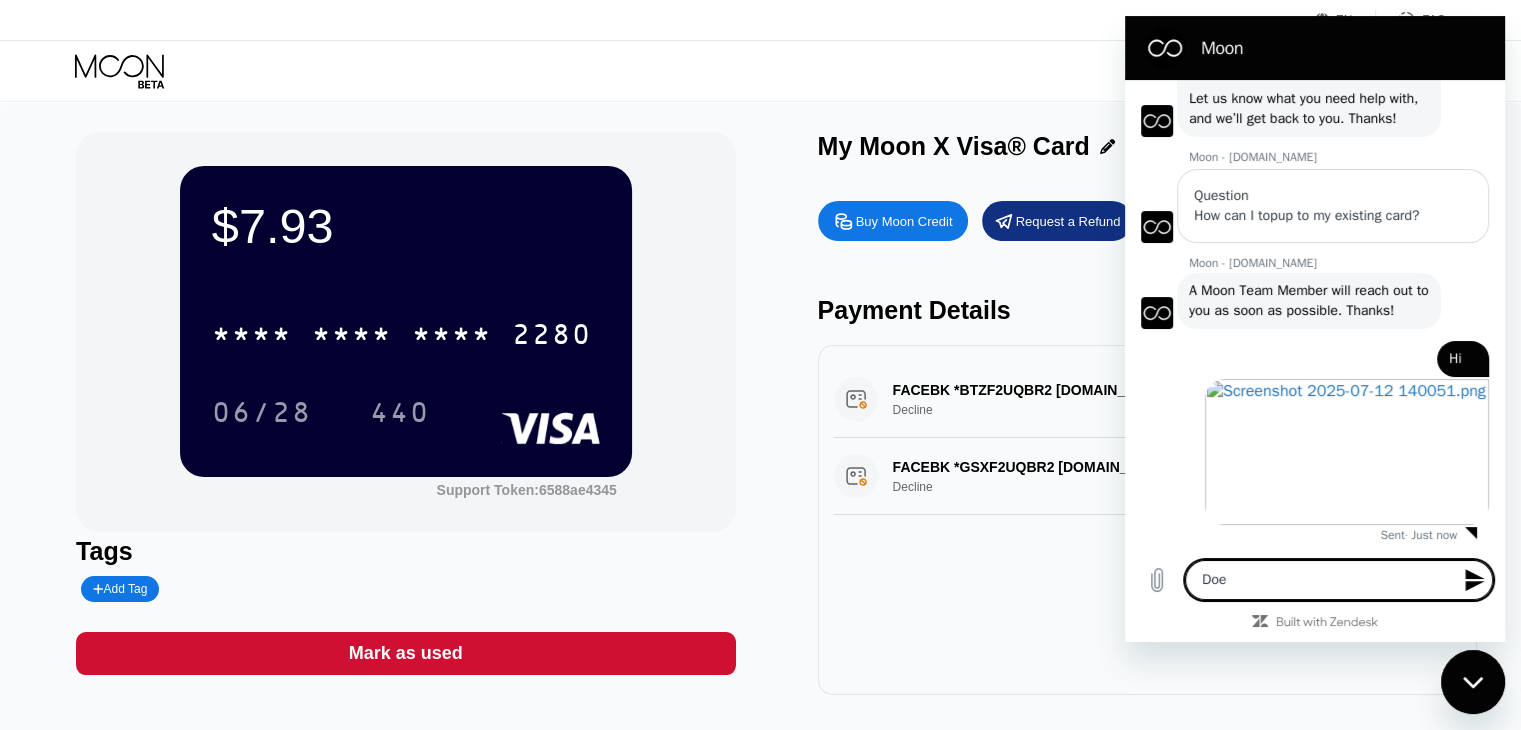 type on "Does" 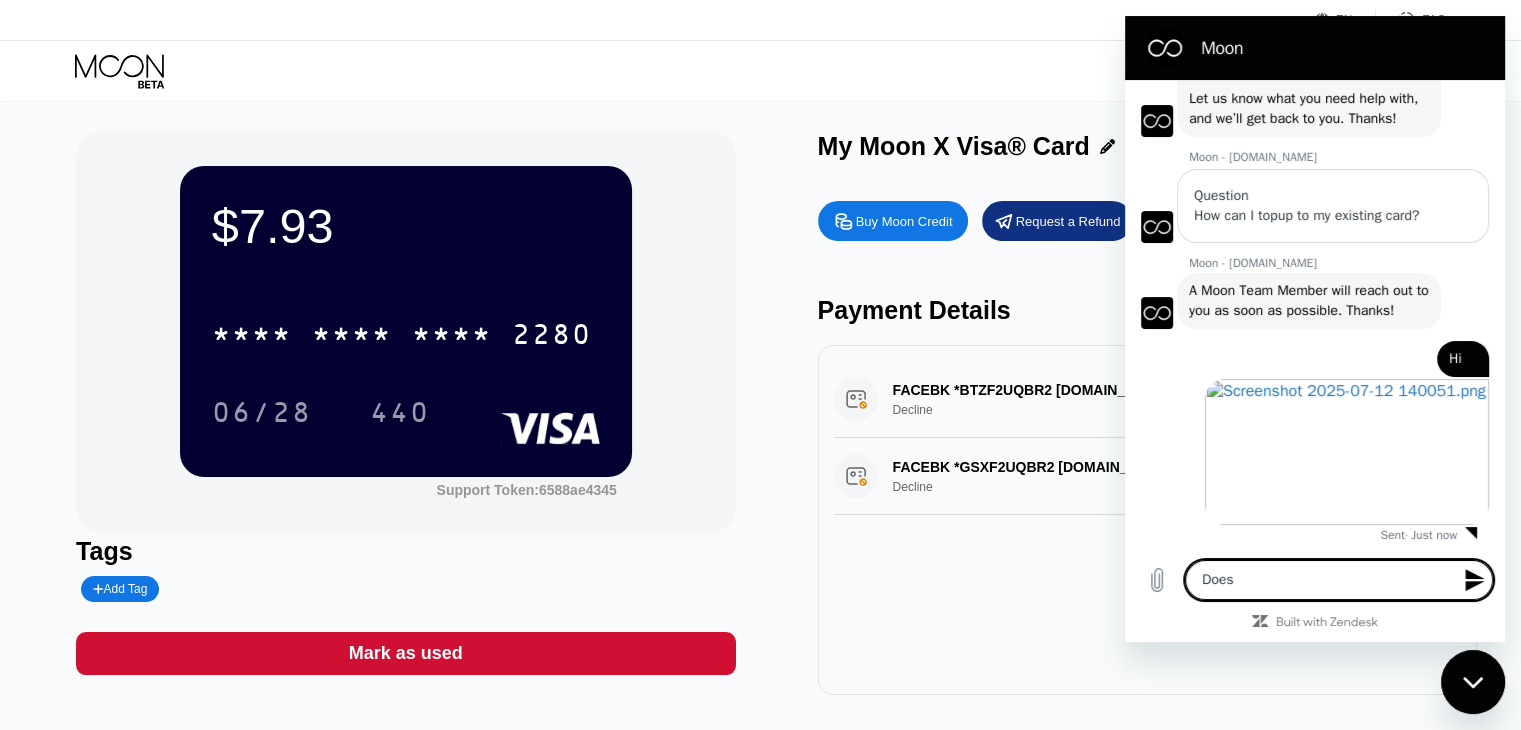 type on "Does" 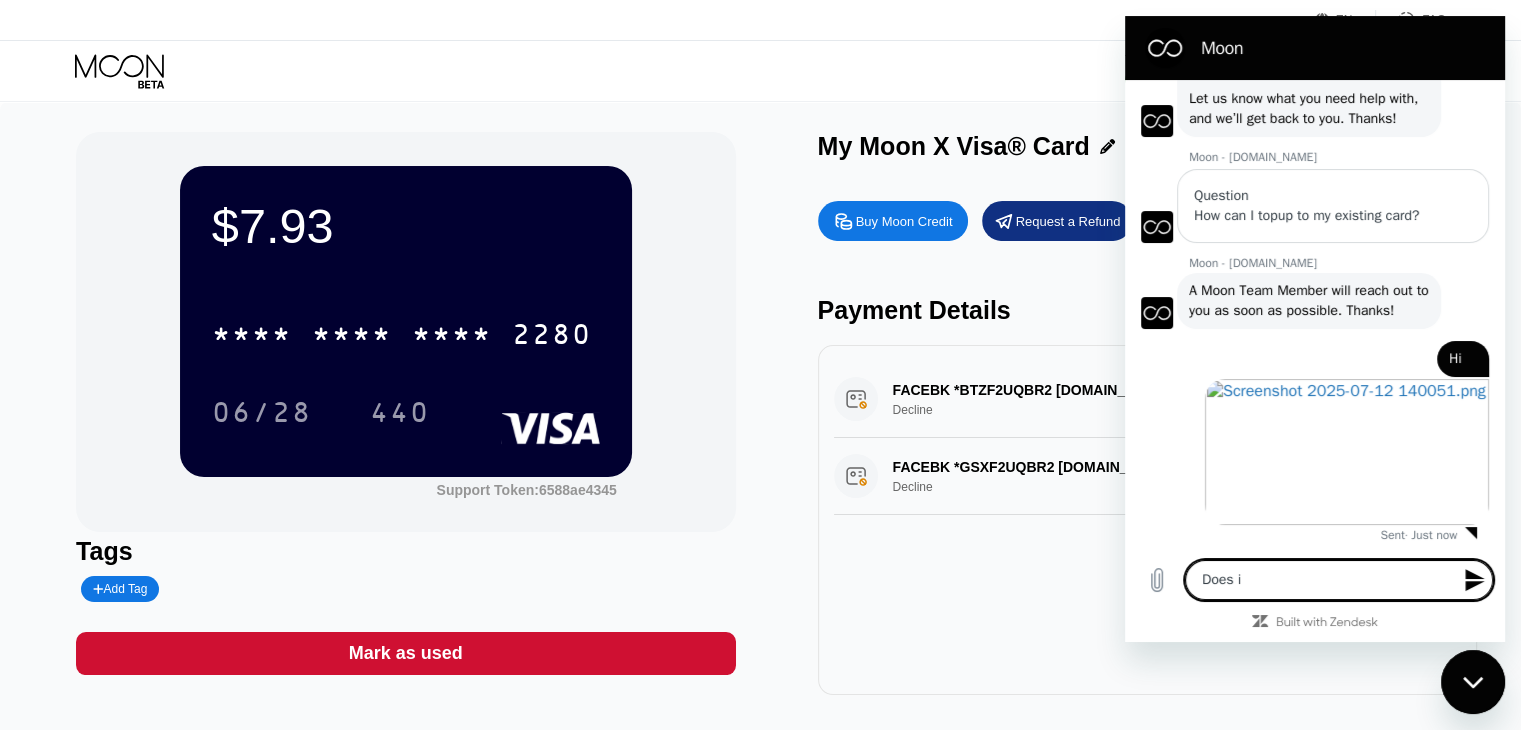 type on "Does it" 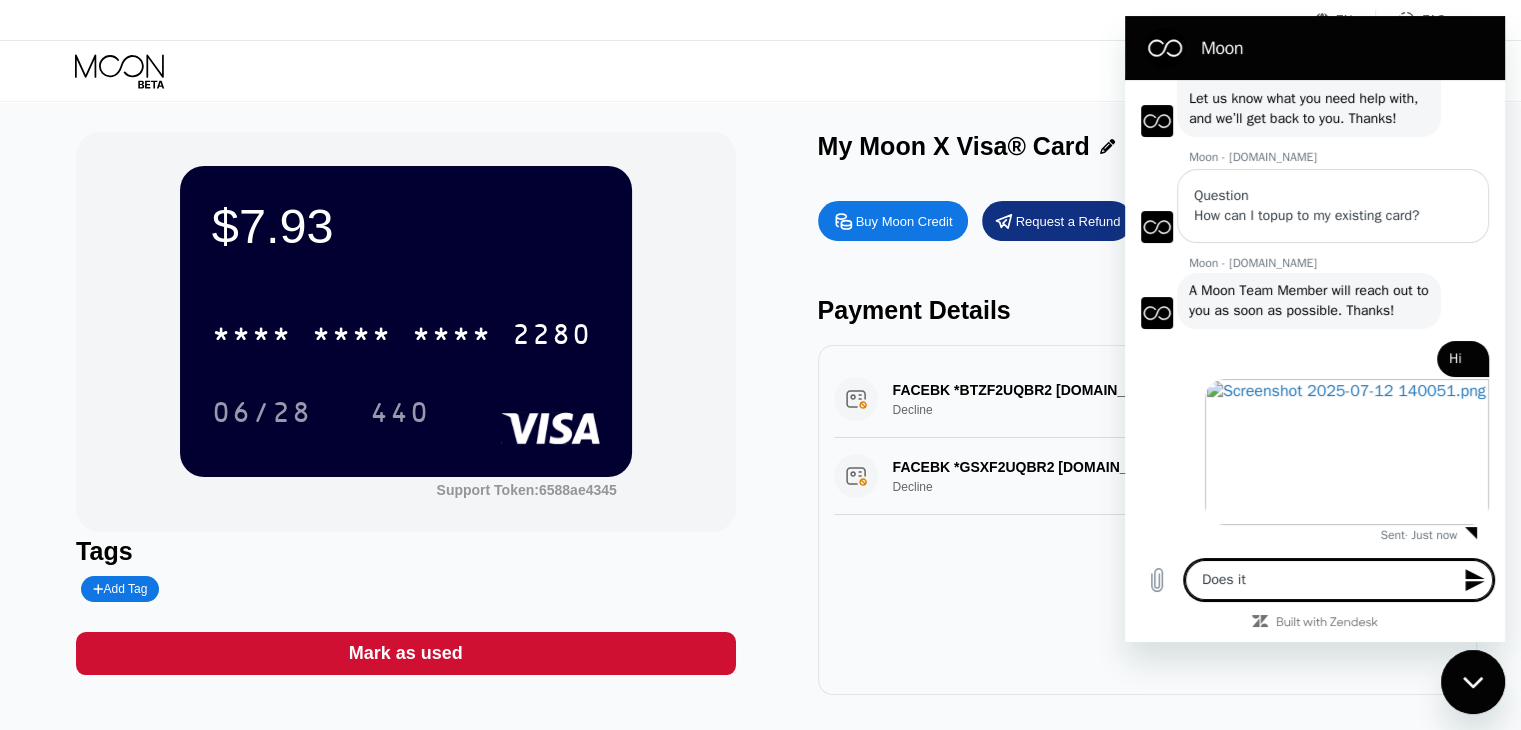 type on "Does it" 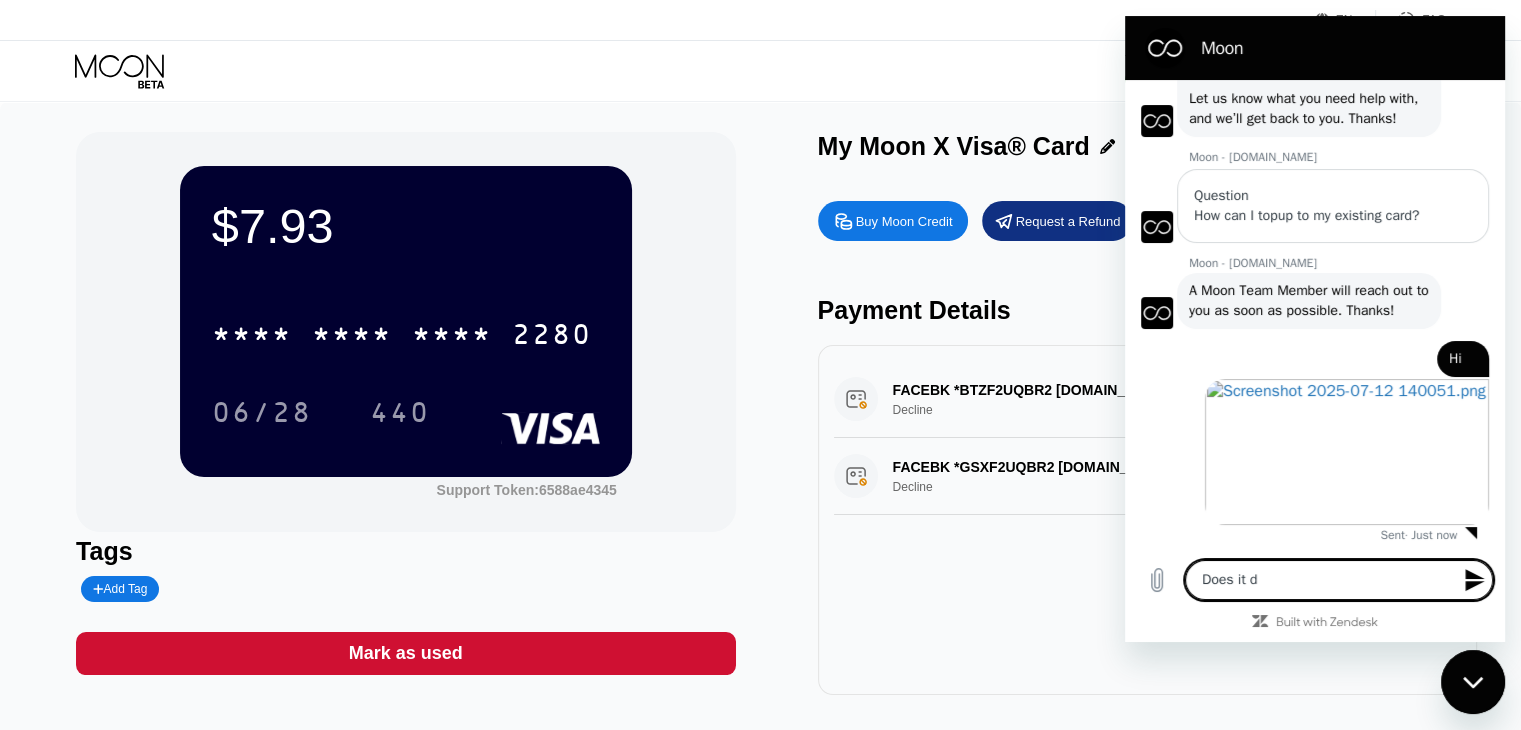 type on "Does it de" 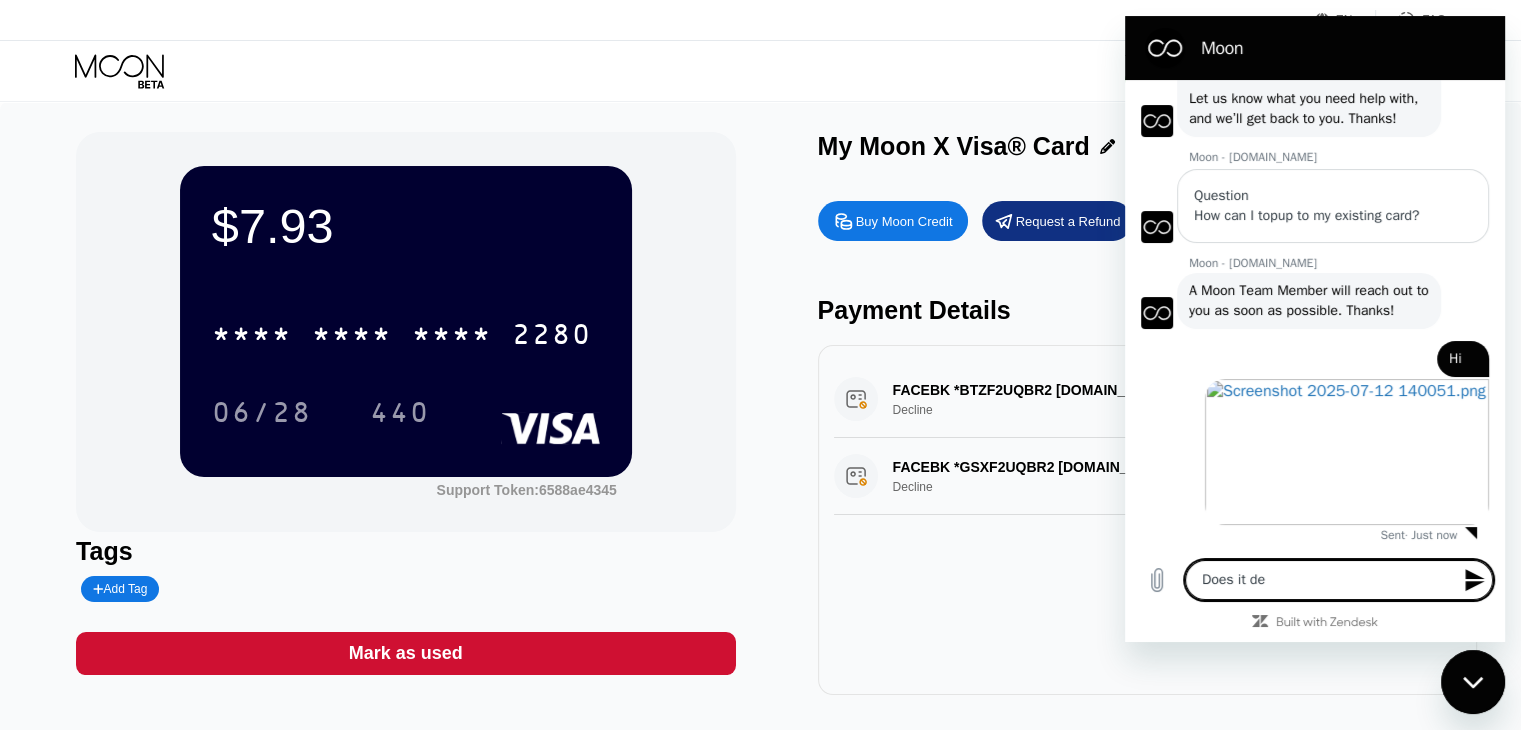 type on "Does it dec" 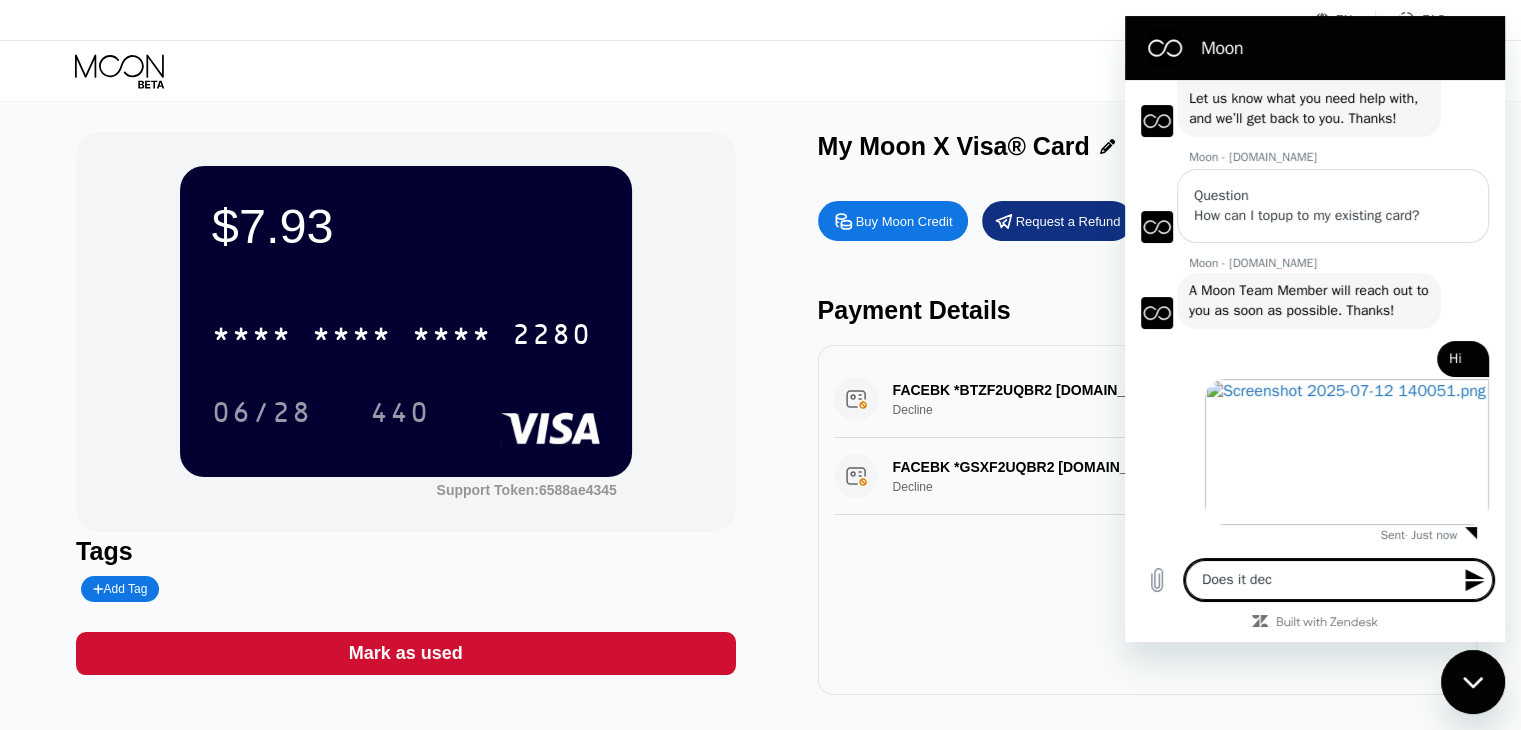 type on "Does it decl" 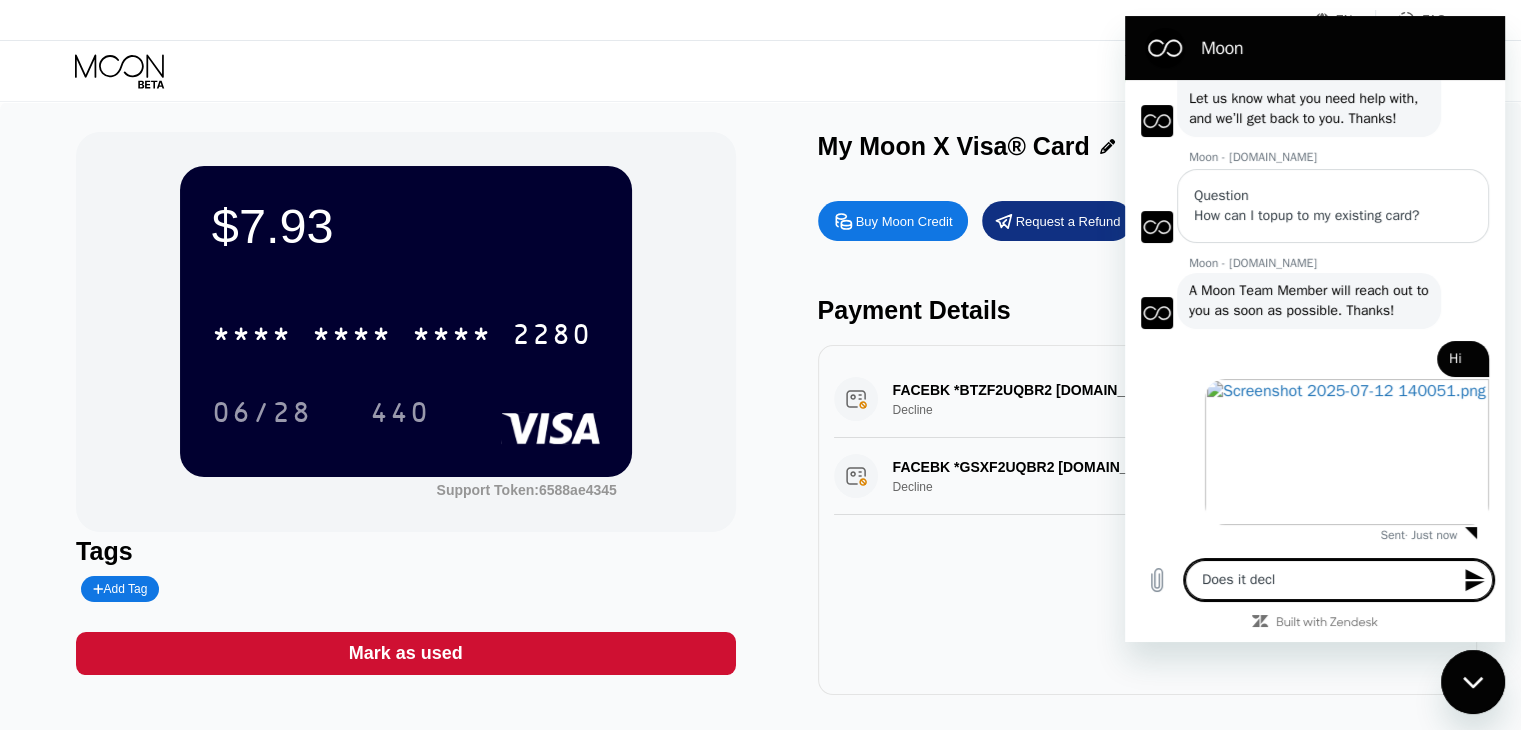 type on "Does it decli" 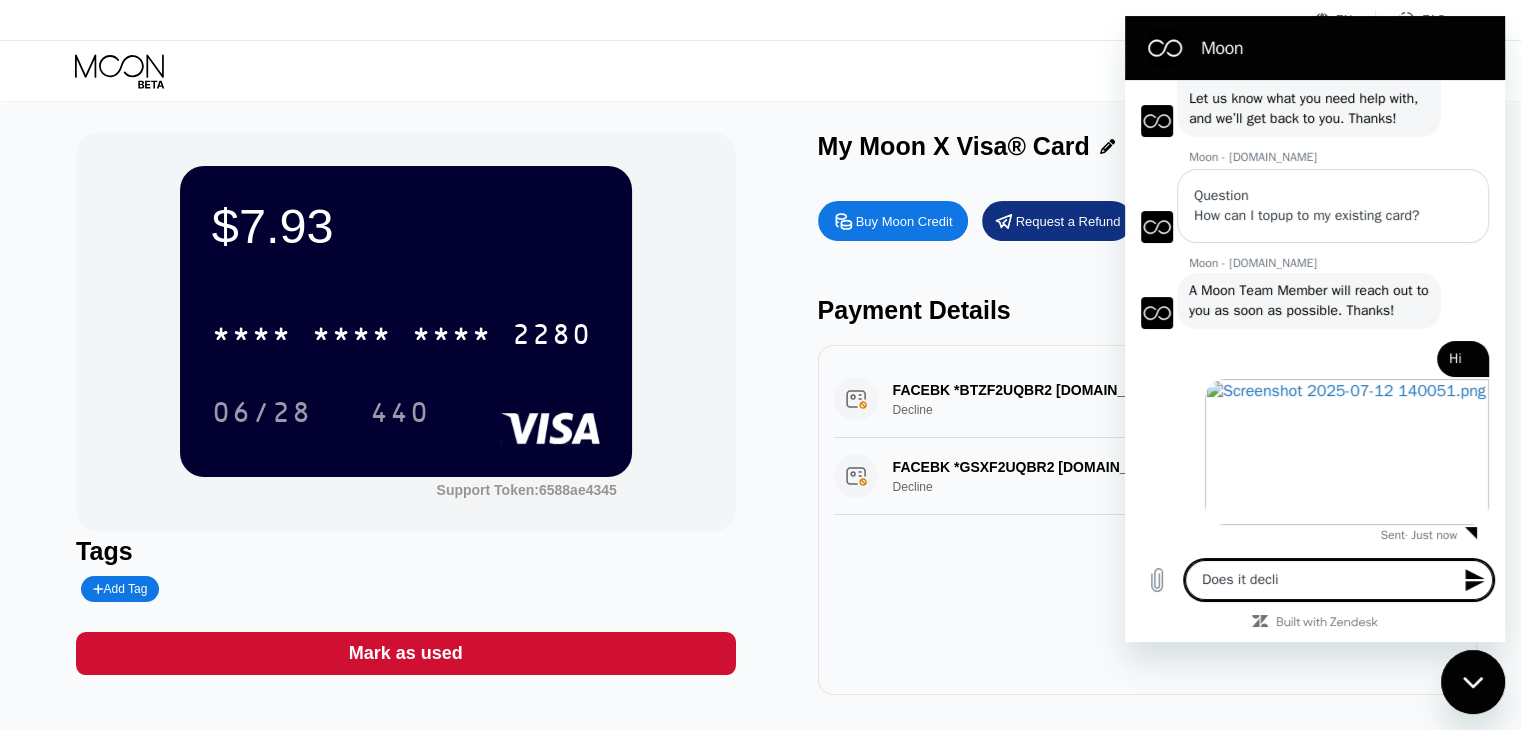 type on "Does it declin" 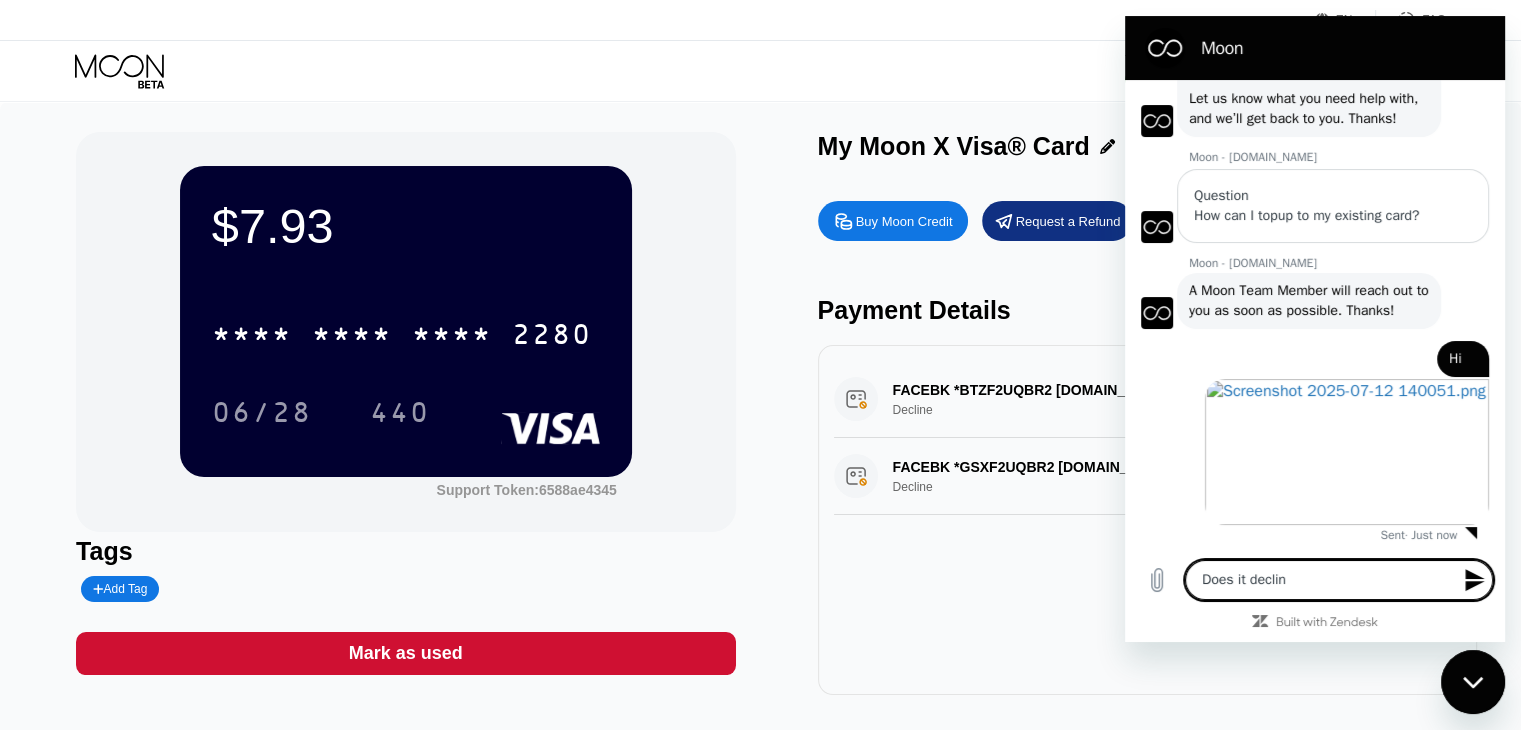 type on "Does it decline" 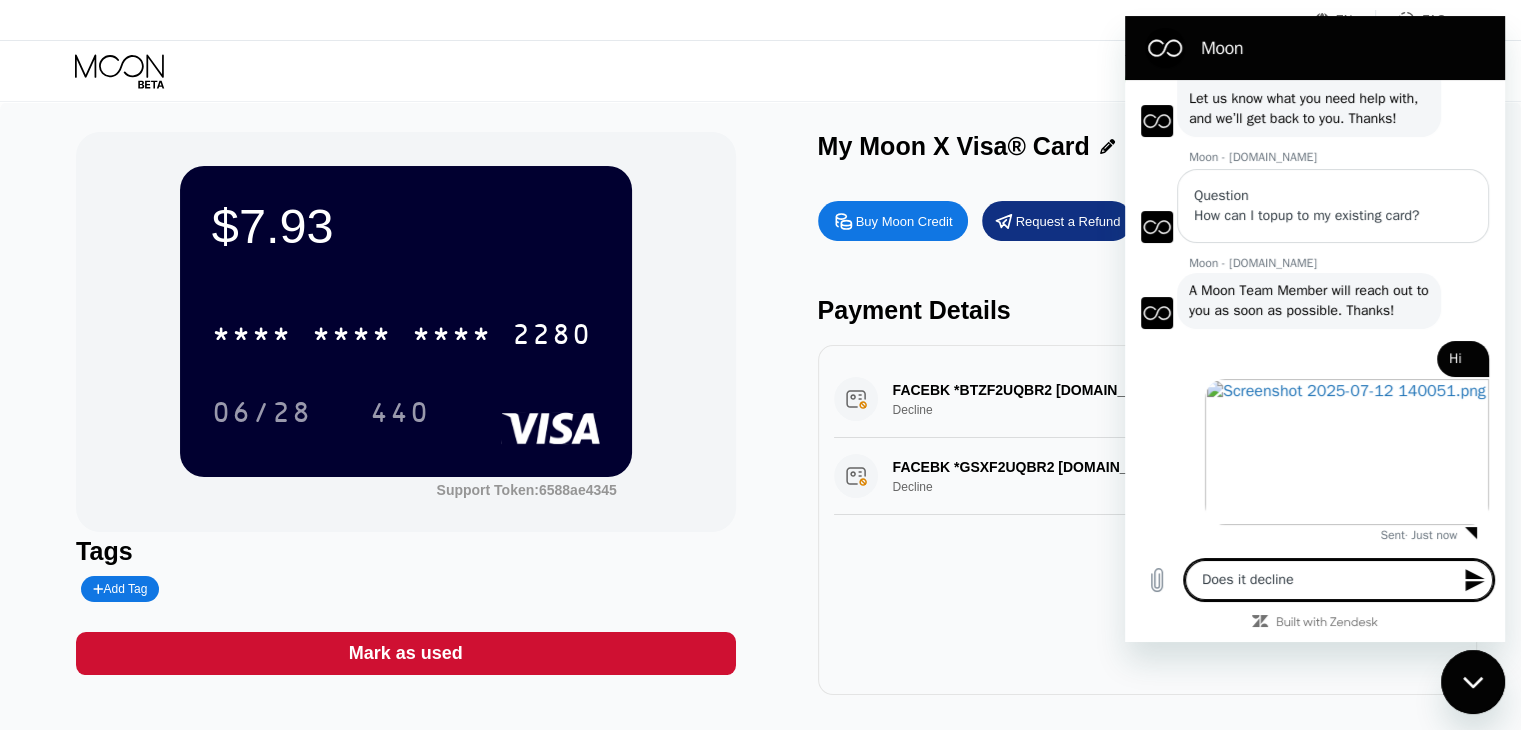 type on "Does it declined" 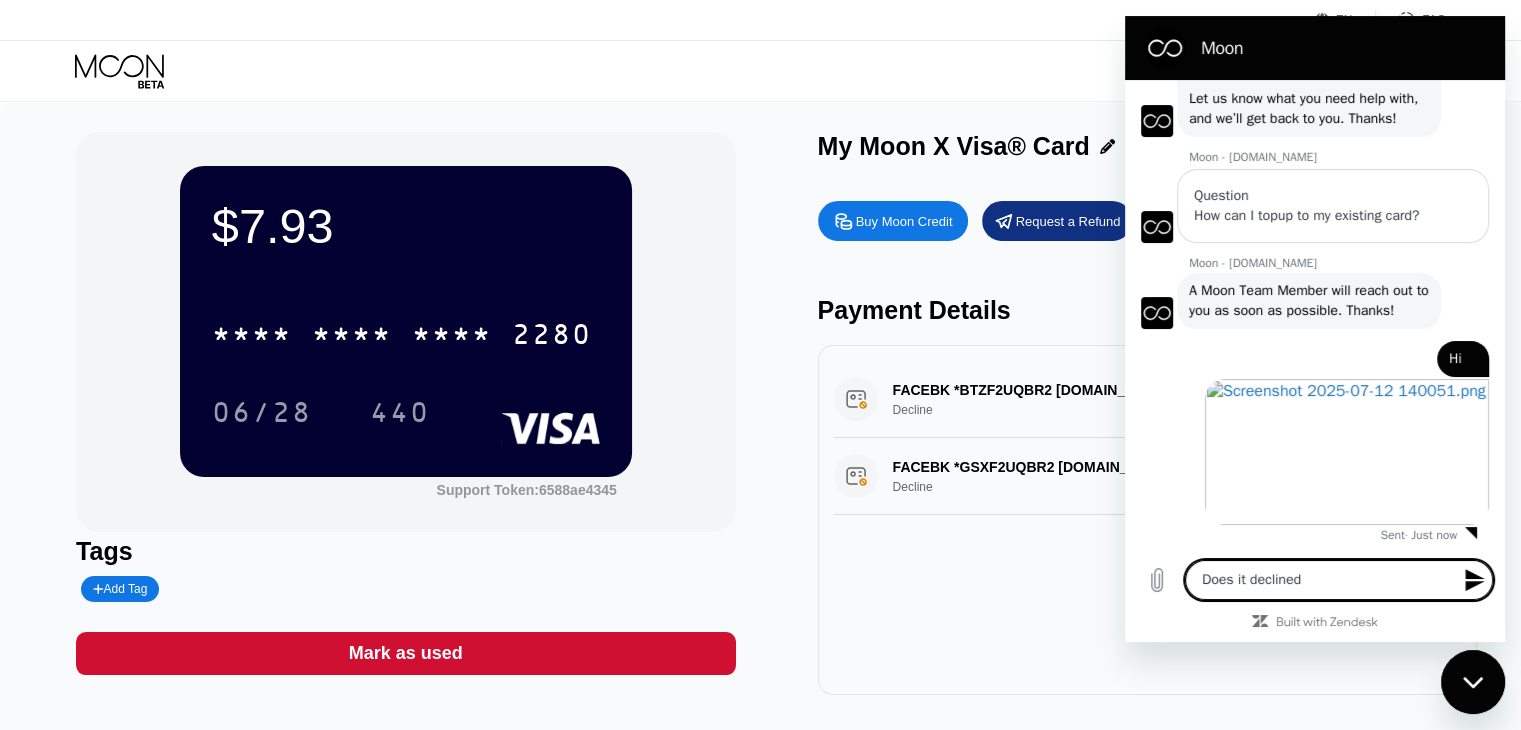 type on "Does it declined" 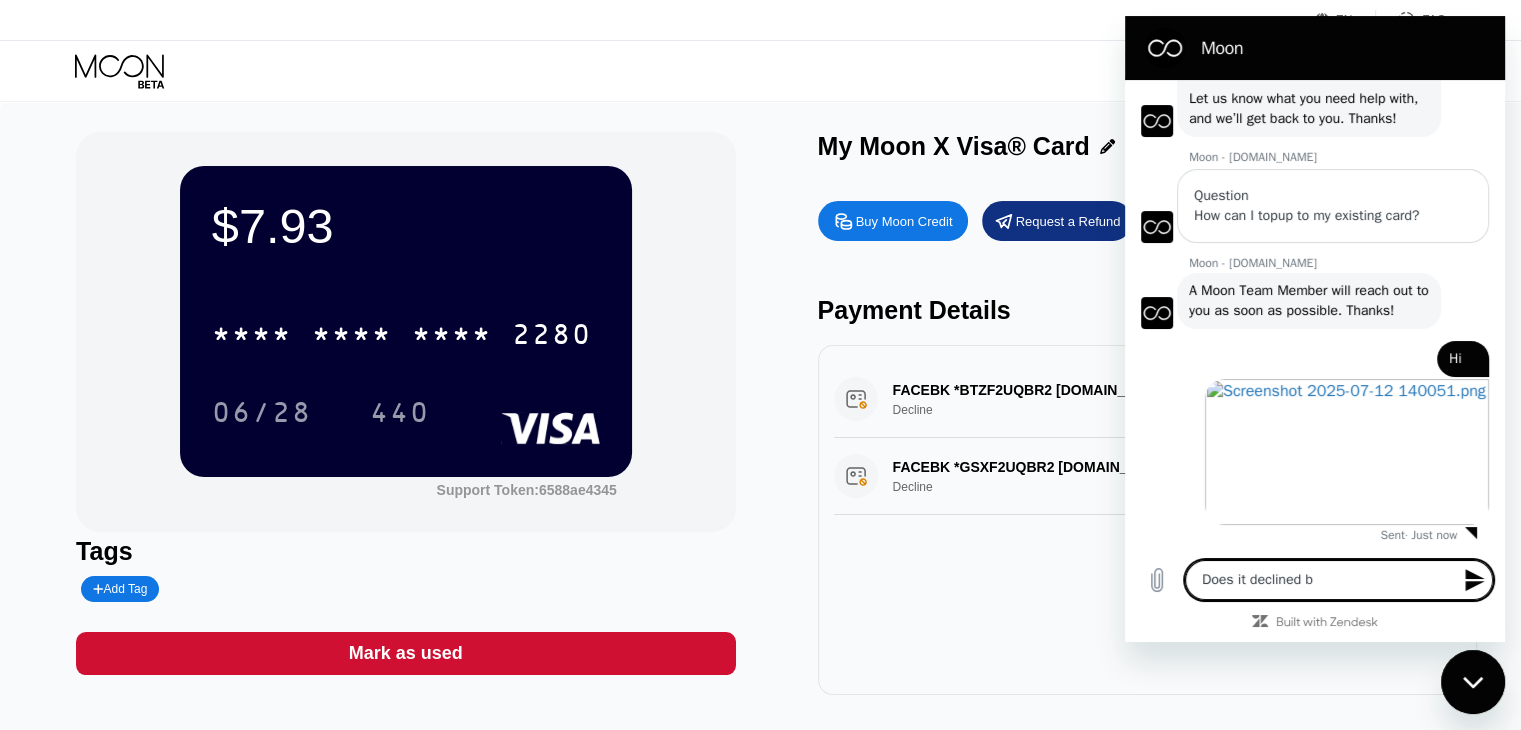 type on "Does it declined by" 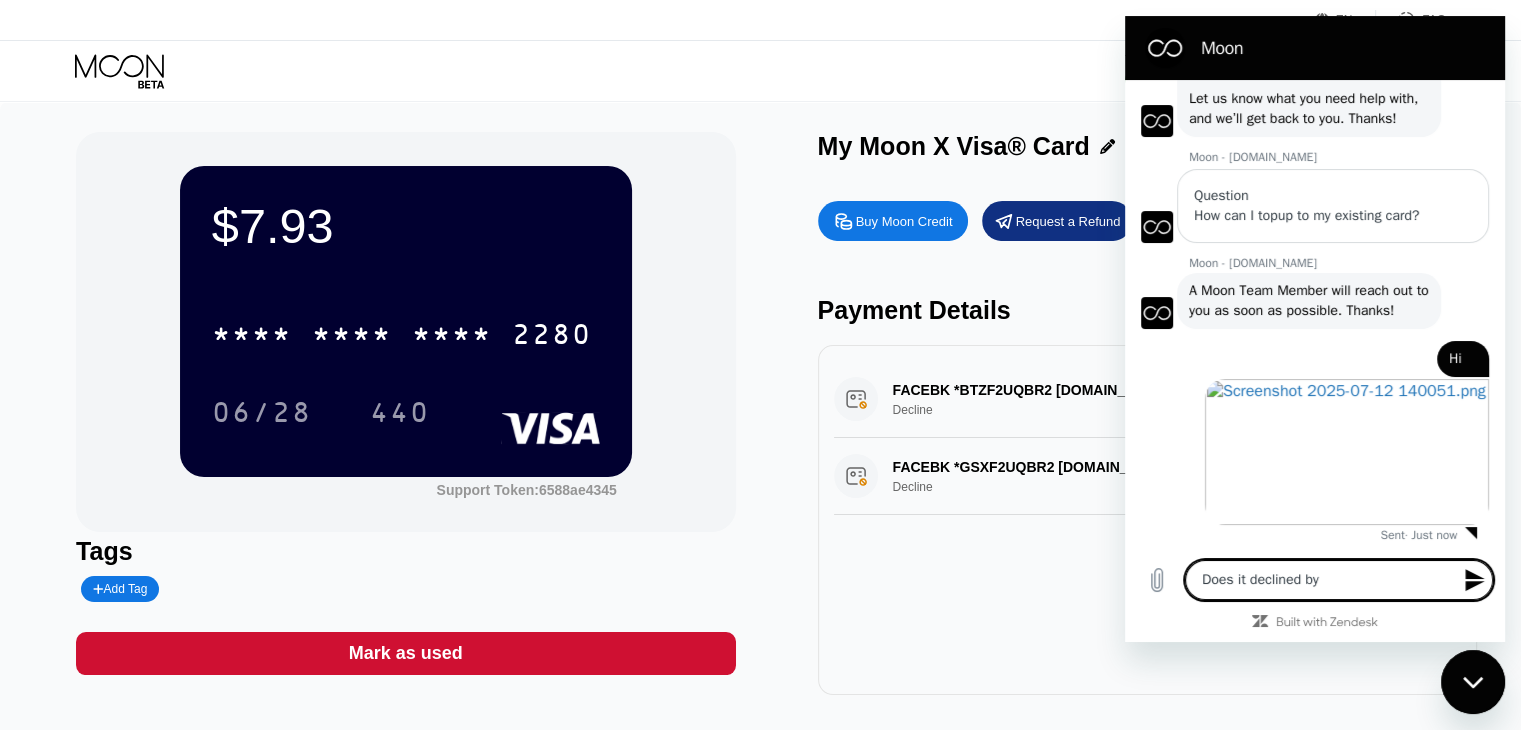 type on "Does it declined by" 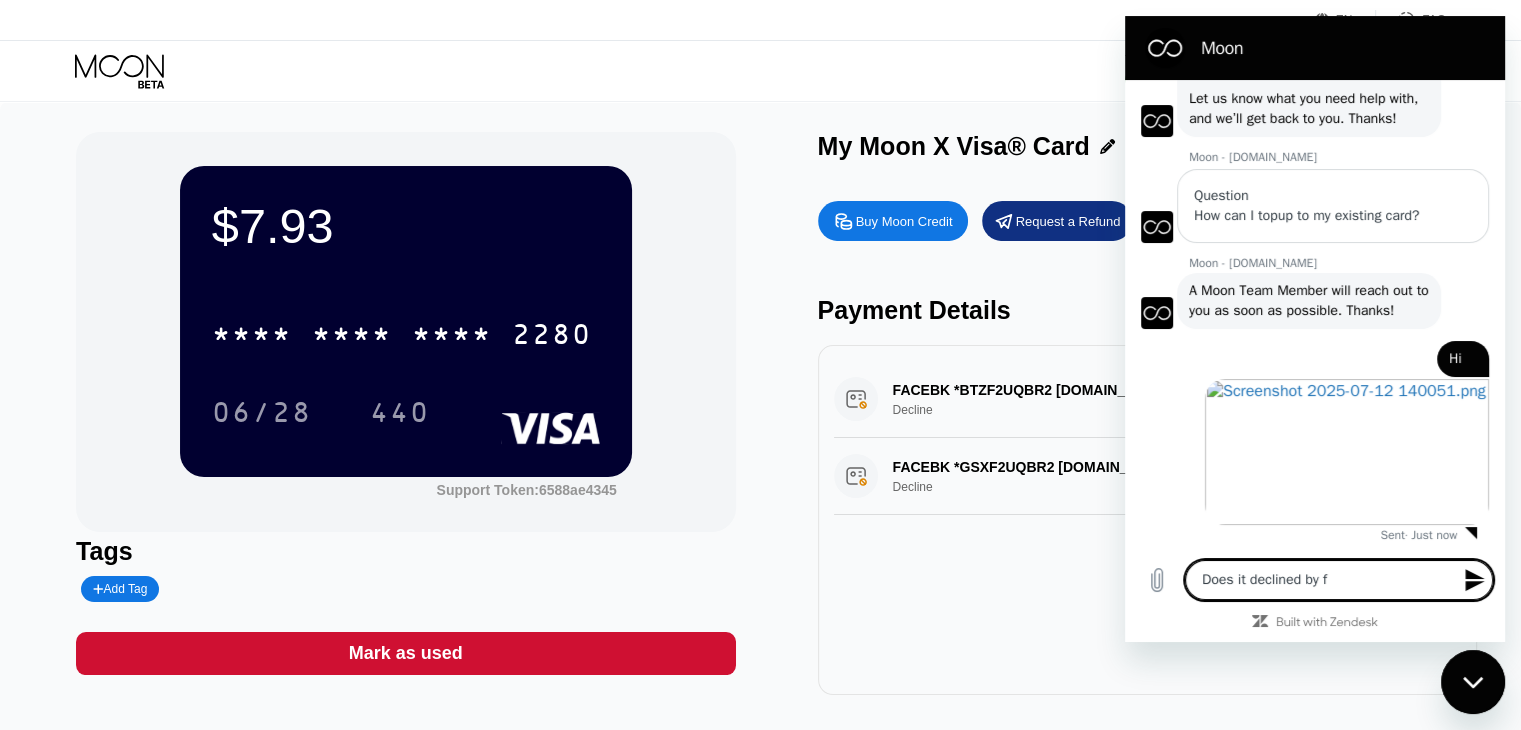 type on "Does it declined by fa" 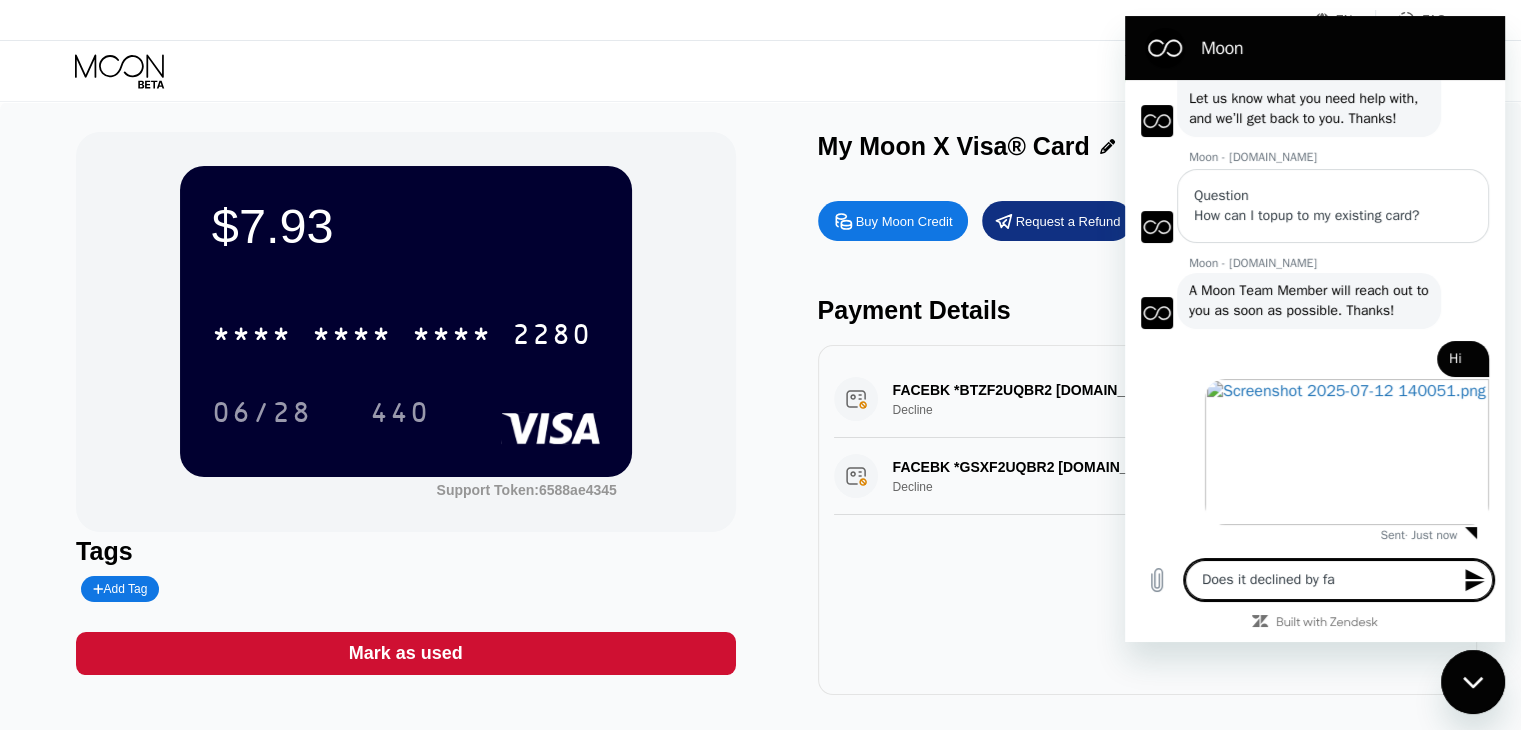 type on "Does it declined by fac" 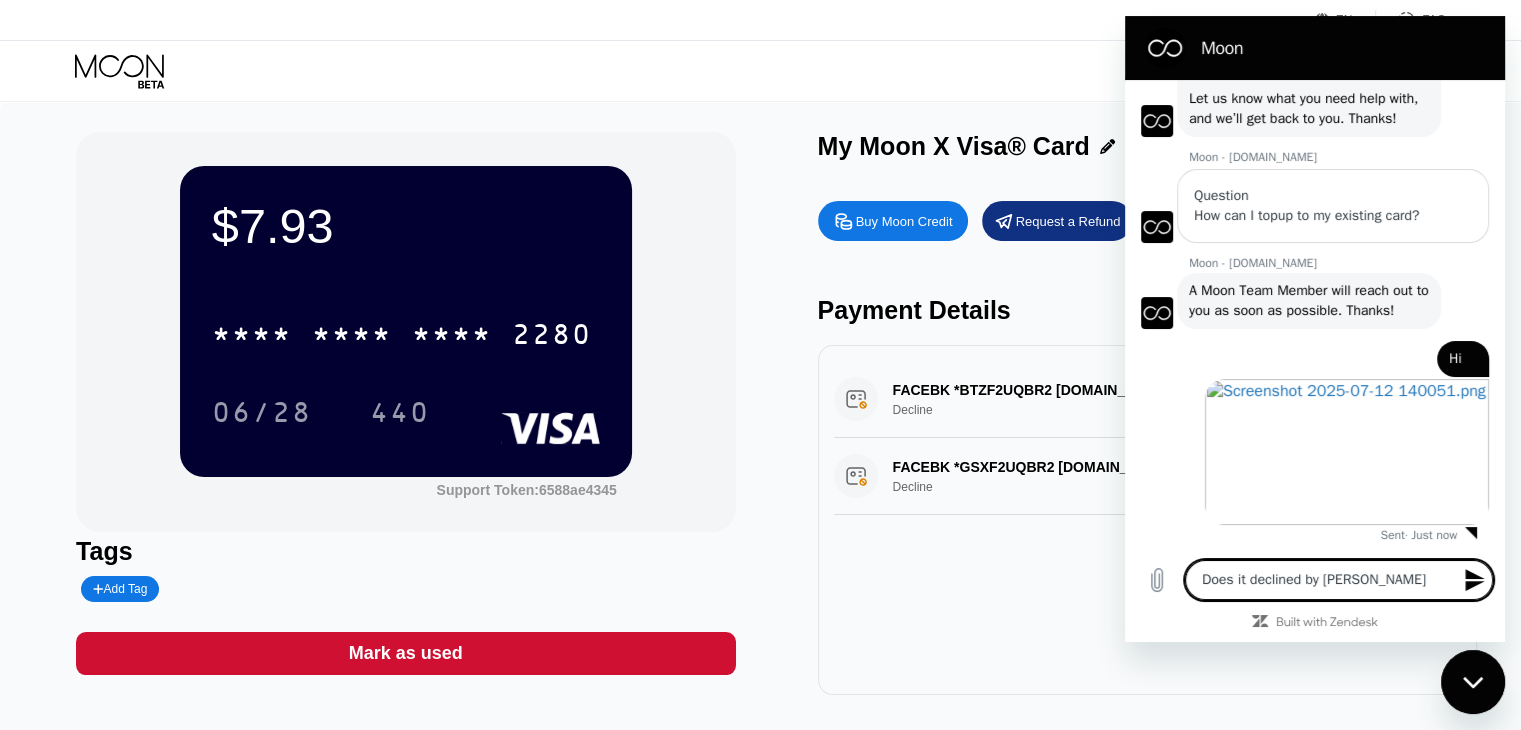 type on "Does it declined by face" 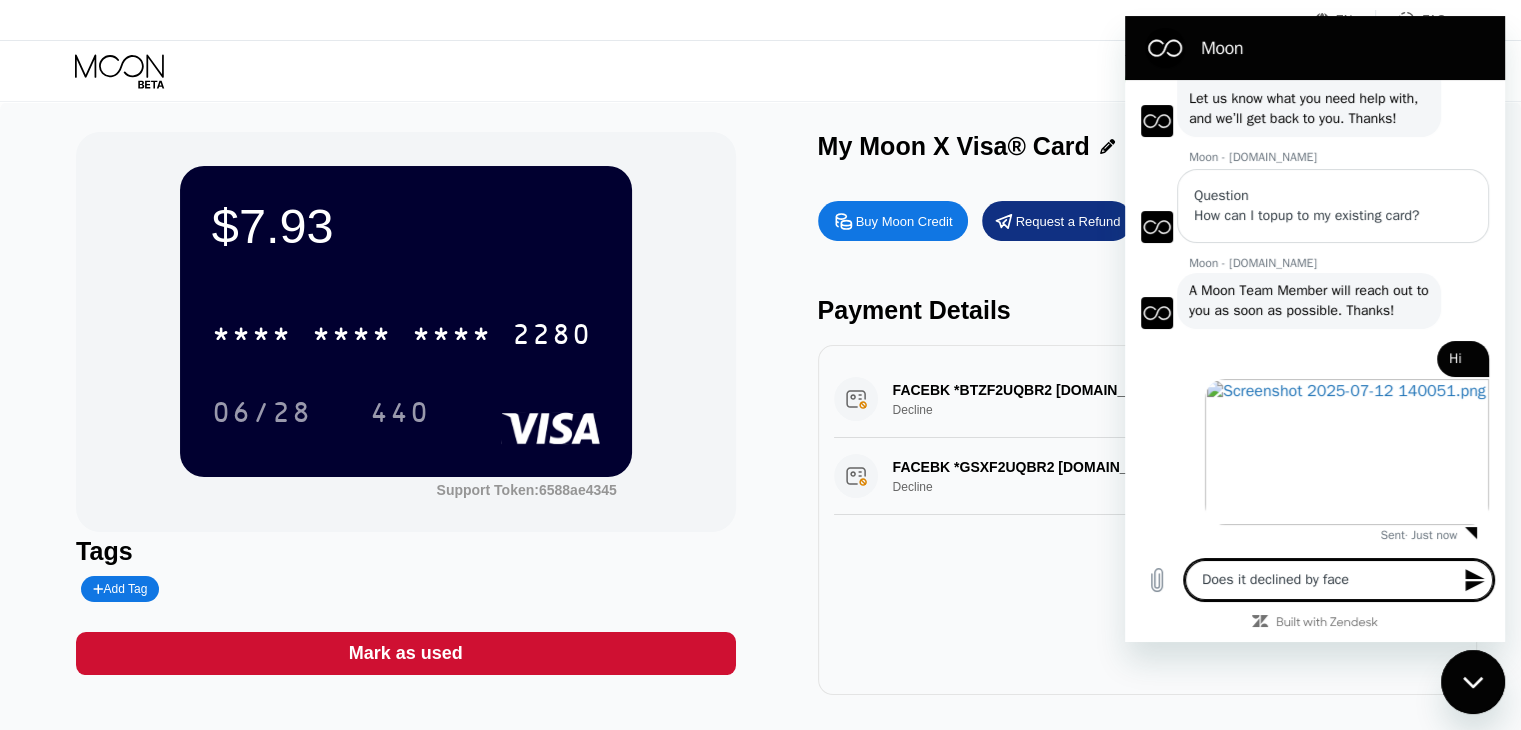 type on "Does it declined by faceb" 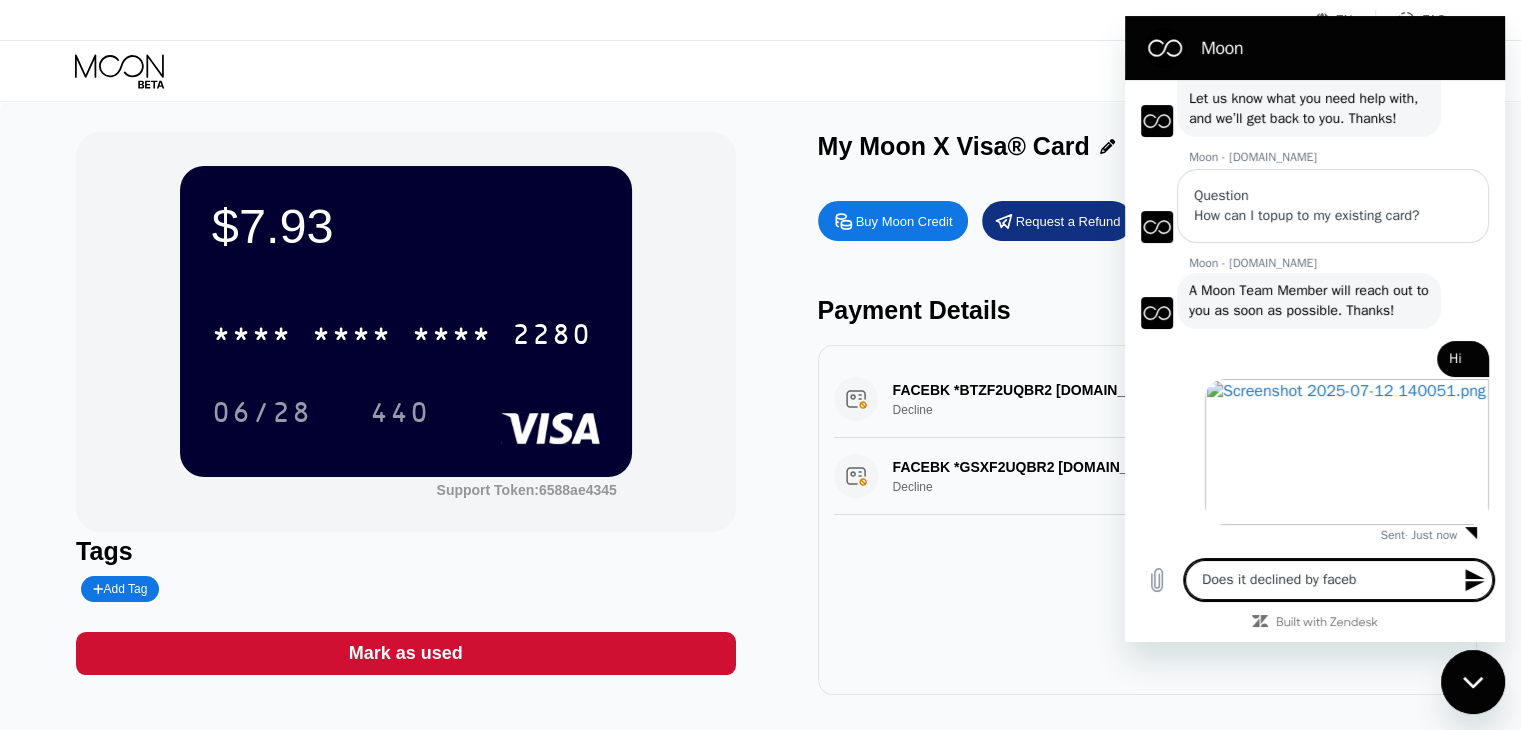 type on "Does it declined by facebo" 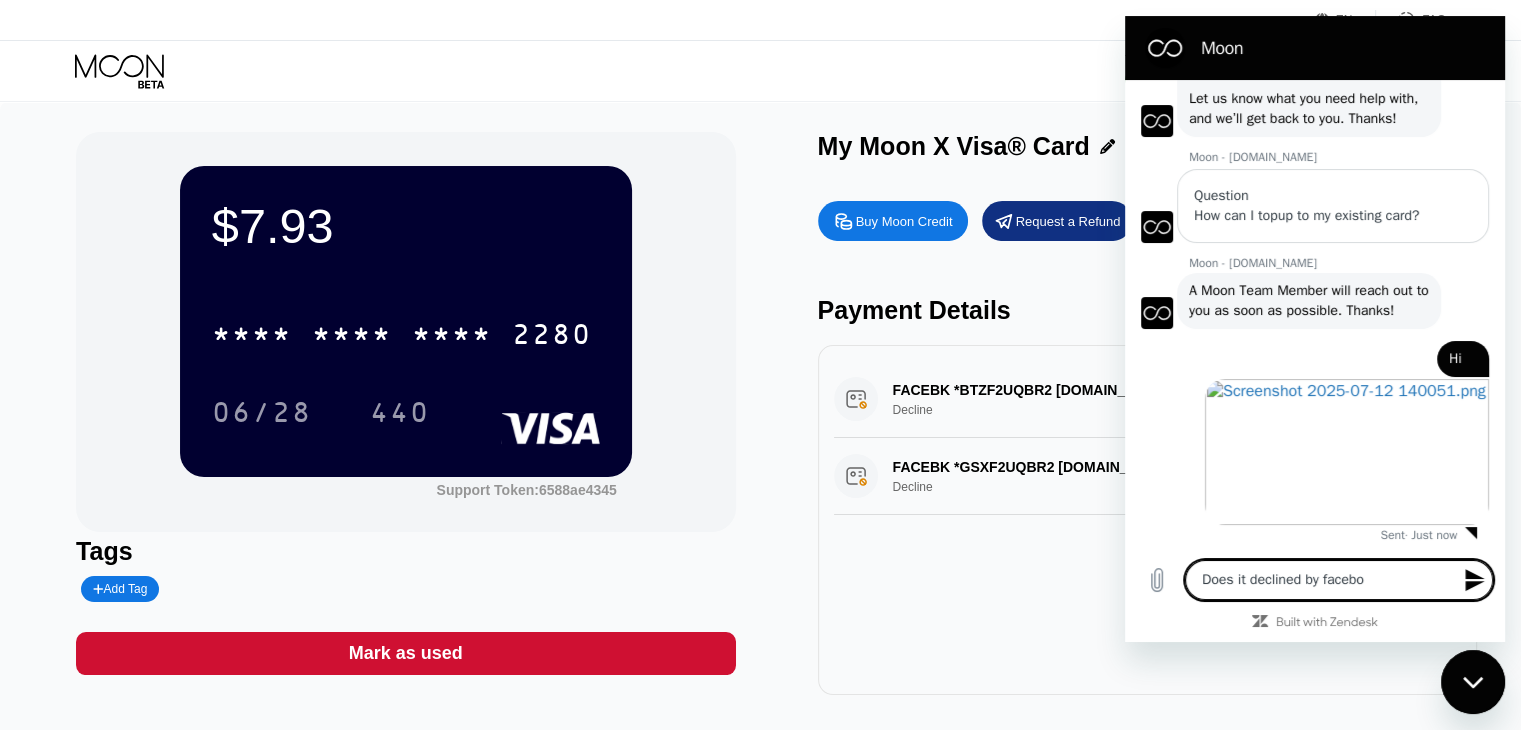 type on "Does it declined by faceboo" 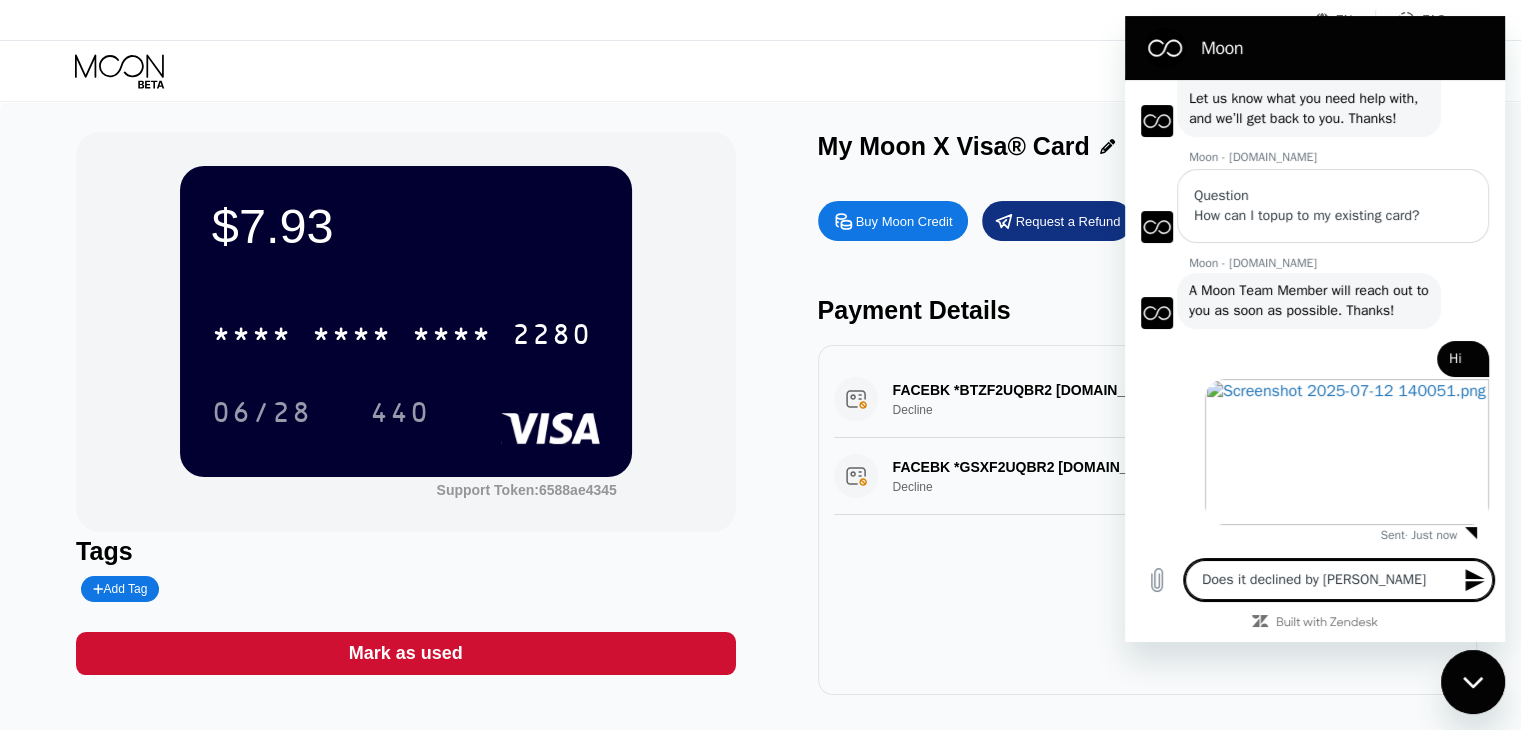 type on "Does it declined by facebook" 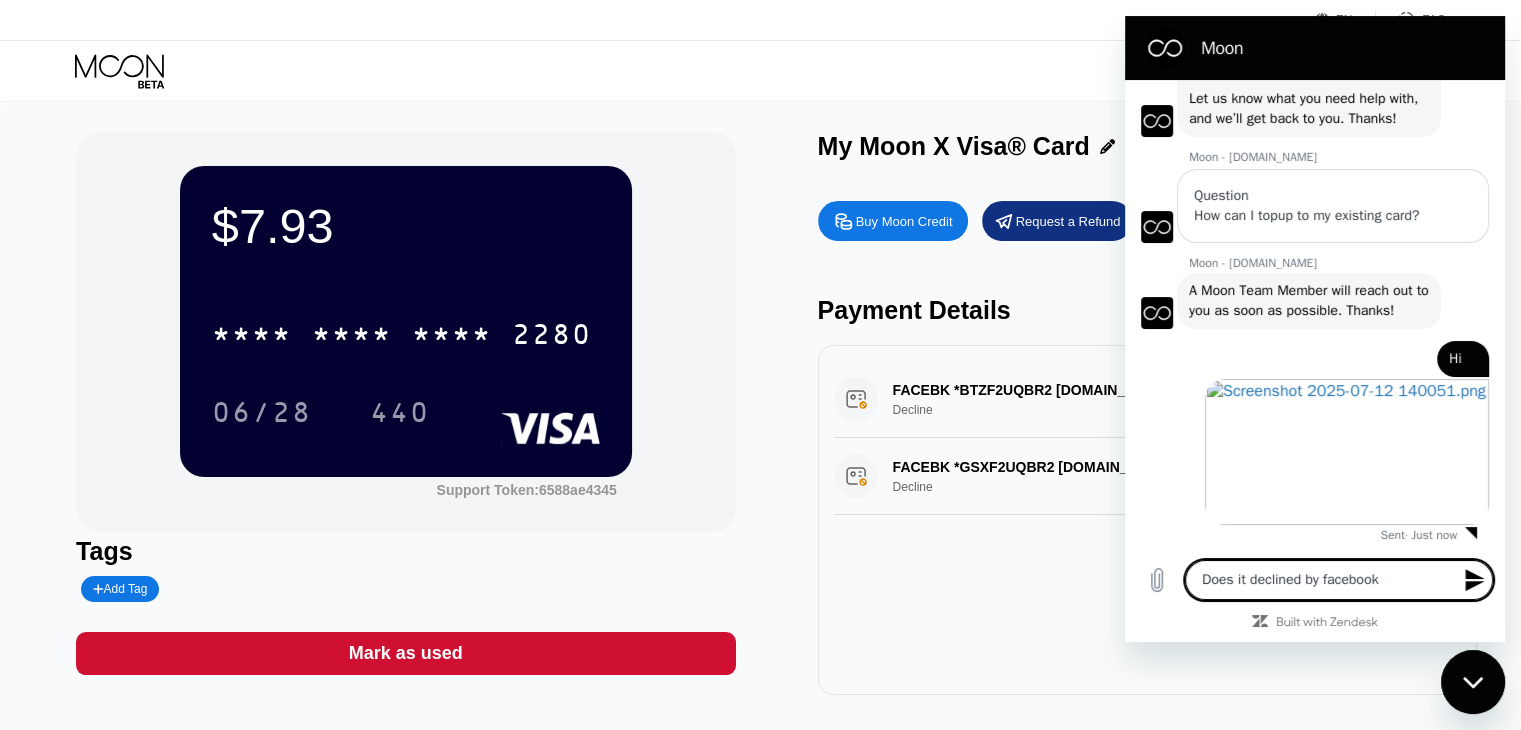 type on "Does it declined by facebook" 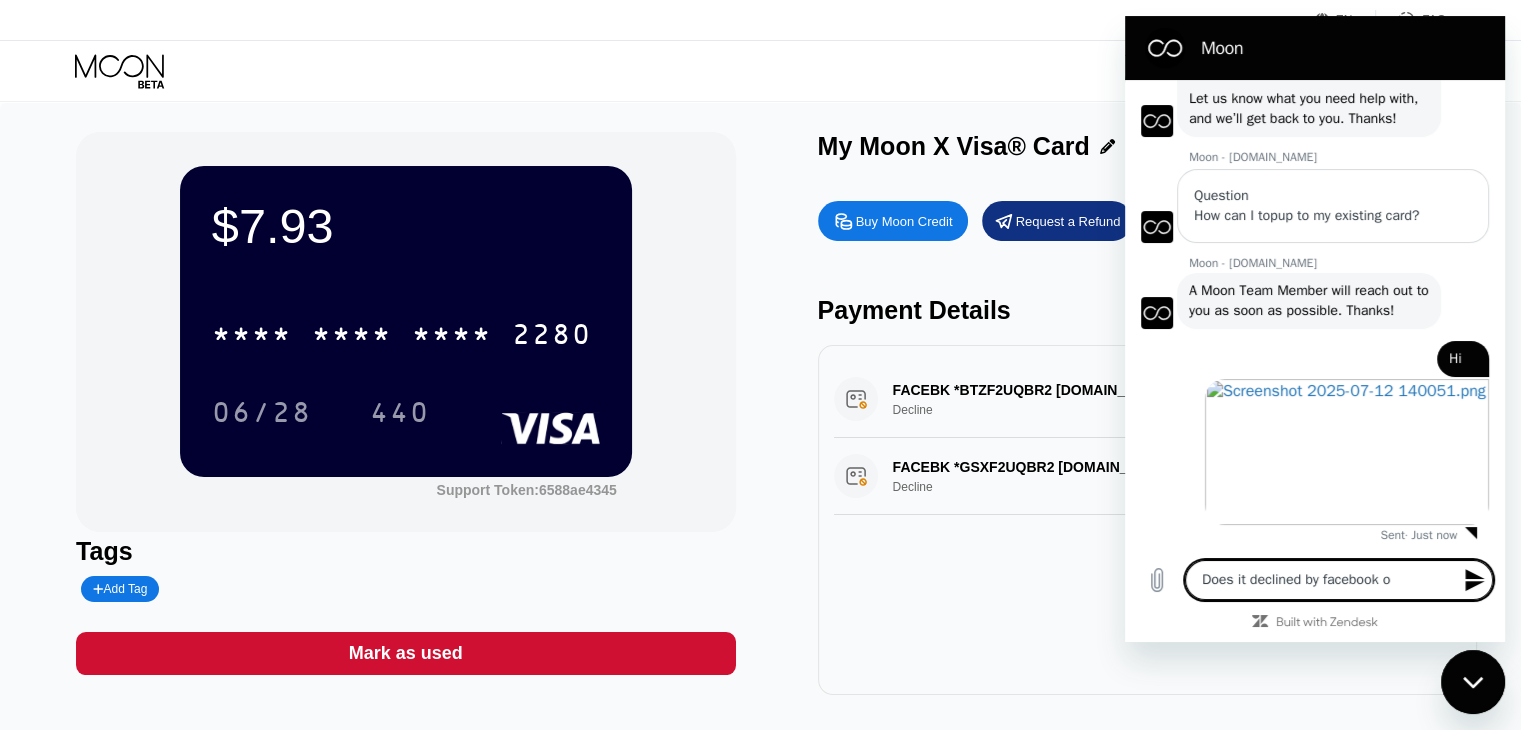 type on "Does it declined by facebook or" 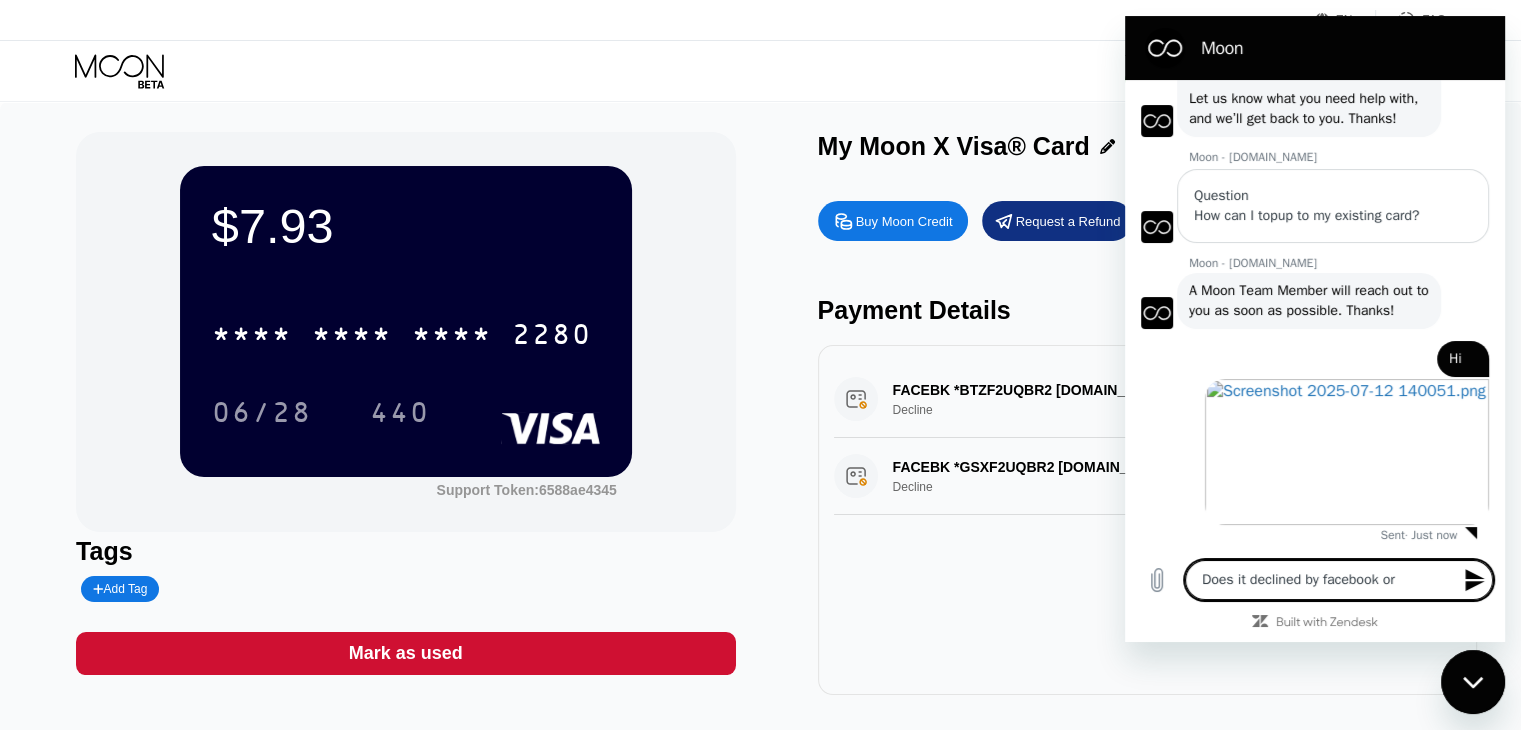 type on "Does it declined by facebook or" 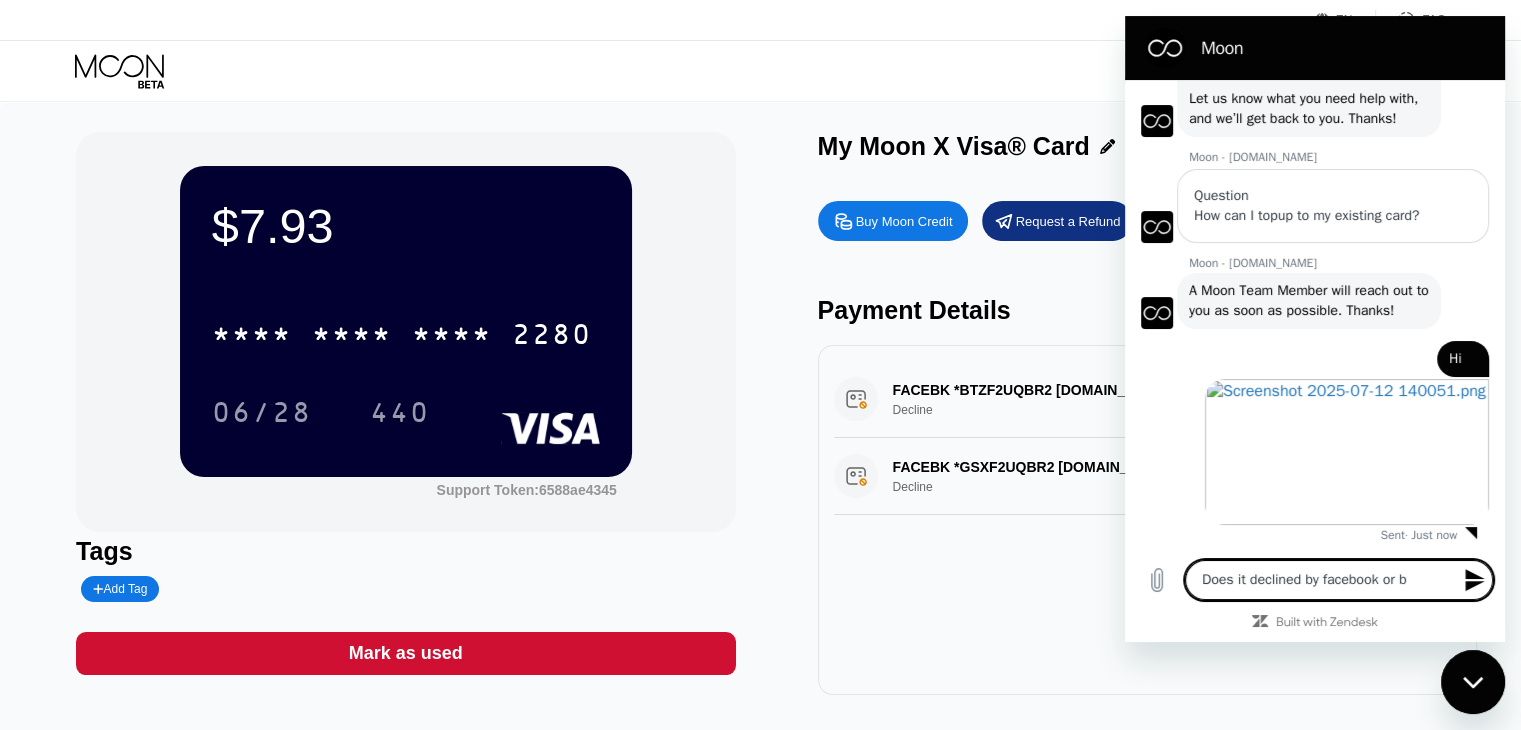 type on "Does it declined by facebook or by" 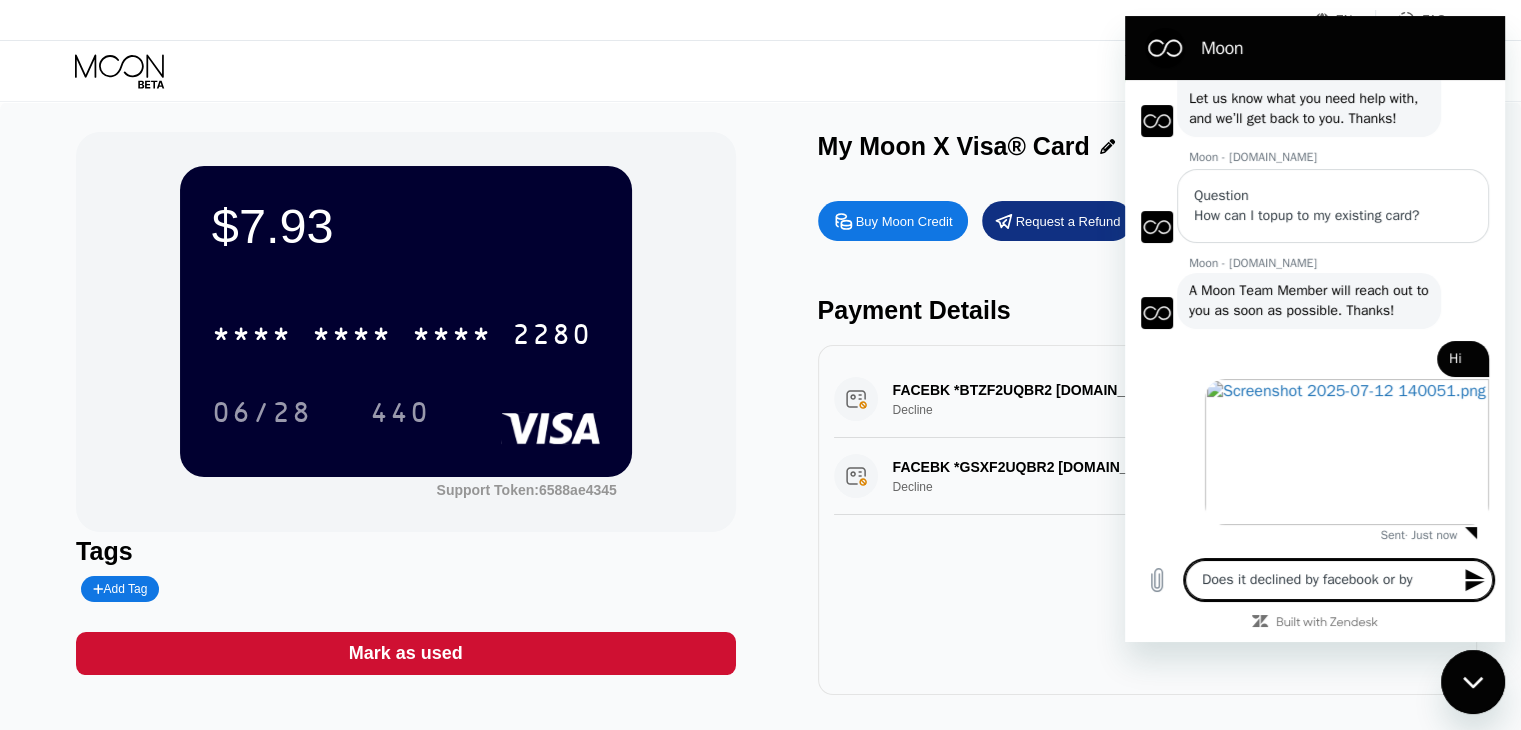 type on "Does it declined by facebook or by" 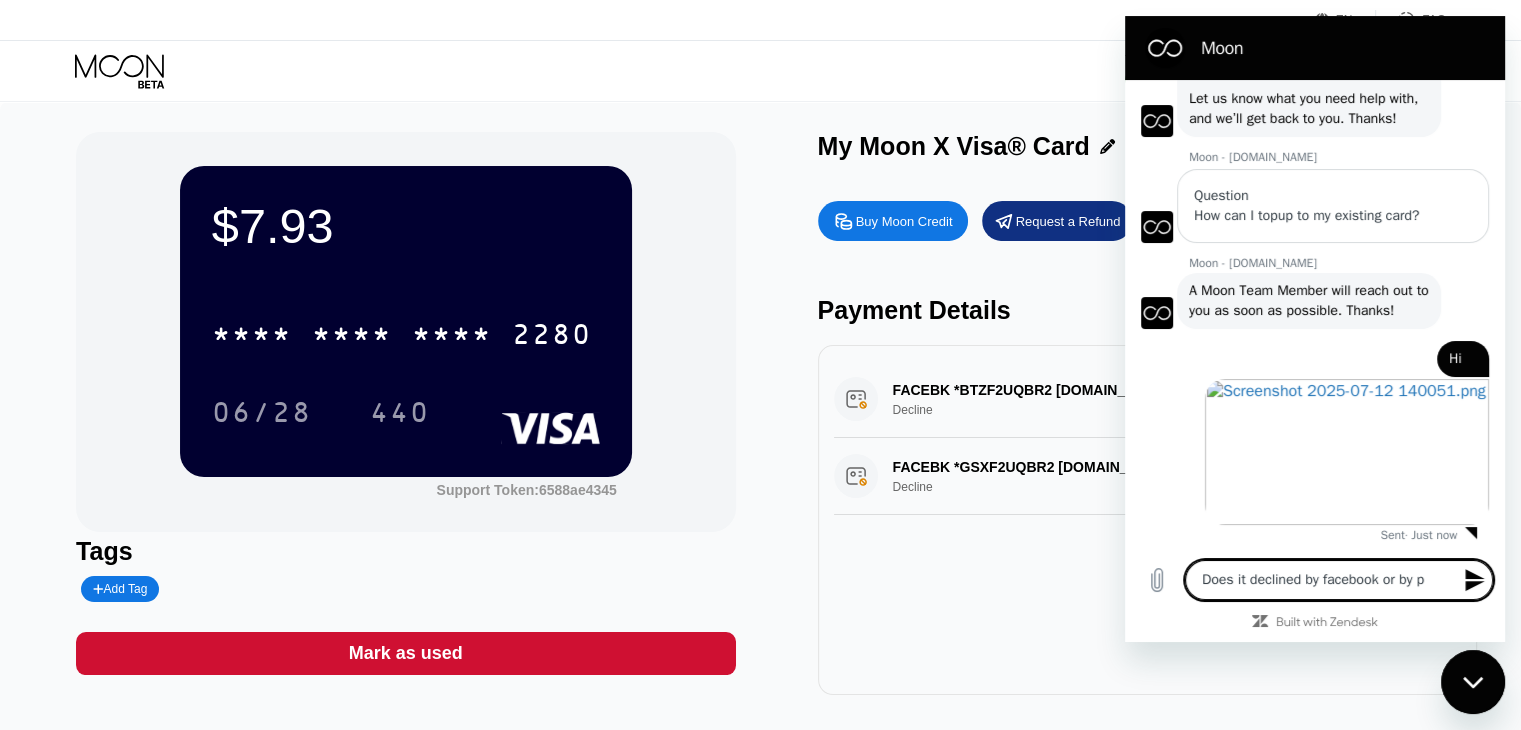 type on "Does it declined by facebook or by pa" 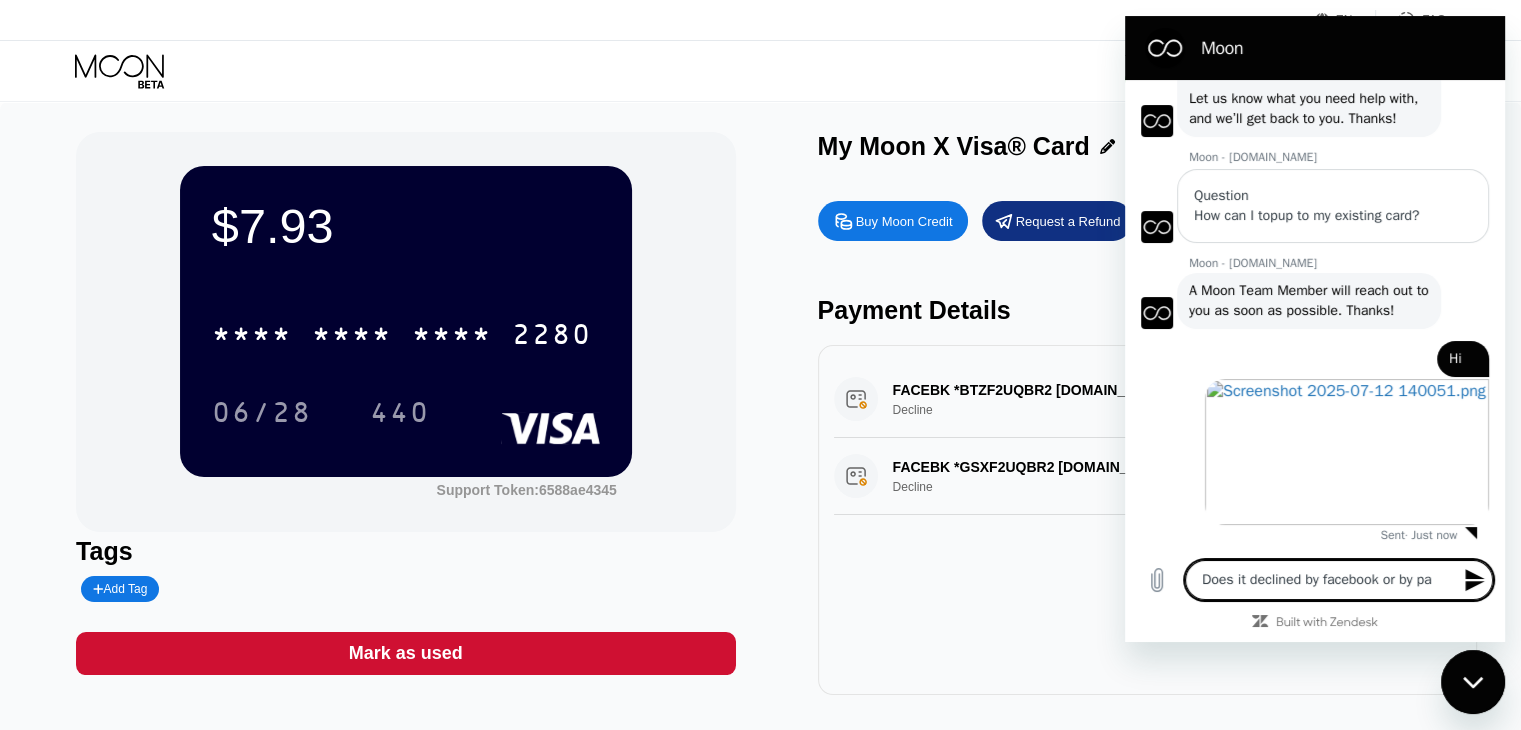 type on "Does it declined by facebook or by pay" 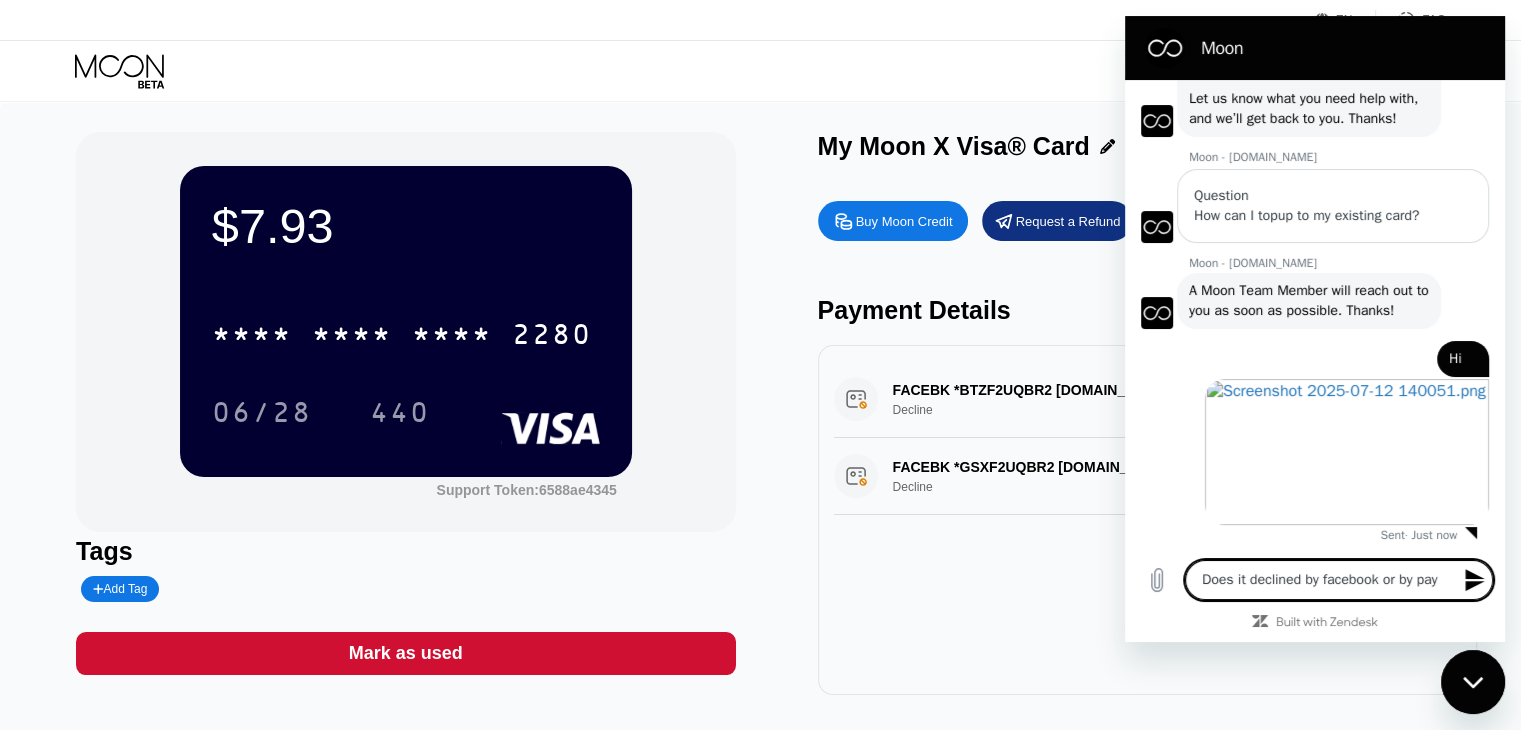 type on "Does it declined by facebook or by pa" 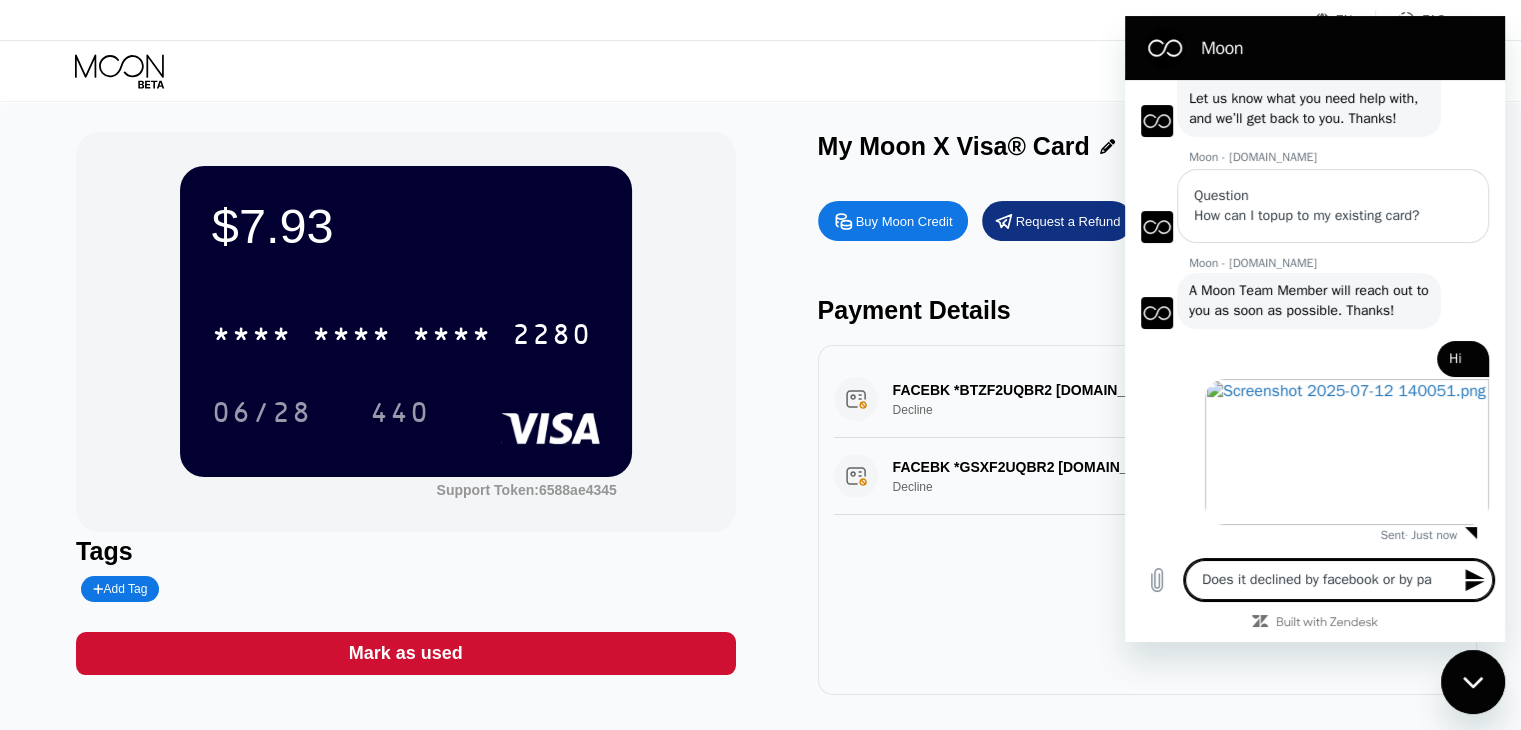 type on "Does it declined by facebook or by p" 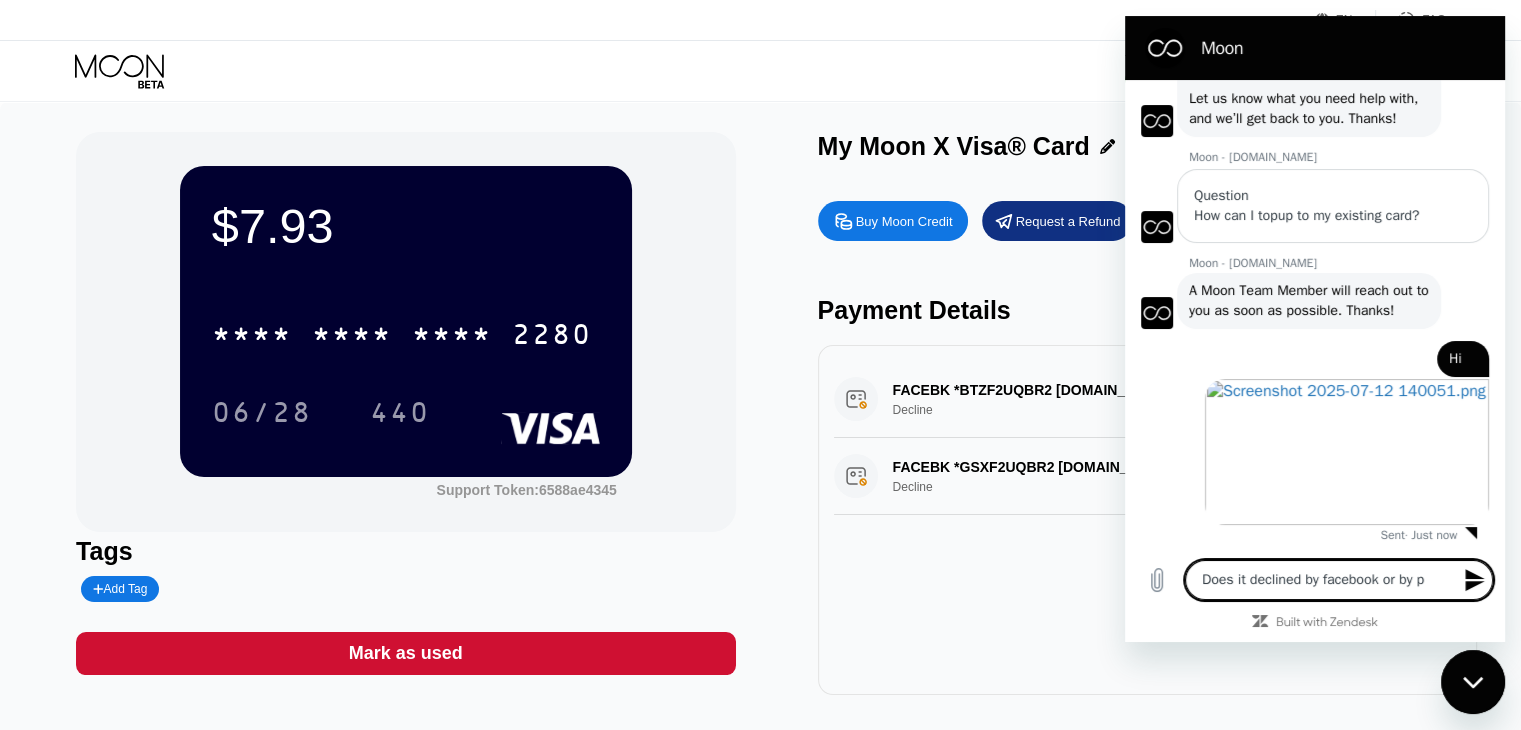 type on "Does it declined by facebook or by" 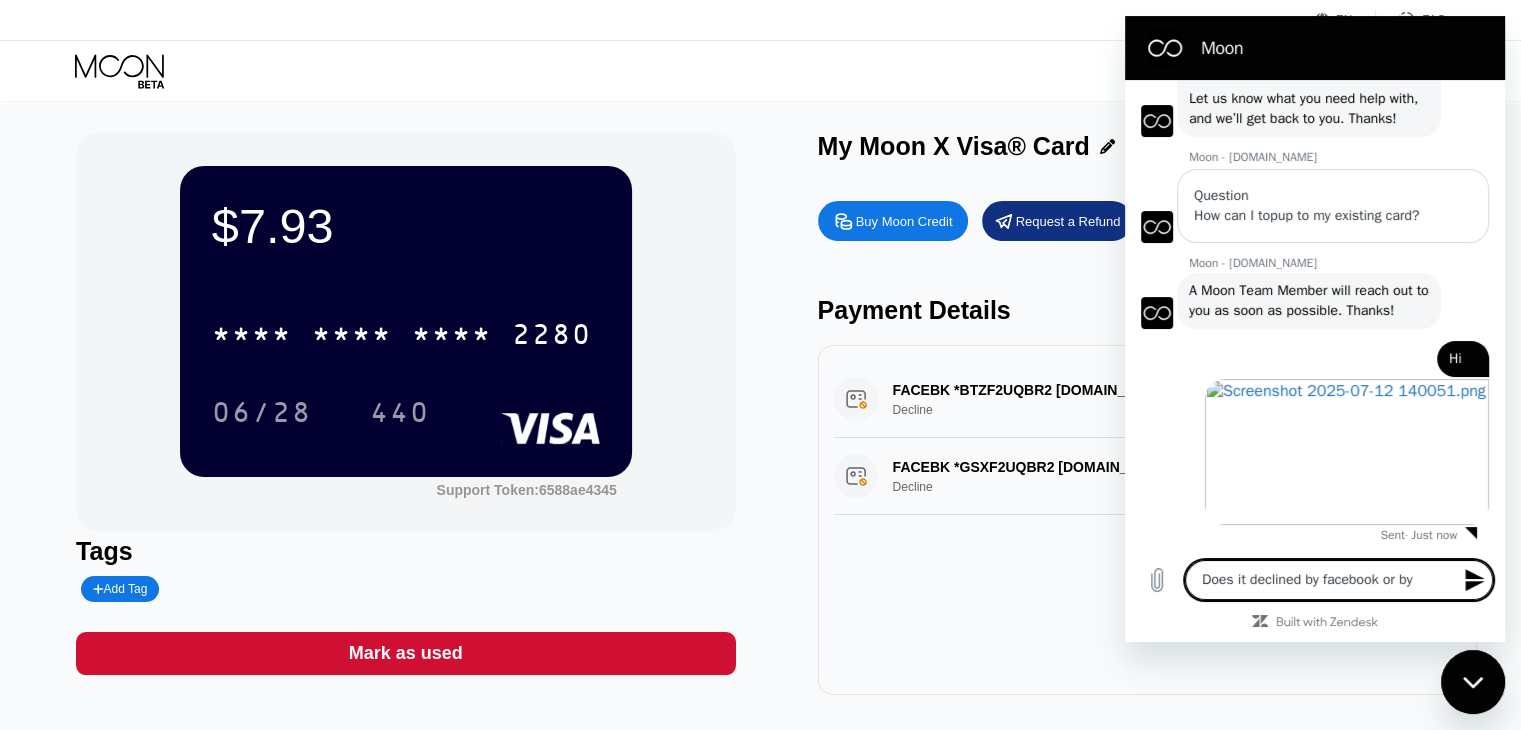 type on "Does it declined by facebook or by c" 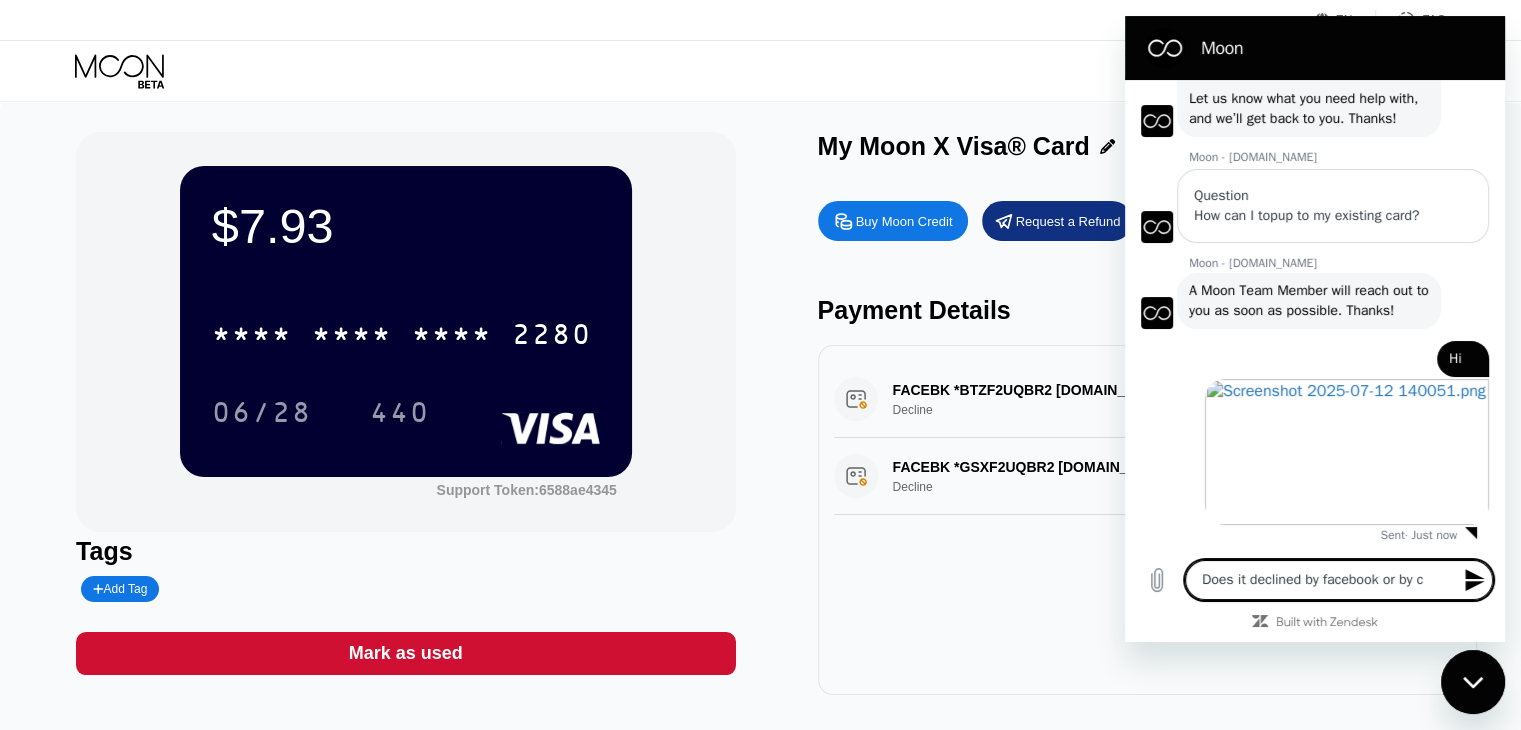 type on "Does it declined by facebook or by ca" 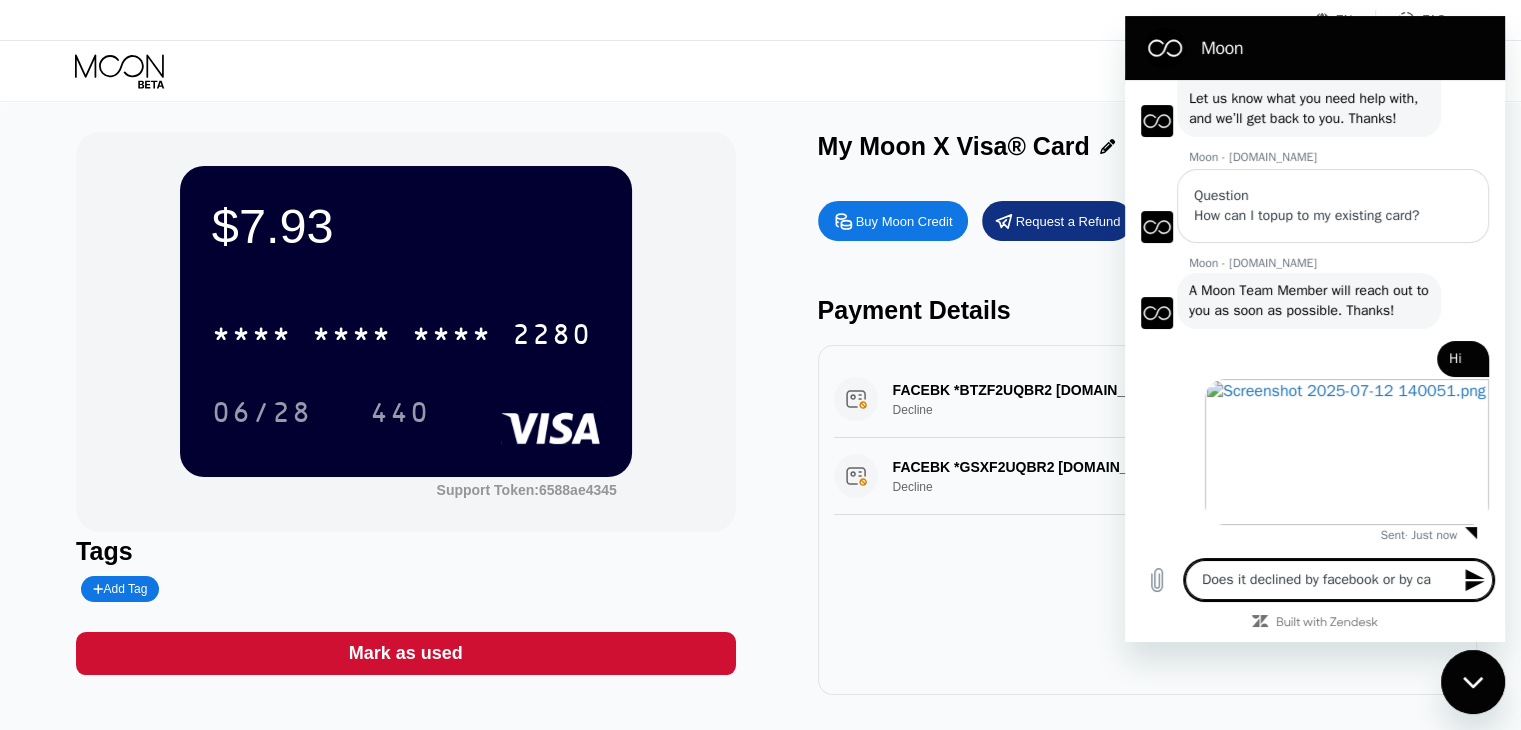 type on "Does it declined by facebook or by car" 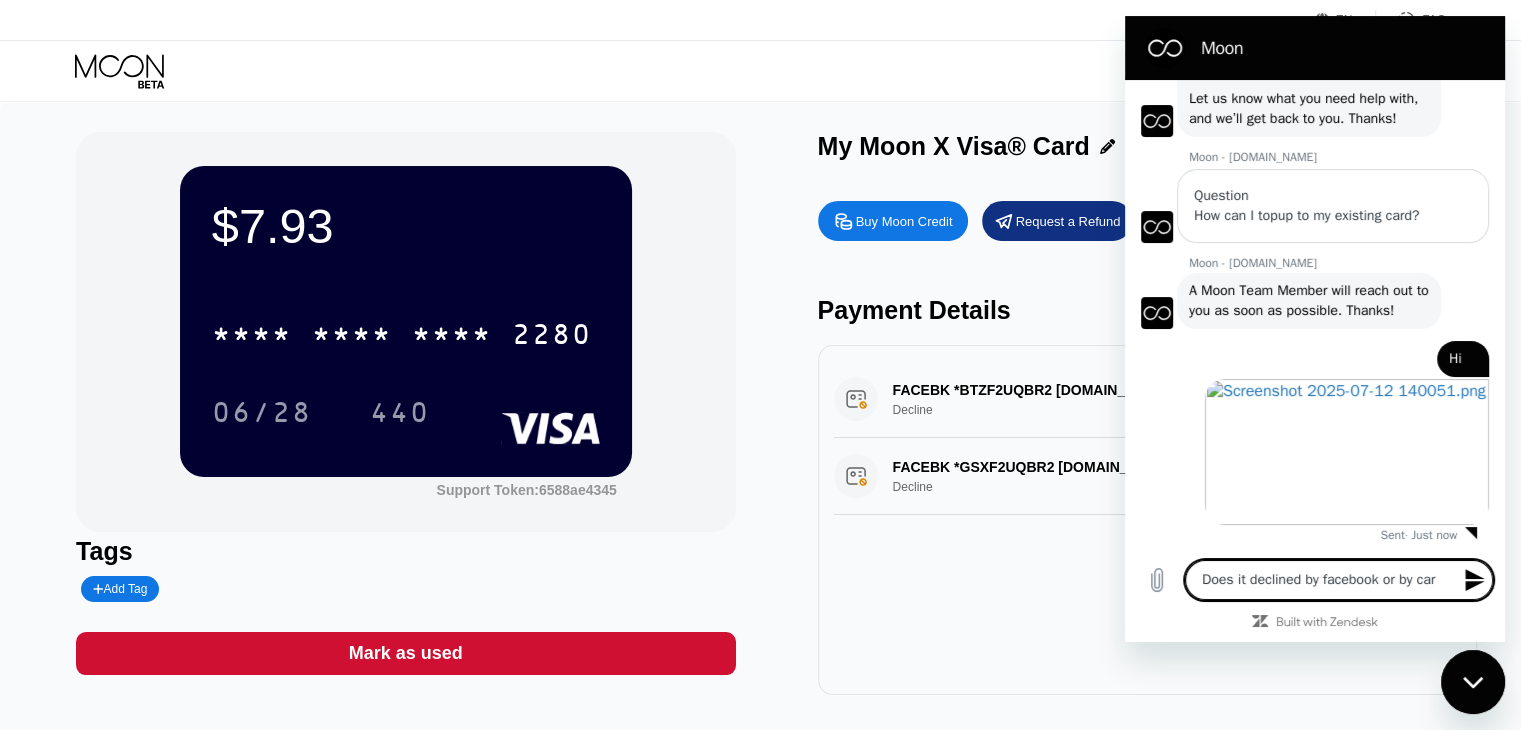 type on "Does it declined by facebook or by card" 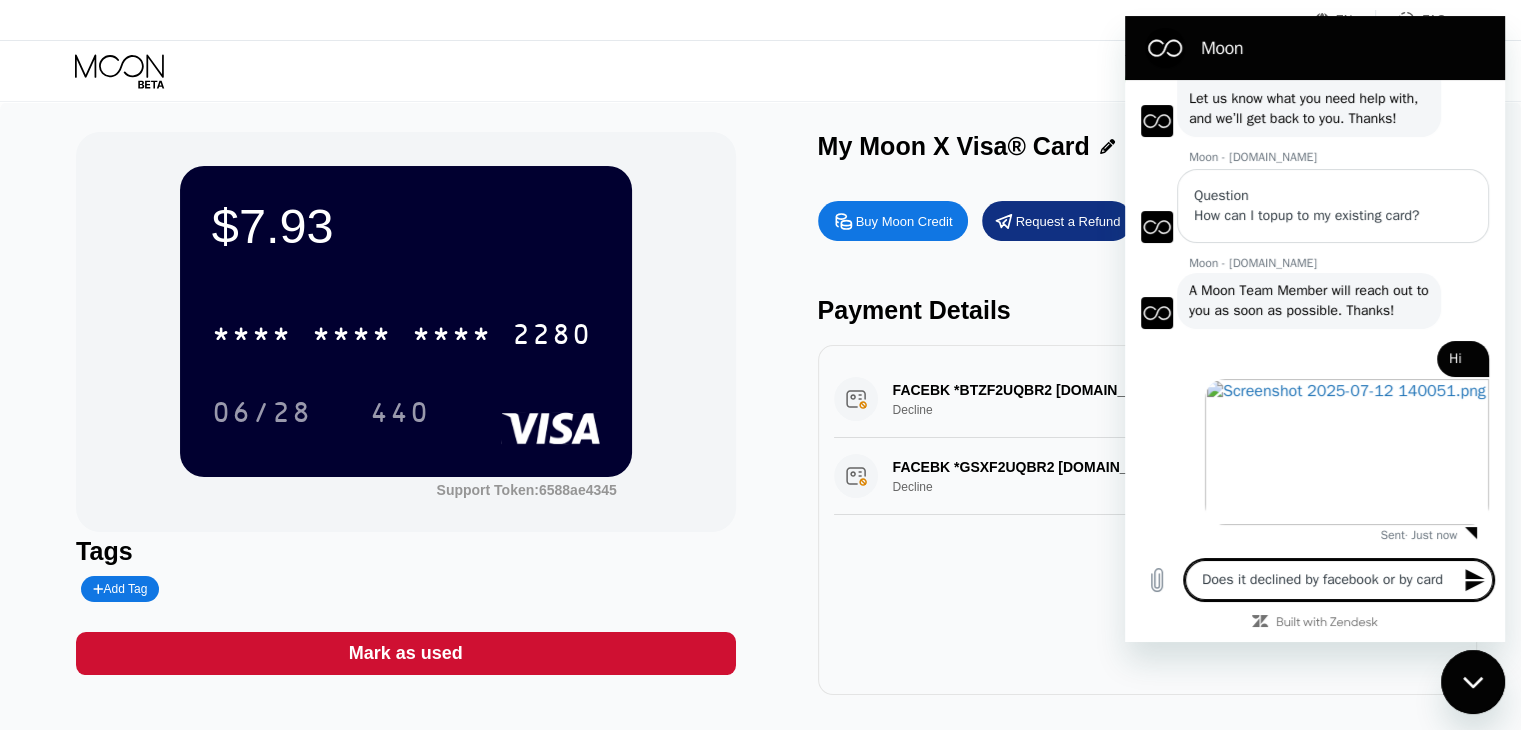 type on "Does it declined by facebook or by card?" 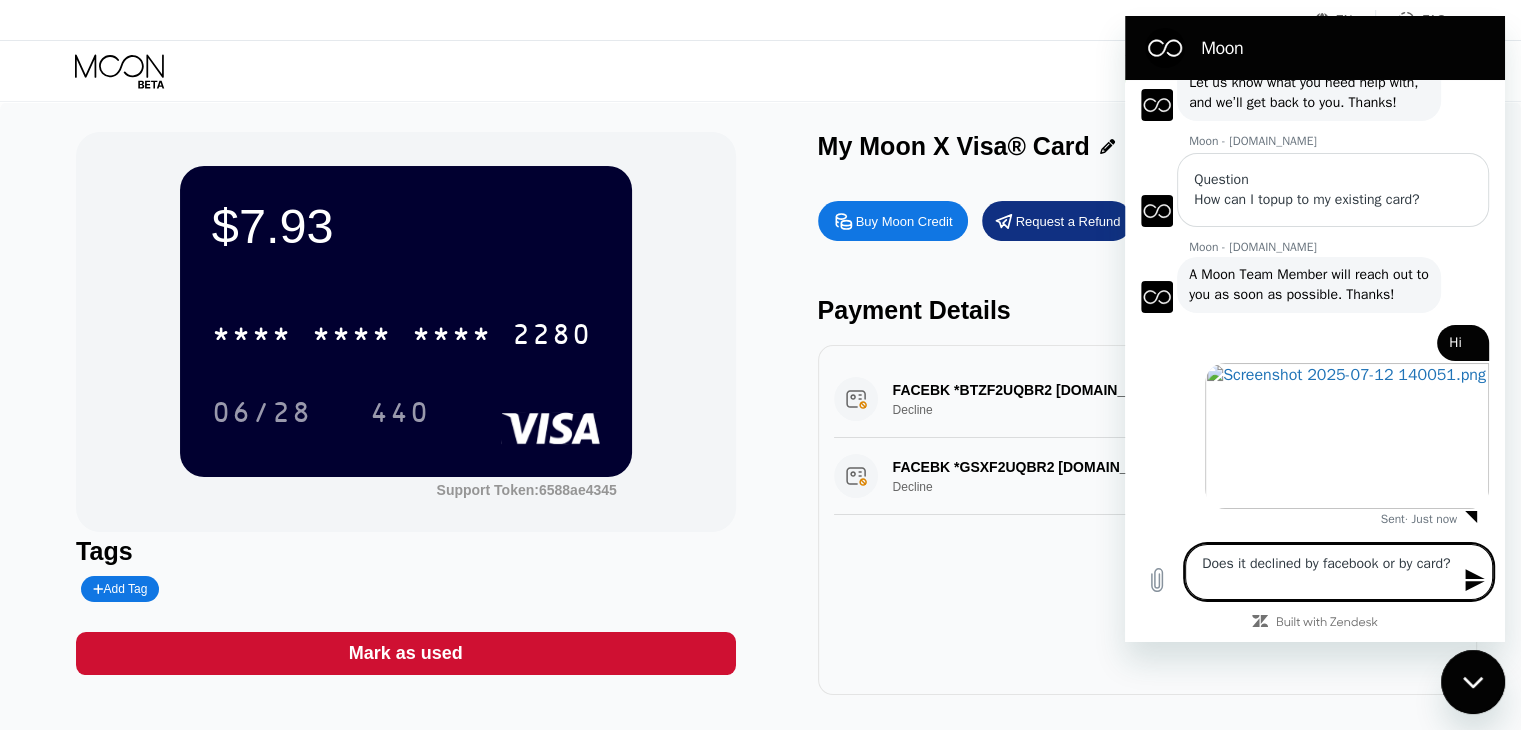 type 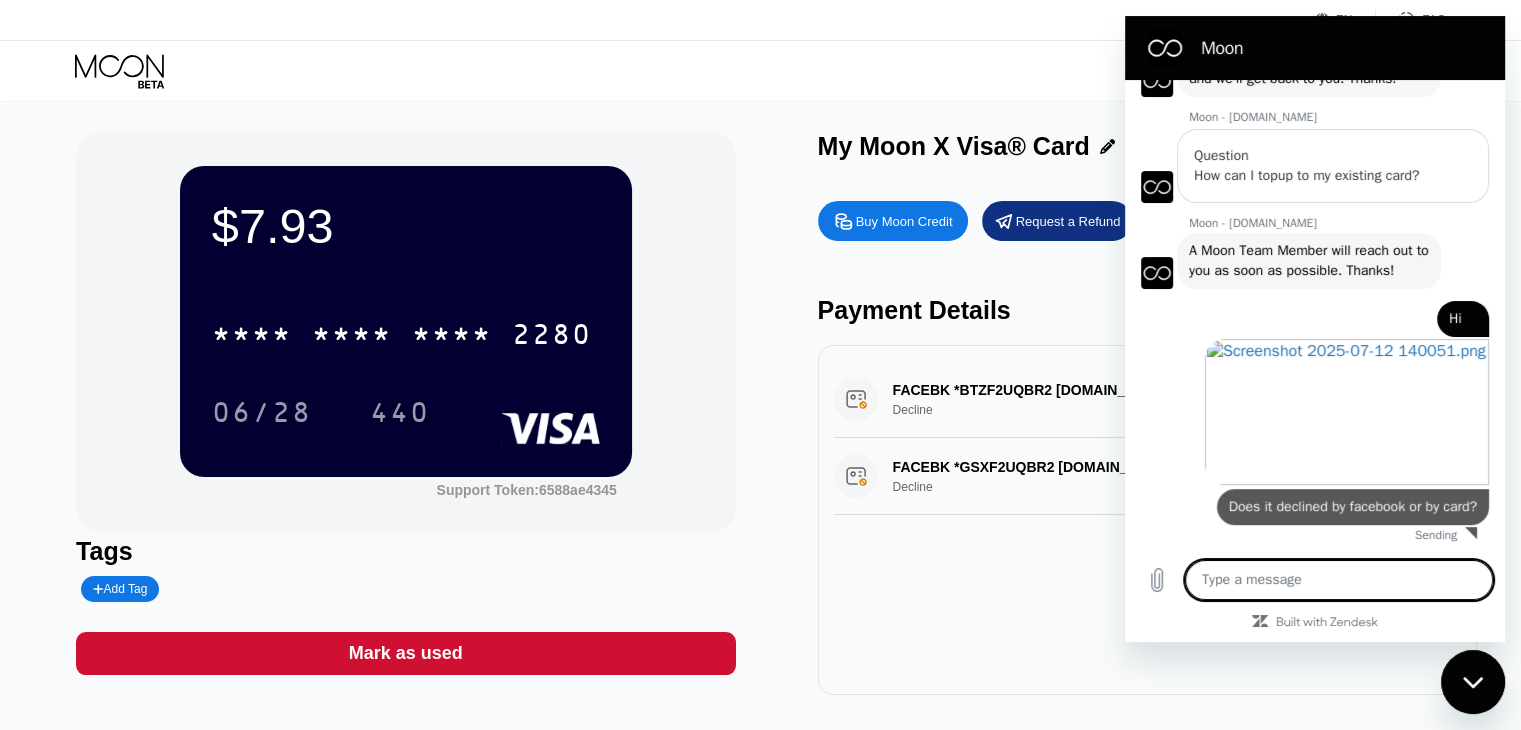 scroll, scrollTop: 194, scrollLeft: 0, axis: vertical 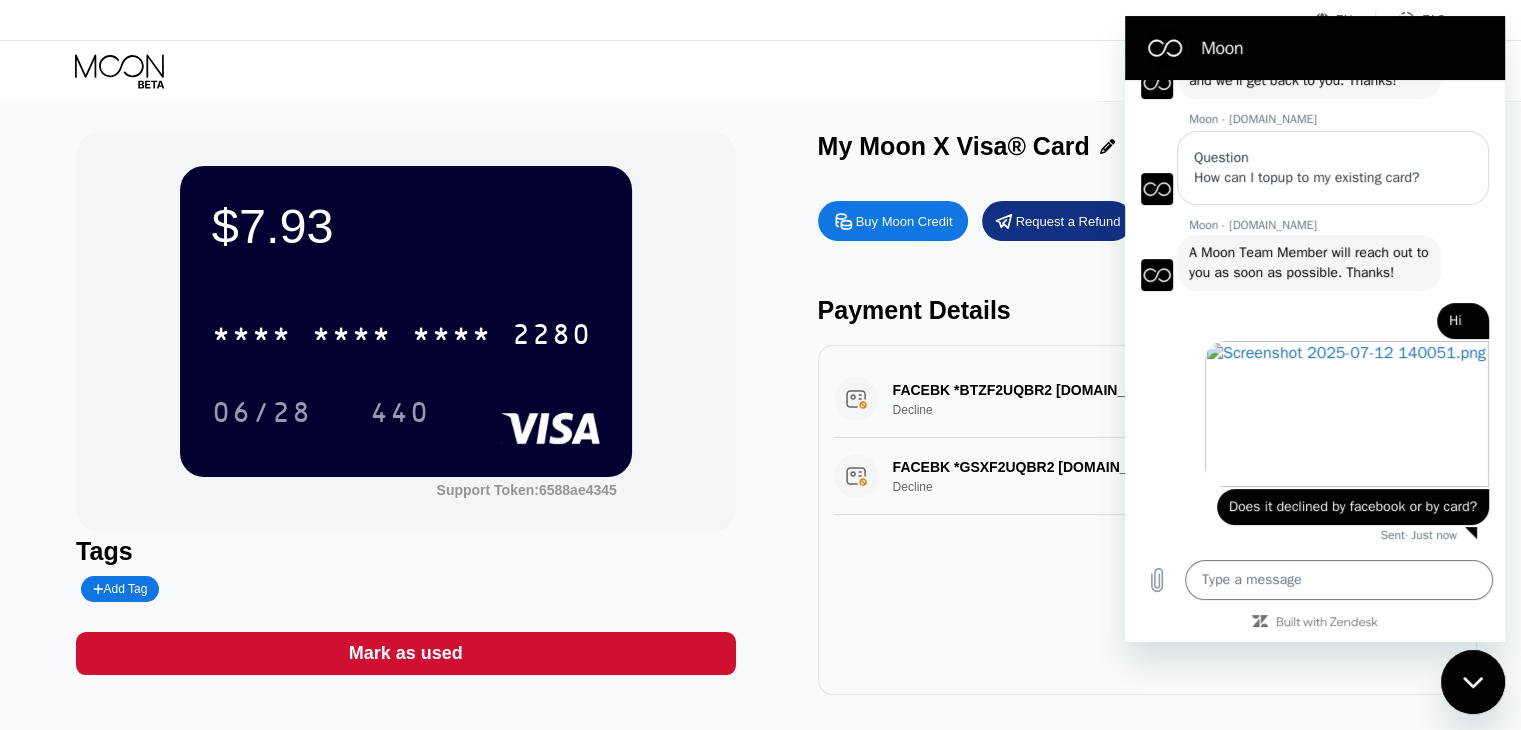 click on "Payment Details" at bounding box center [1147, 310] 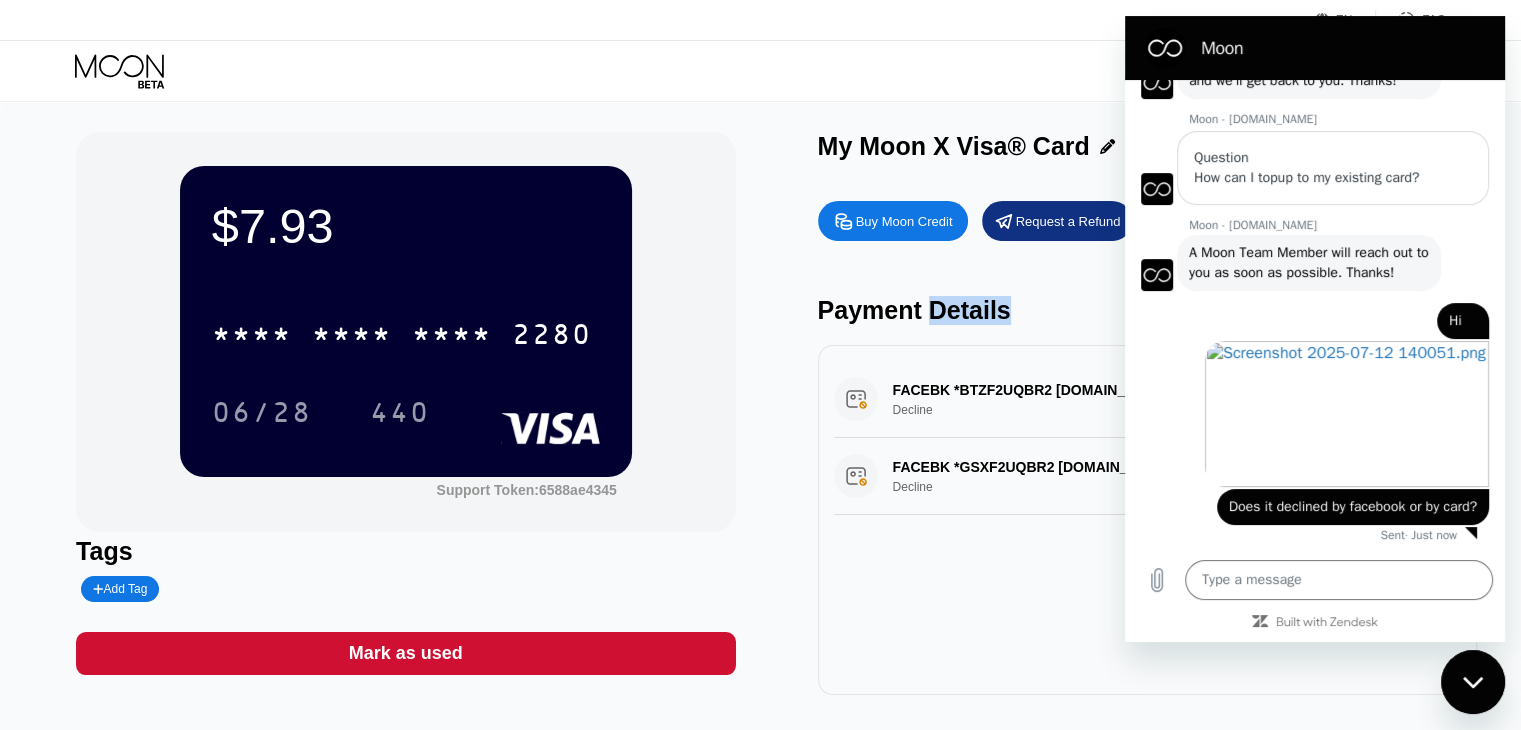 click on "Payment Details" at bounding box center [1147, 310] 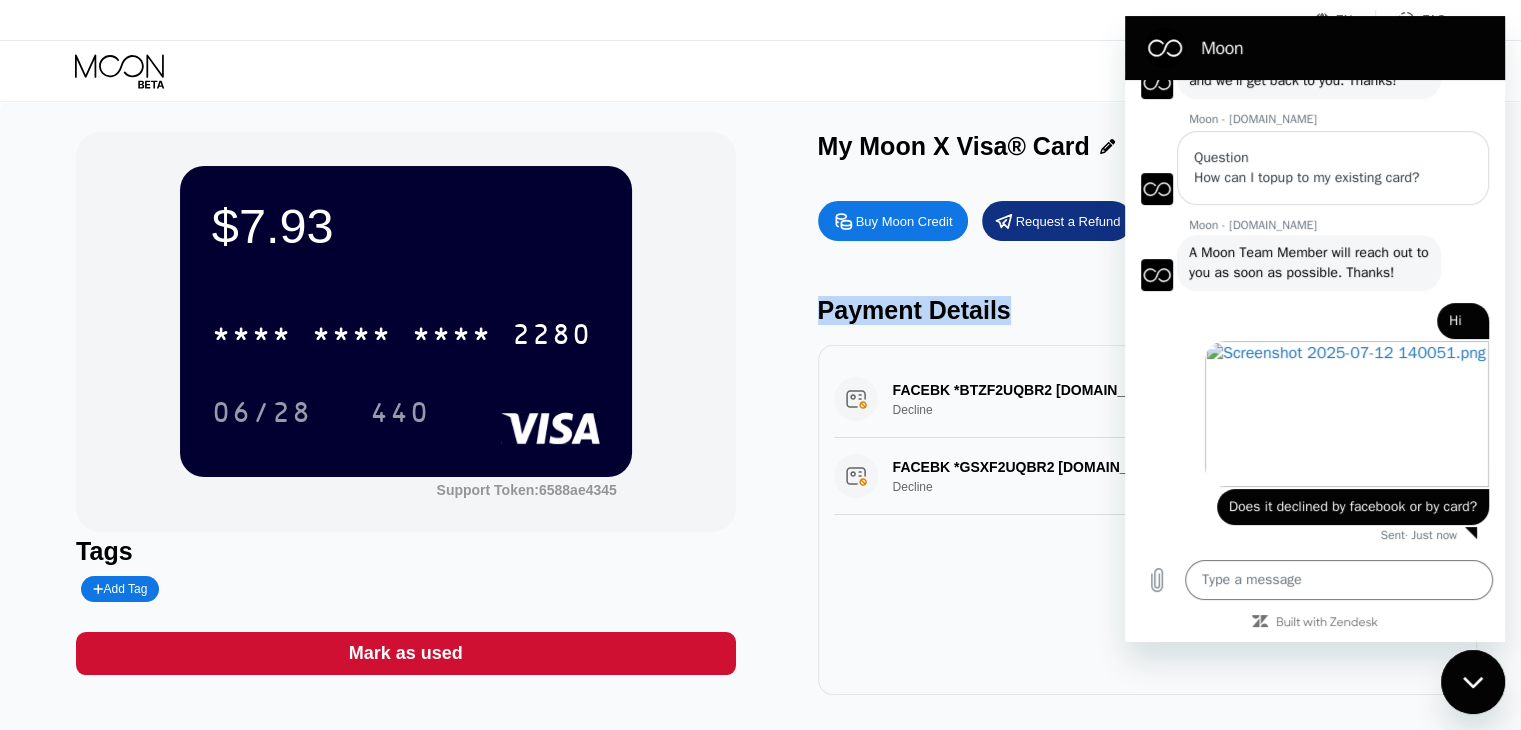 click on "Payment Details" at bounding box center [1147, 310] 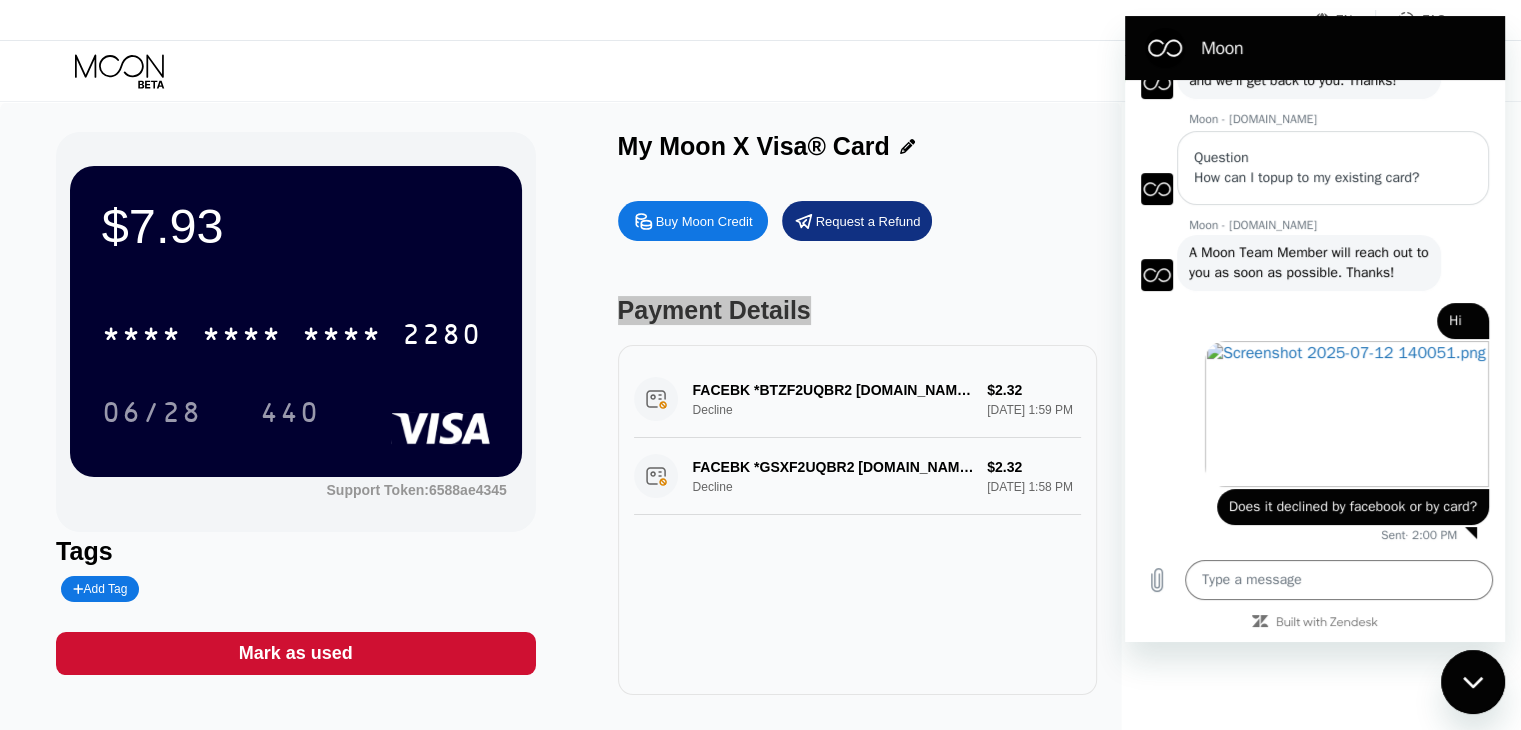 click on "says:  Does it declined by facebook or by card?" at bounding box center [1307, 506] 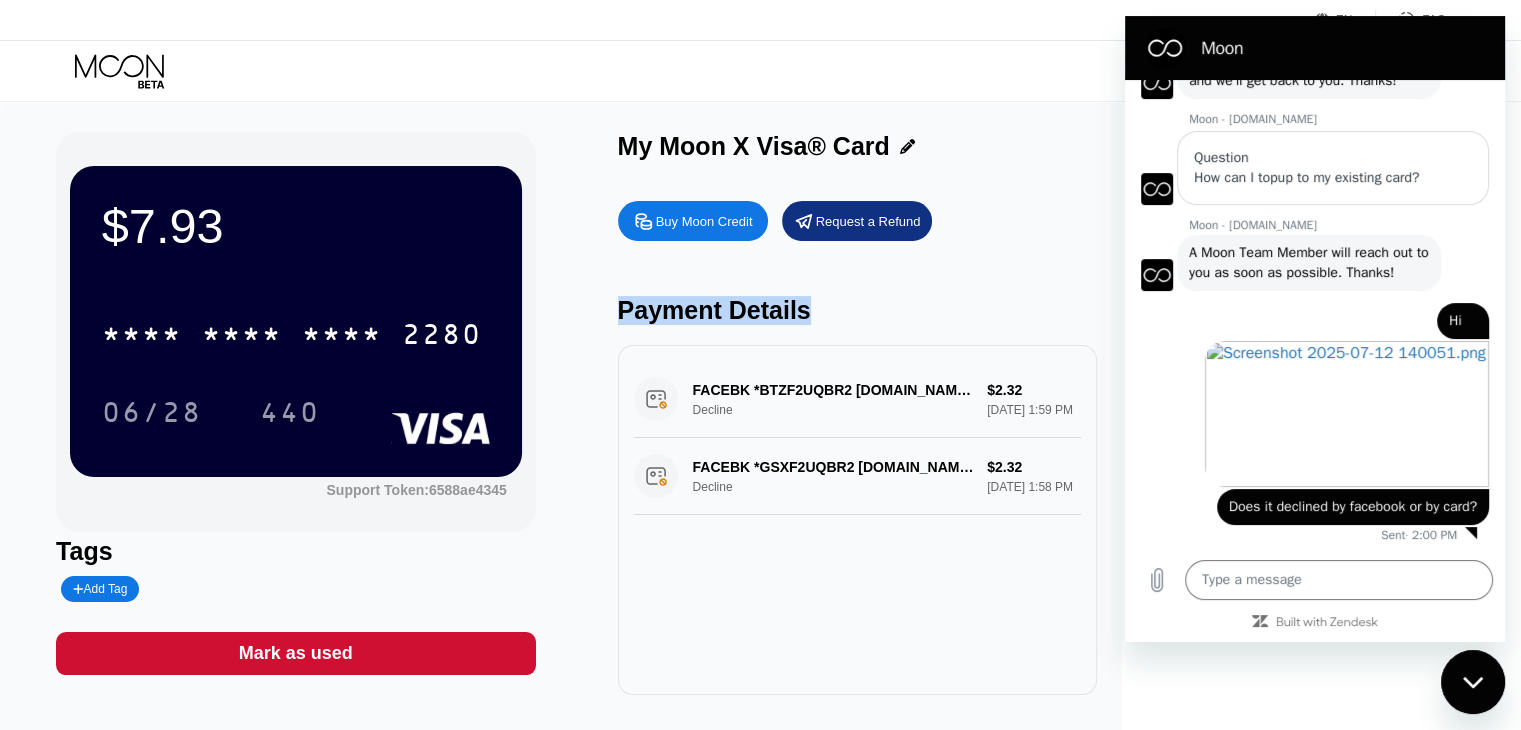 click on "Payment Details" at bounding box center (857, 310) 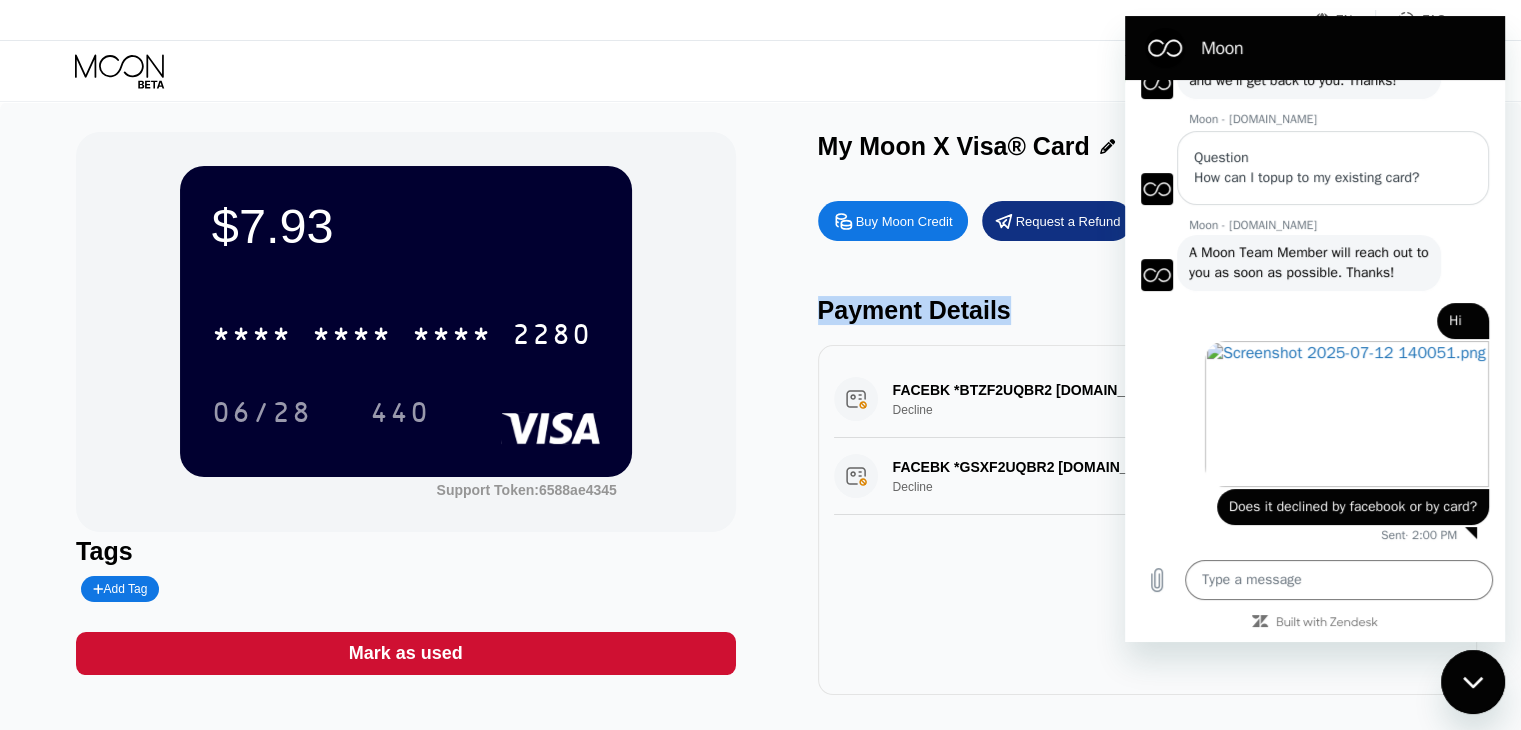 click on "Payment Details" at bounding box center [1147, 310] 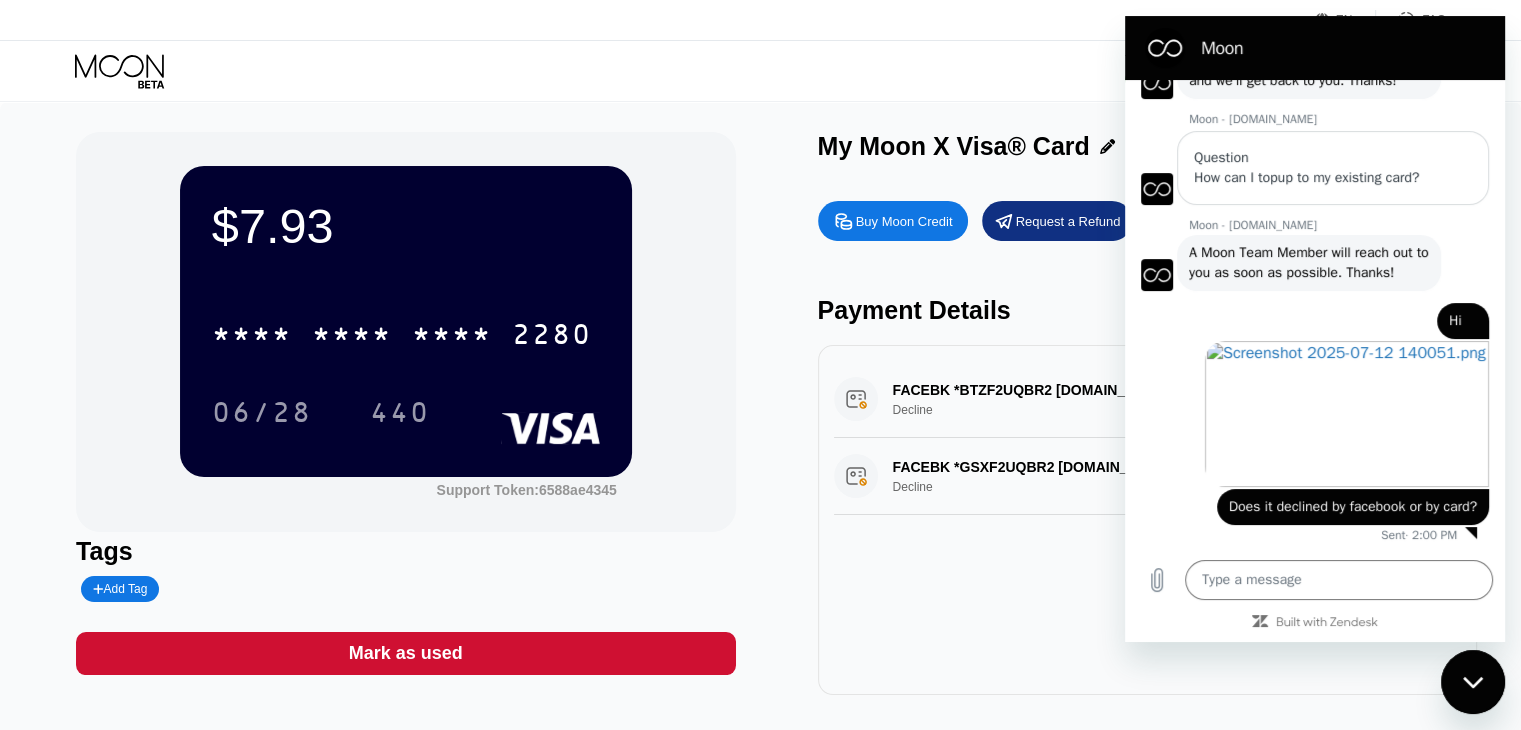 click on "$7.93 * * * * * * * * * * * * 2280 06/28 440 Support Token:  6588ae4345" at bounding box center [405, 332] 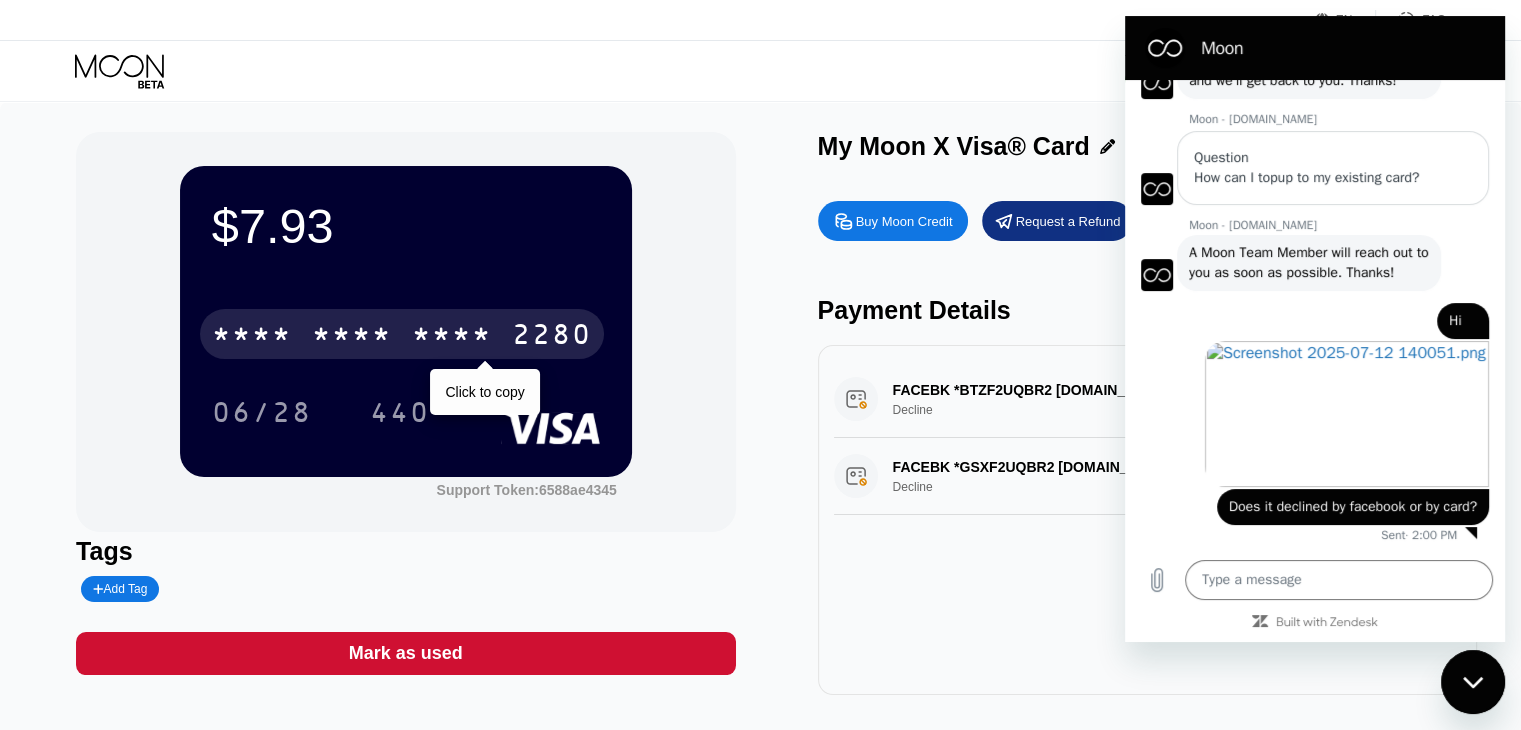 click on "* * * * * * * * * * * * 2280" at bounding box center [402, 334] 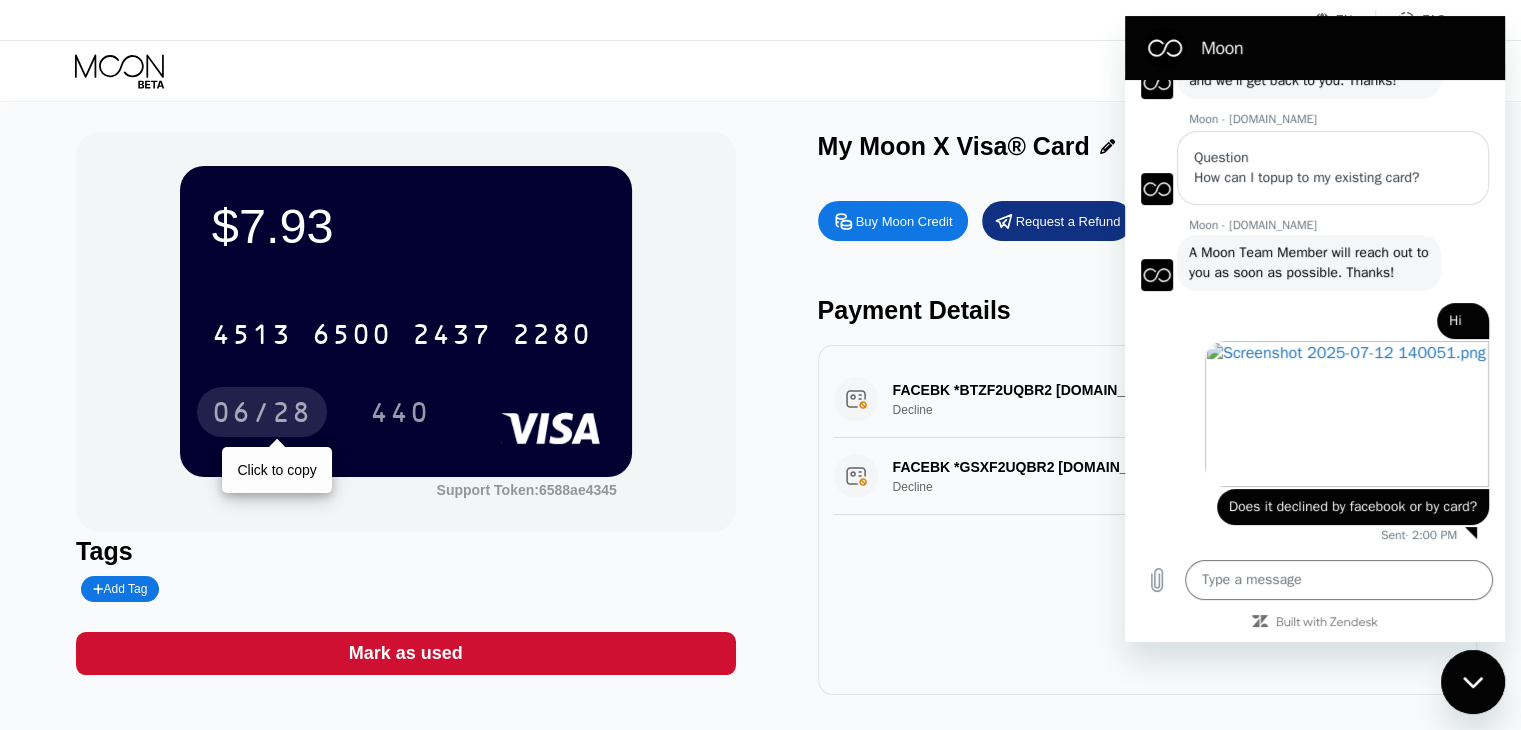 click on "06/28" at bounding box center (262, 415) 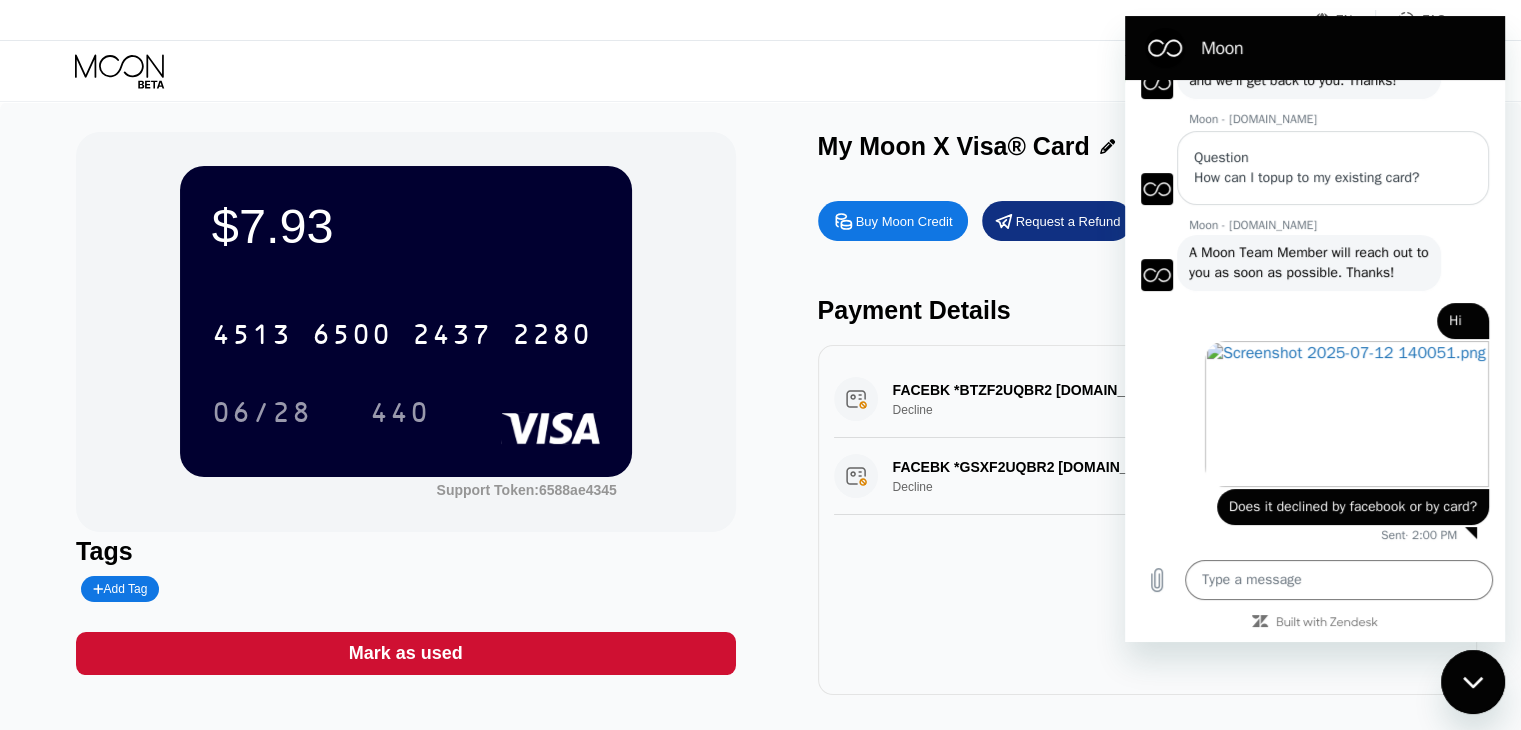 click on "440" at bounding box center [400, 415] 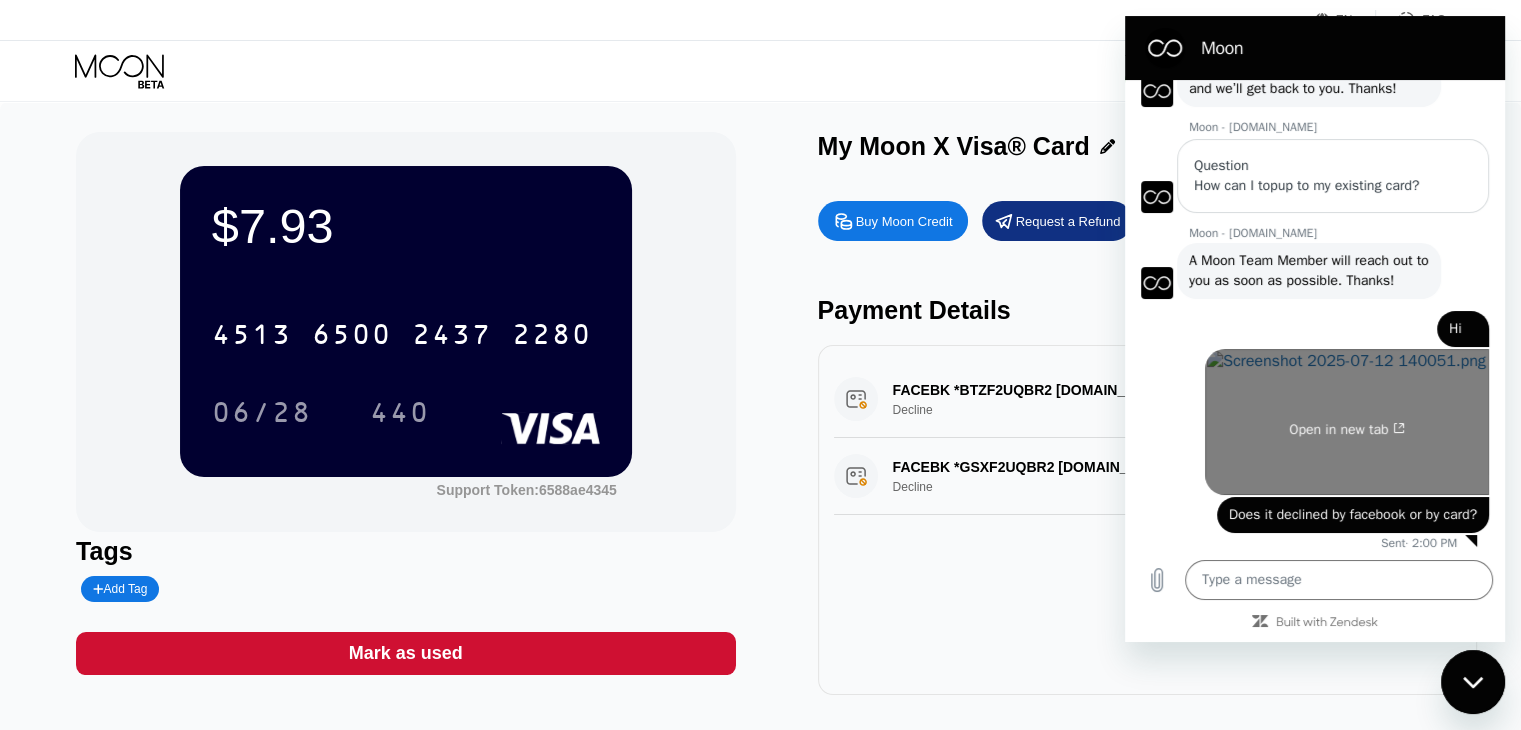 scroll, scrollTop: 94, scrollLeft: 0, axis: vertical 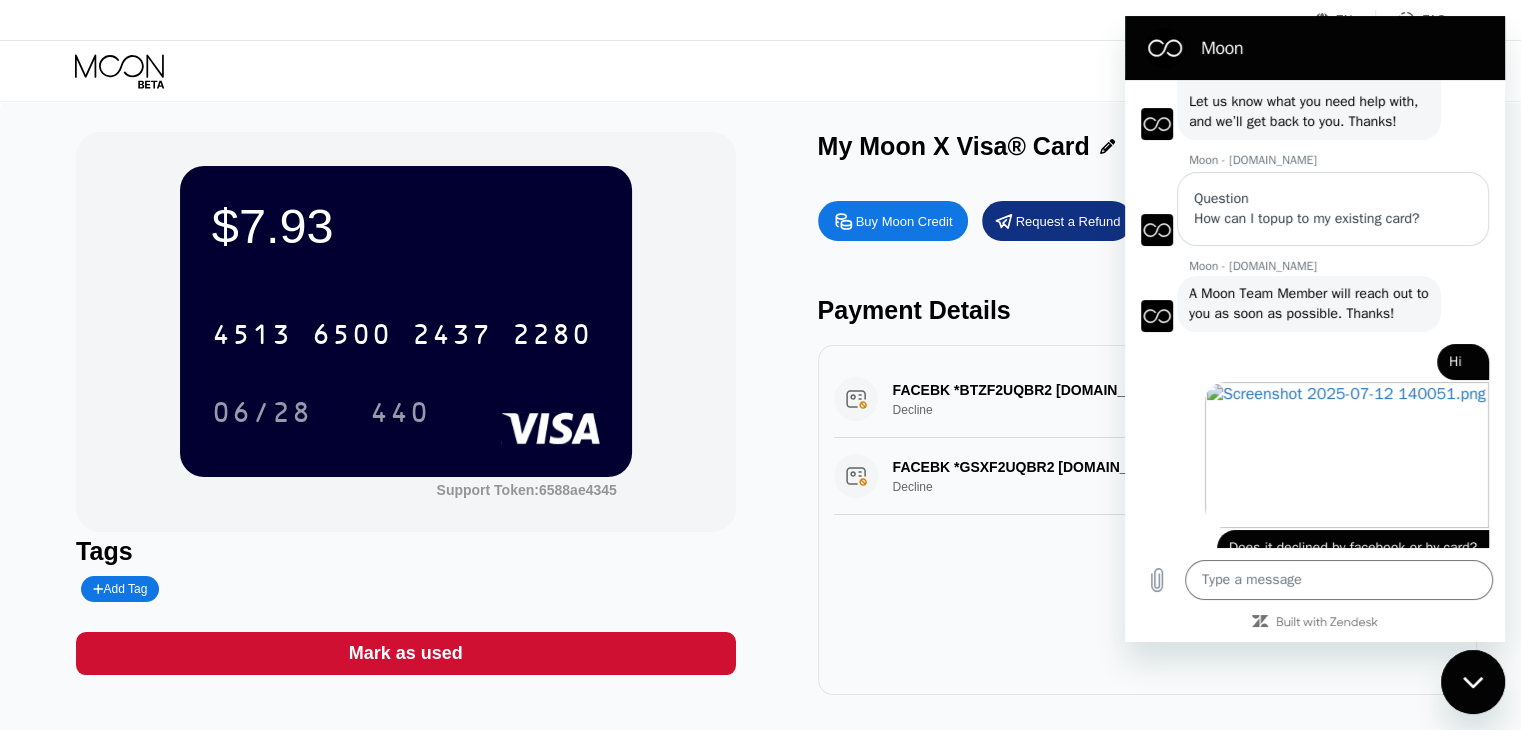 drag, startPoint x: 952, startPoint y: 273, endPoint x: 976, endPoint y: 301, distance: 36.878178 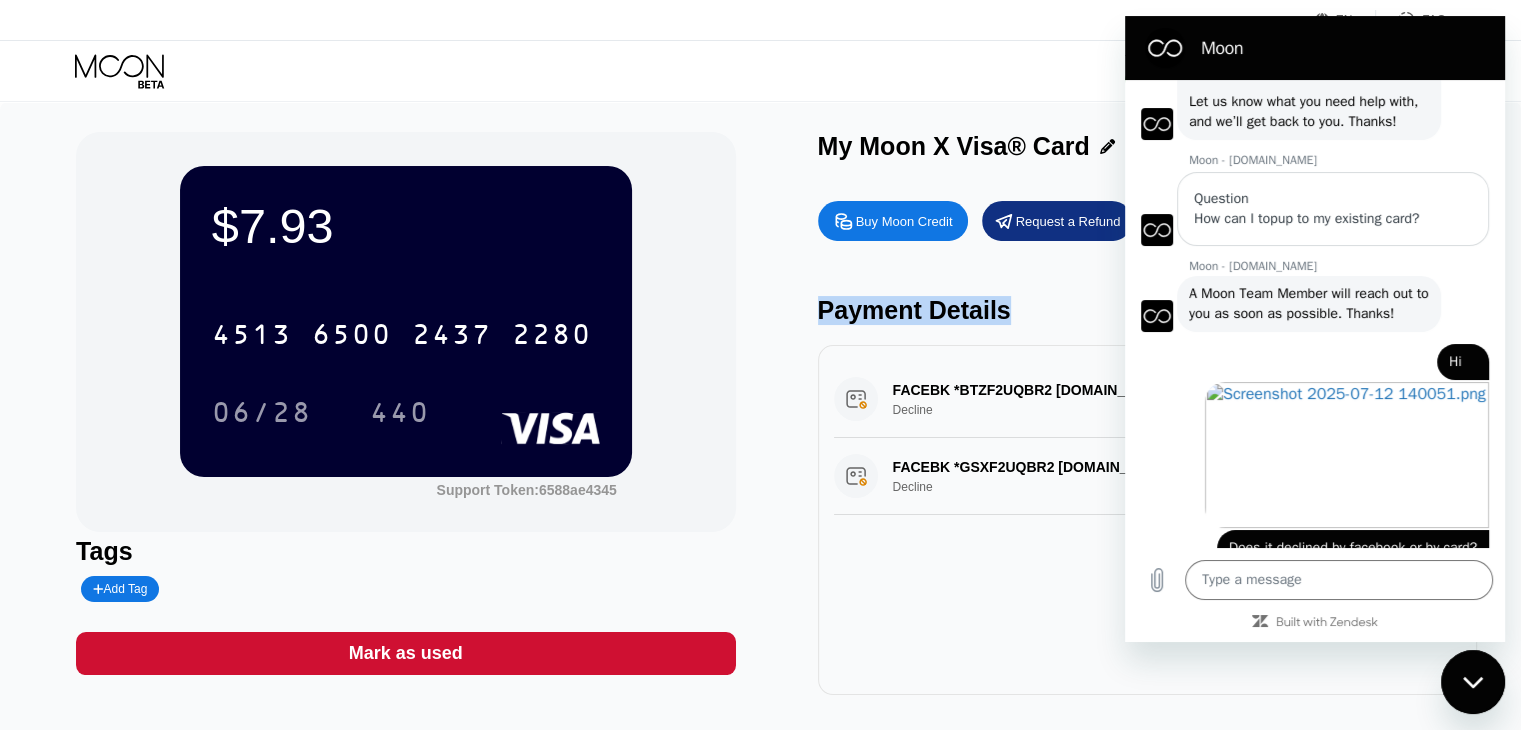 drag, startPoint x: 1013, startPoint y: 319, endPoint x: 810, endPoint y: 307, distance: 203.35437 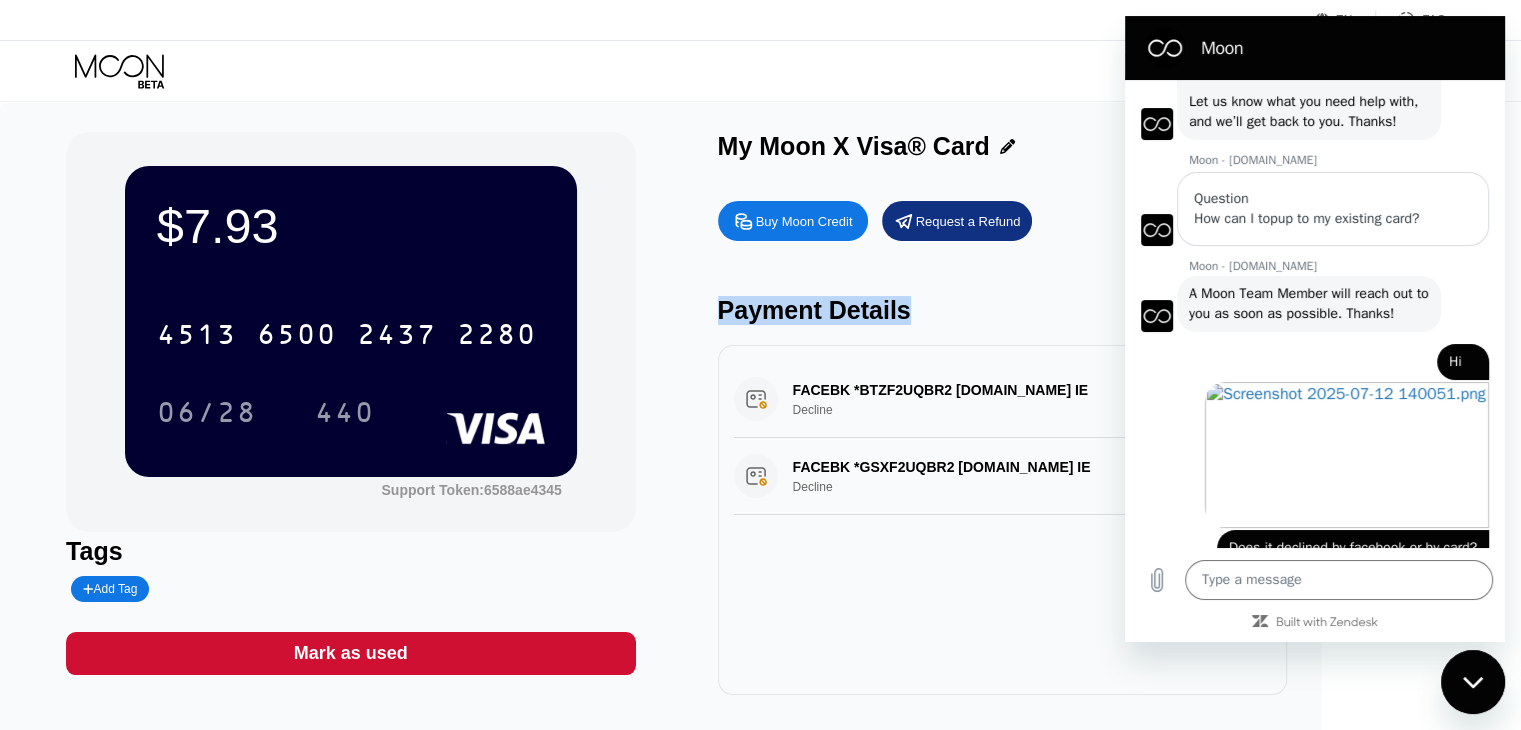 click on "Buy Moon Credit Request a Refund Payment Details FACEBK *BTZF2UQBR2       FACEBOOK.COM IE Decline $2.32 Jul 12, 2025 1:59 PM FACEBK *GSXF2UQBR2       FACEBOOK.COM IE Decline $2.32 Jul 12, 2025 1:58 PM" at bounding box center [1002, 443] 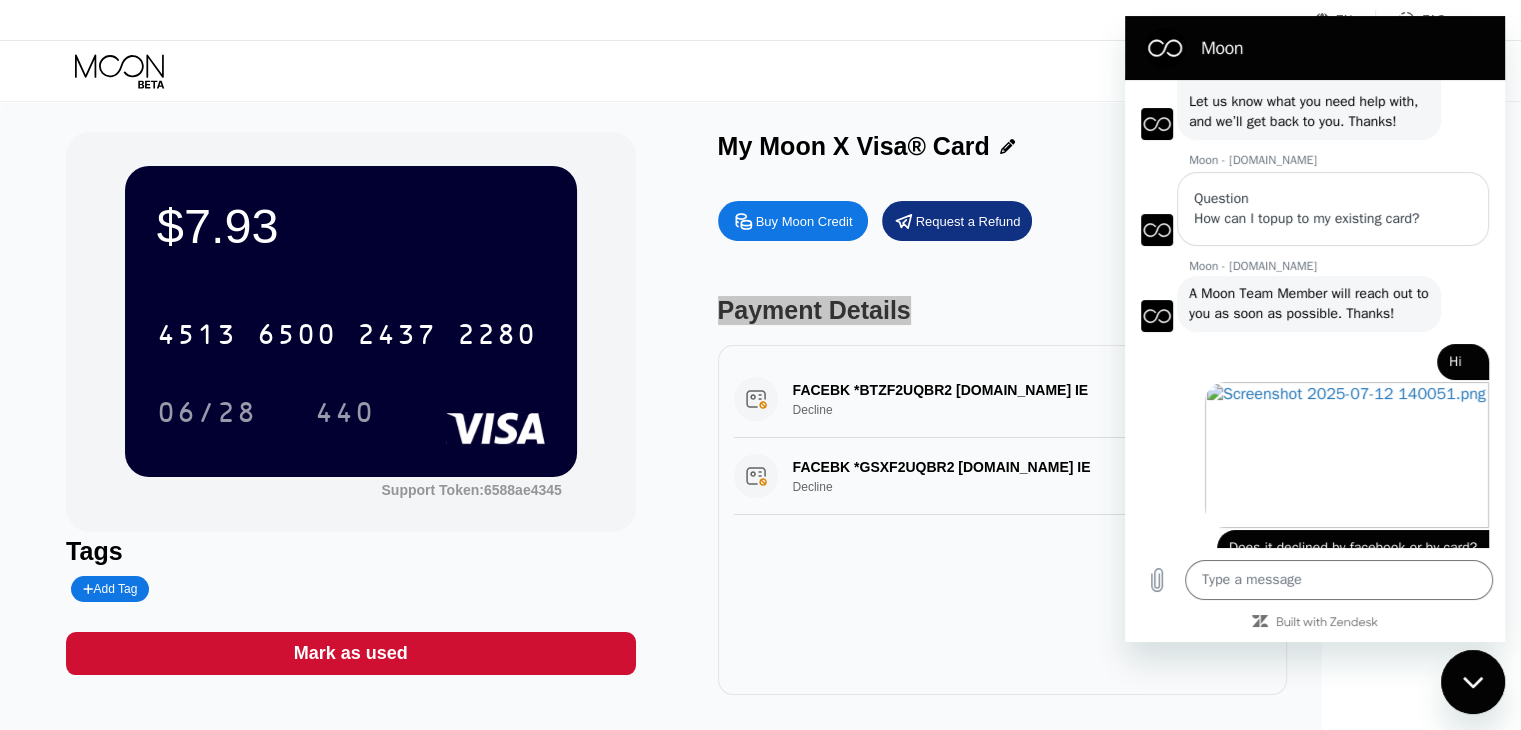 click at bounding box center [1473, 682] 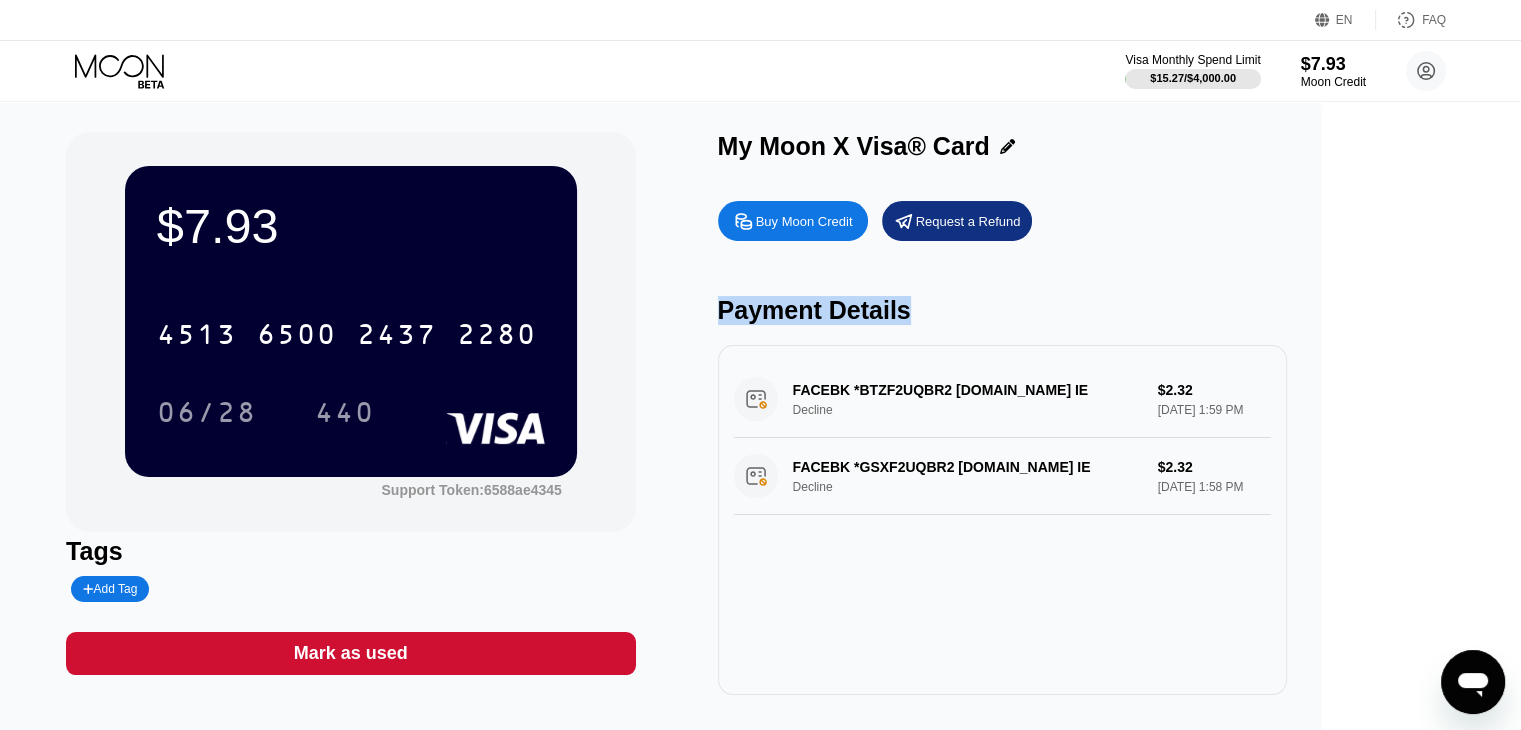 click on "Buy Moon Credit Request a Refund Payment Details FACEBK *BTZF2UQBR2       FACEBOOK.COM IE Decline $2.32 Jul 12, 2025 1:59 PM FACEBK *GSXF2UQBR2       FACEBOOK.COM IE Decline $2.32 Jul 12, 2025 1:58 PM" at bounding box center [1002, 443] 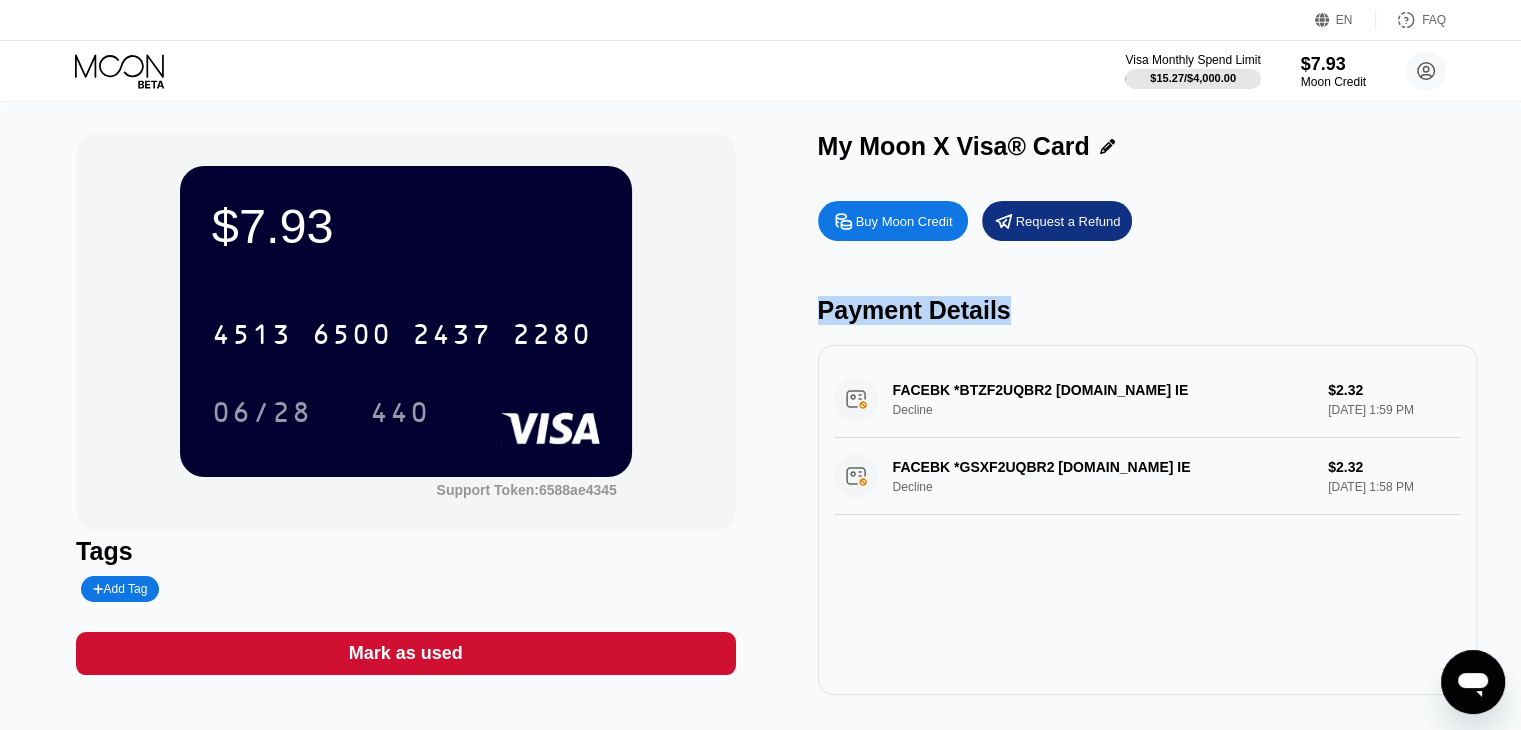 click on "Payment Details" at bounding box center (1147, 310) 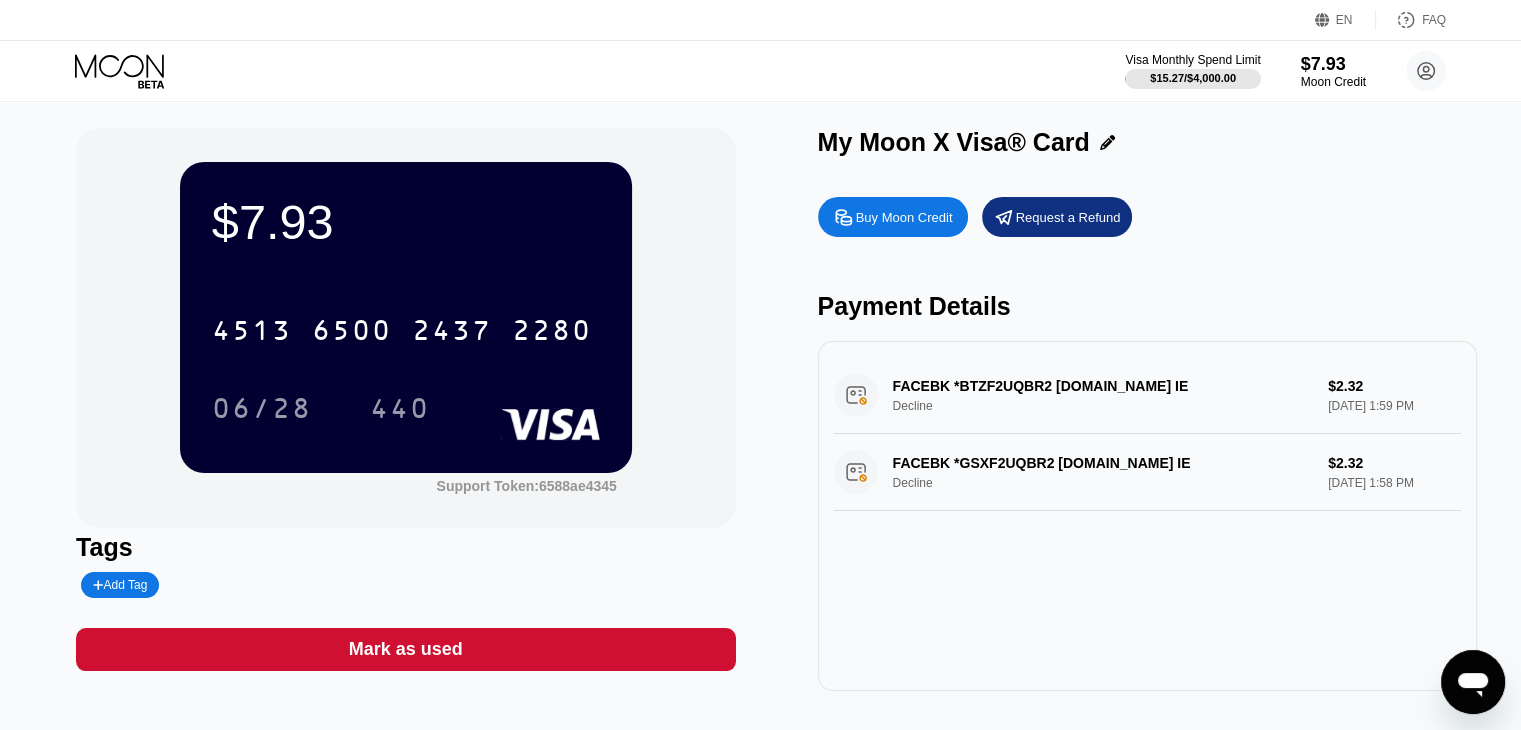 scroll, scrollTop: 0, scrollLeft: 0, axis: both 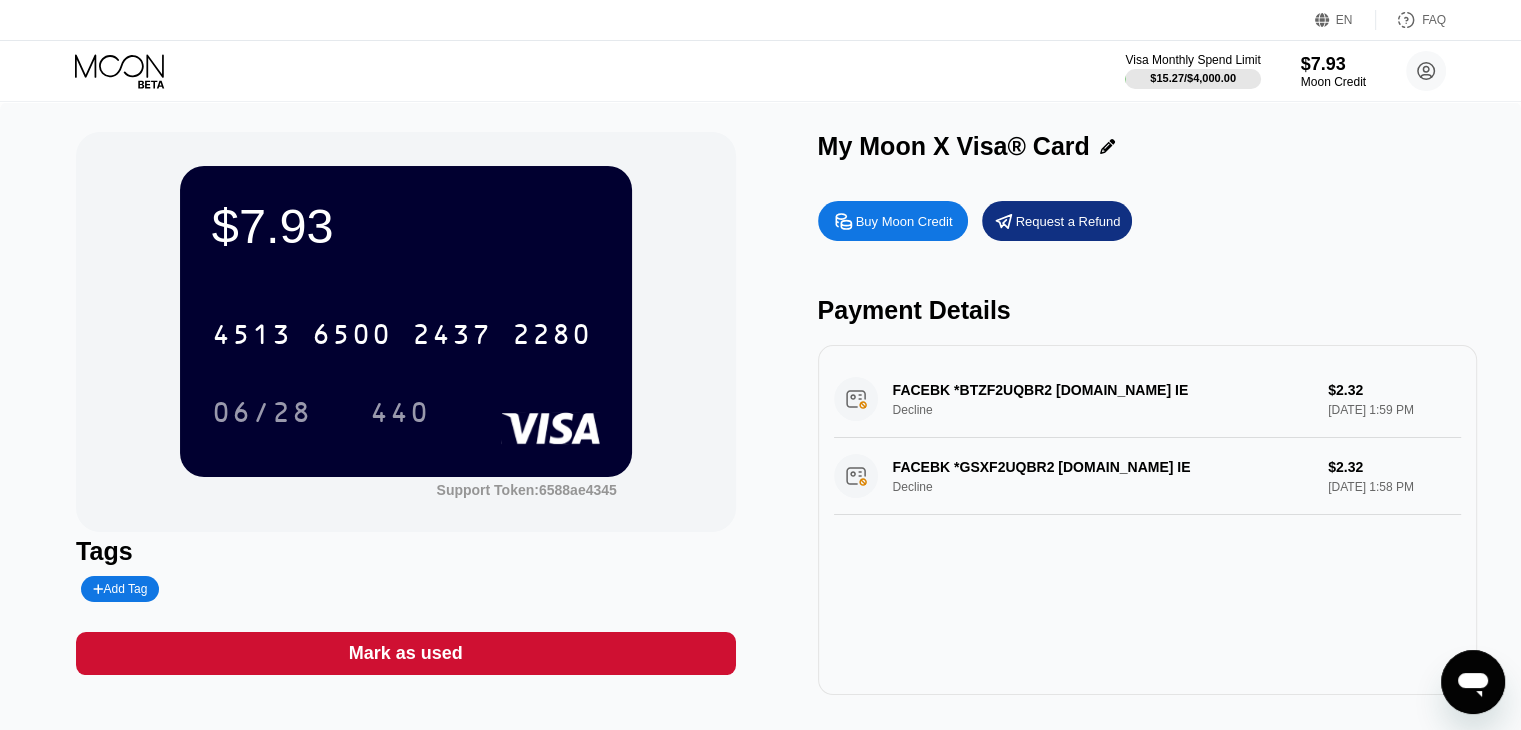 type on "x" 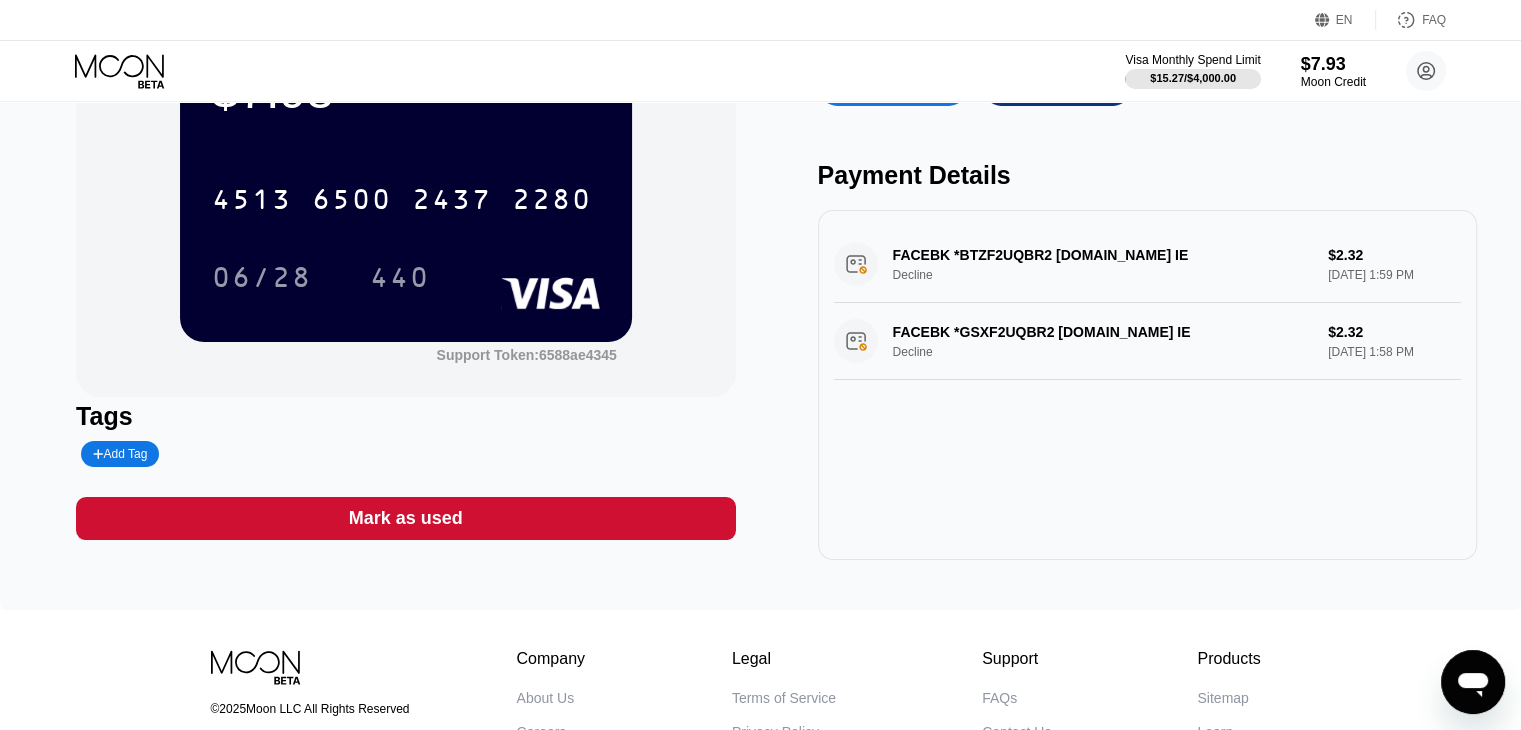 scroll, scrollTop: 300, scrollLeft: 0, axis: vertical 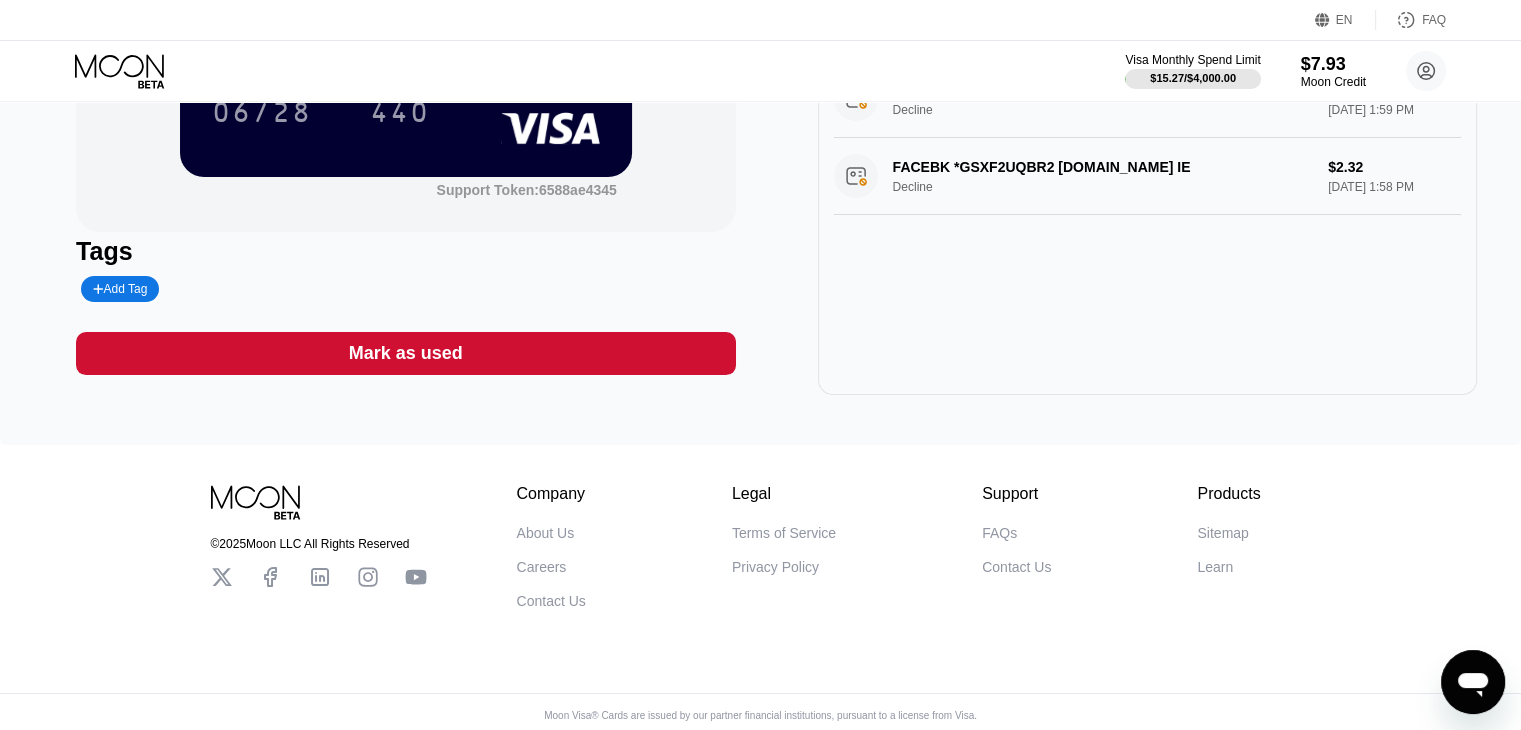click on "Mark as used" at bounding box center (405, 353) 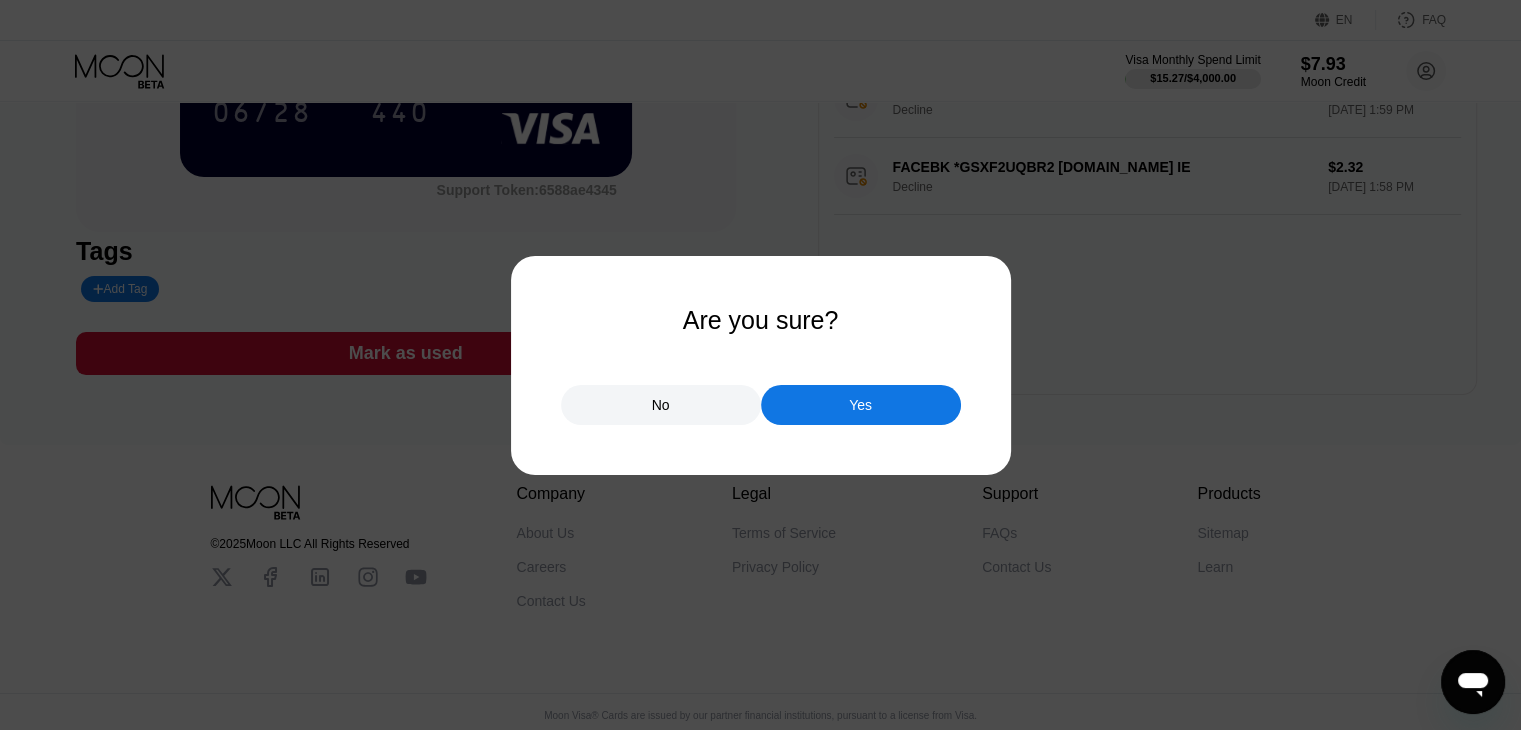 click on "No" at bounding box center [661, 405] 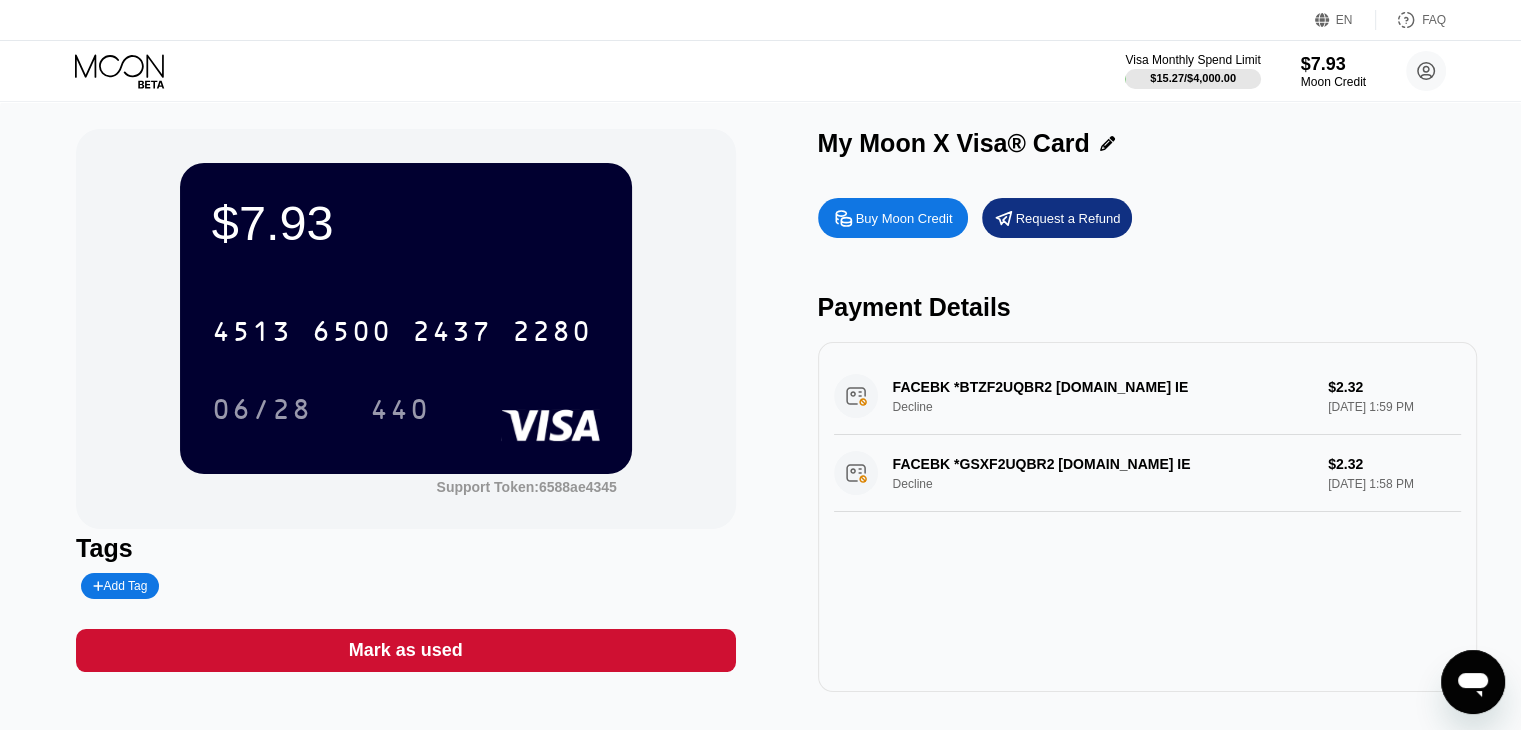 scroll, scrollTop: 0, scrollLeft: 0, axis: both 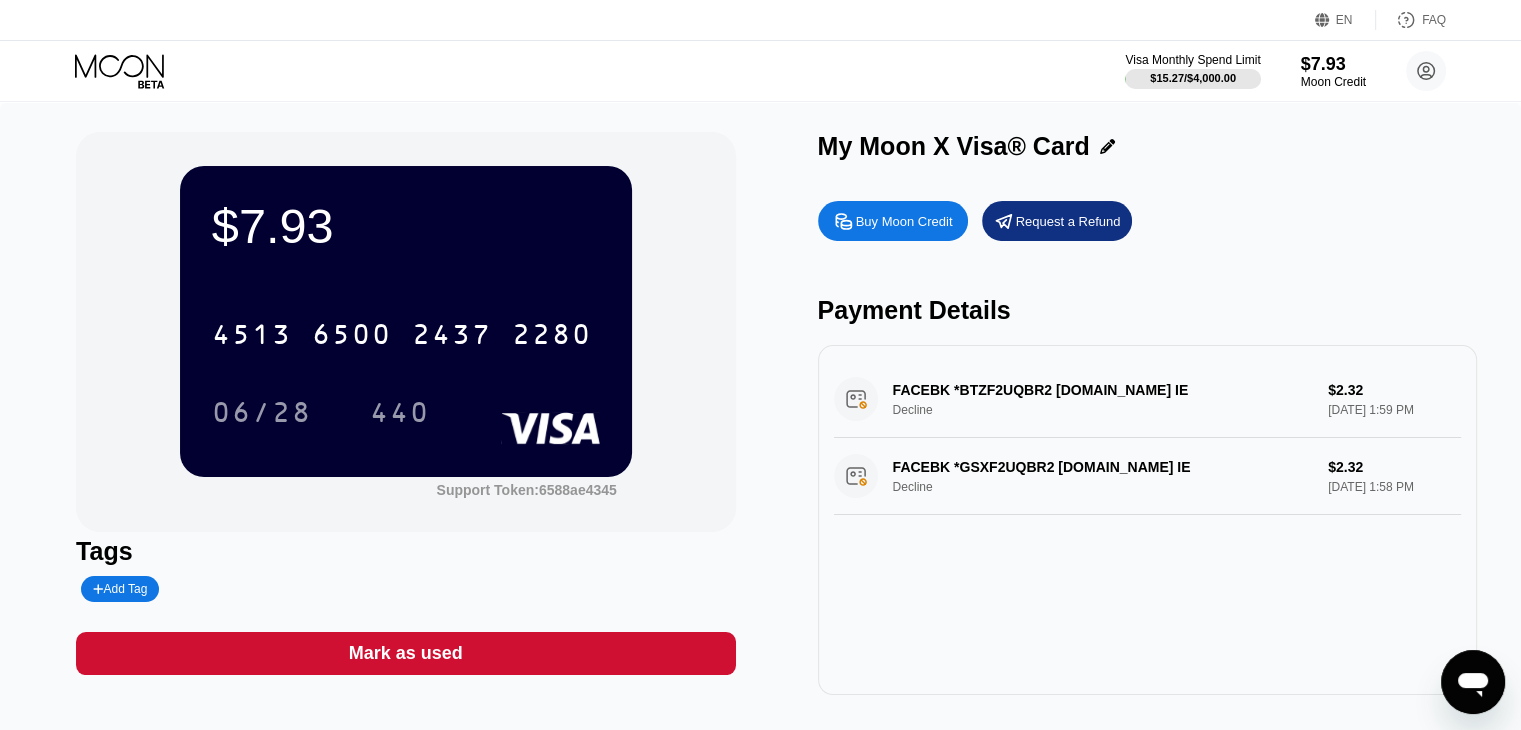 click on "Buy Moon Credit" at bounding box center [904, 221] 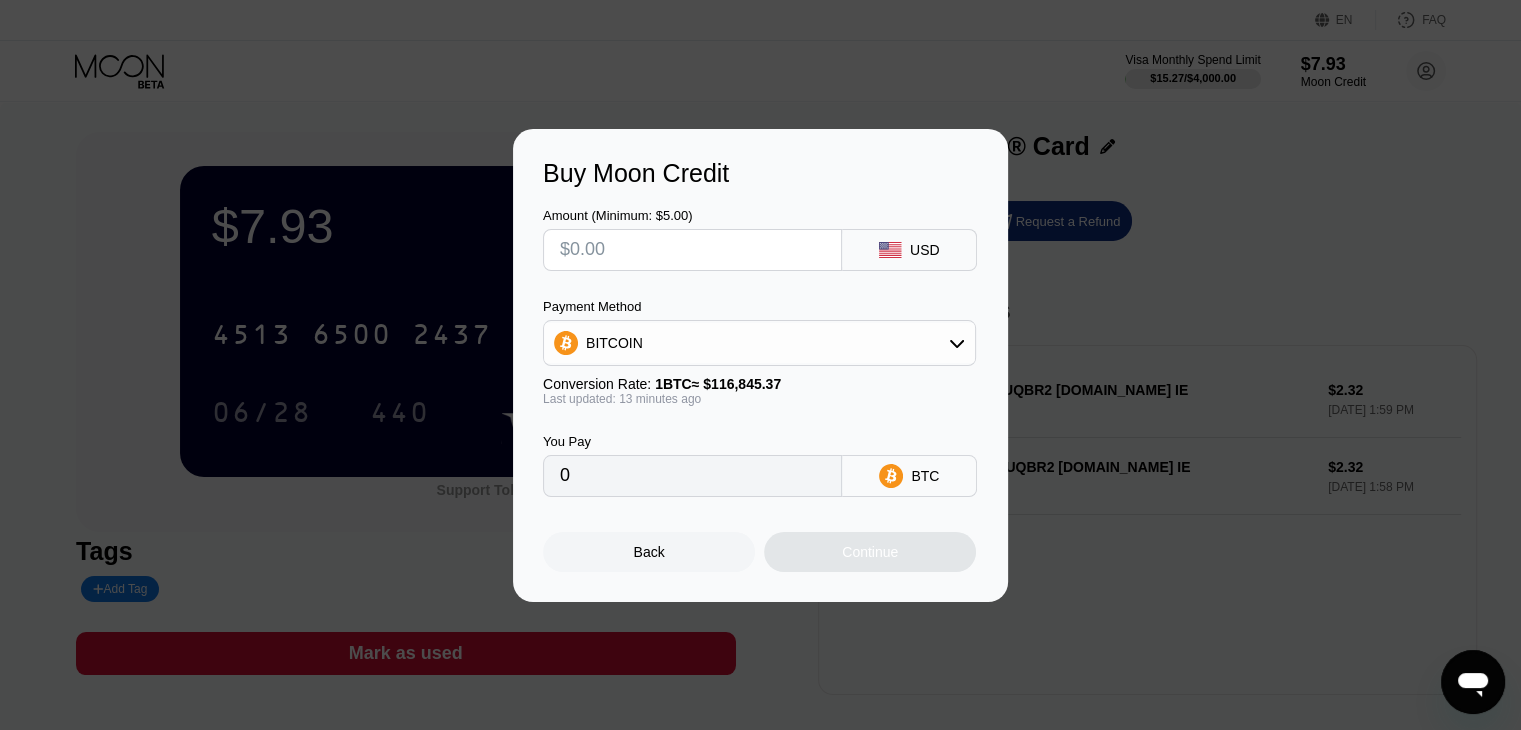click on "Buy Moon Credit Amount (Minimum: $5.00) USD Payment Method BITCOIN Conversion Rate:   1  BTC  ≈   $116,845.37 Last updated:   13 minutes ago You Pay 0 BTC Back Continue" at bounding box center [760, 365] 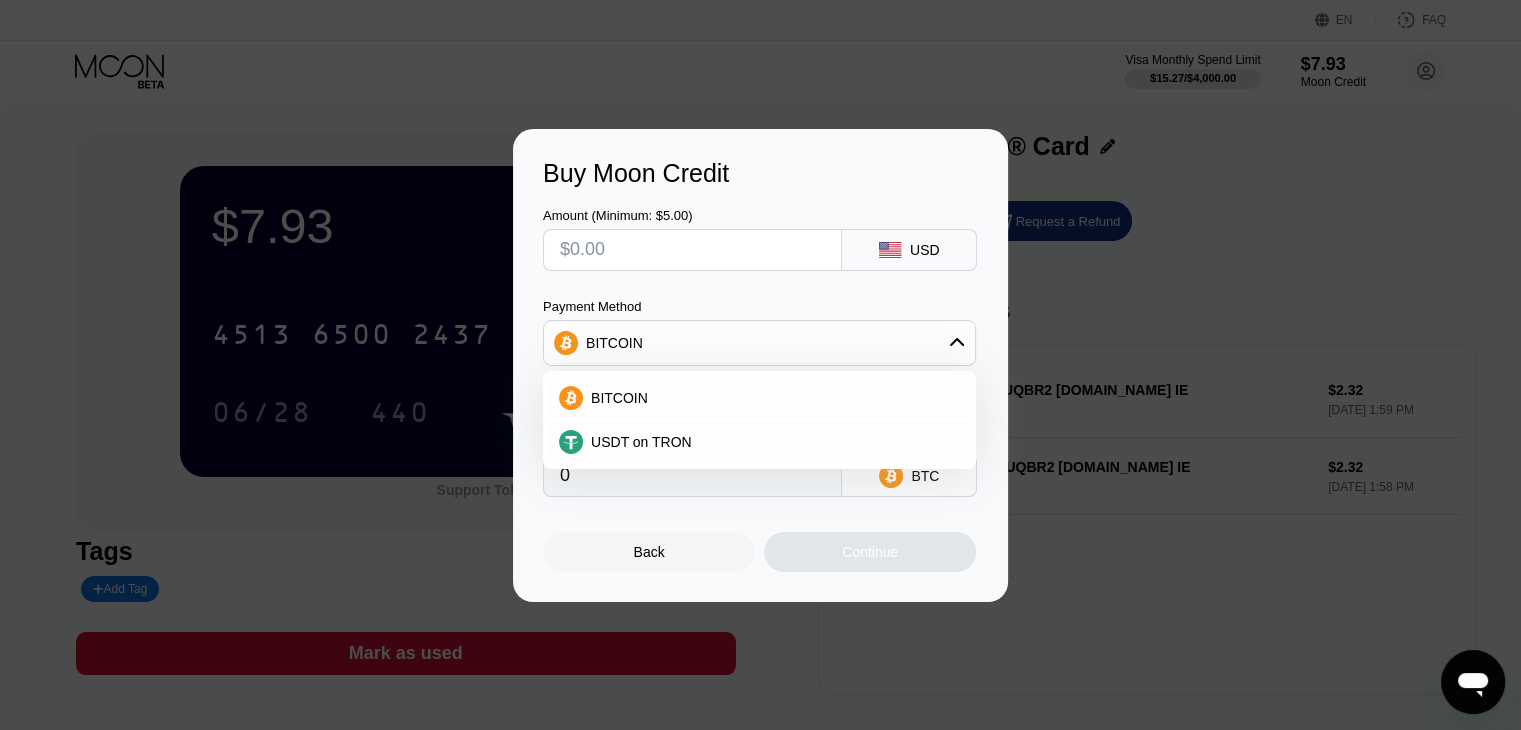 click on "BITCOIN" at bounding box center (759, 343) 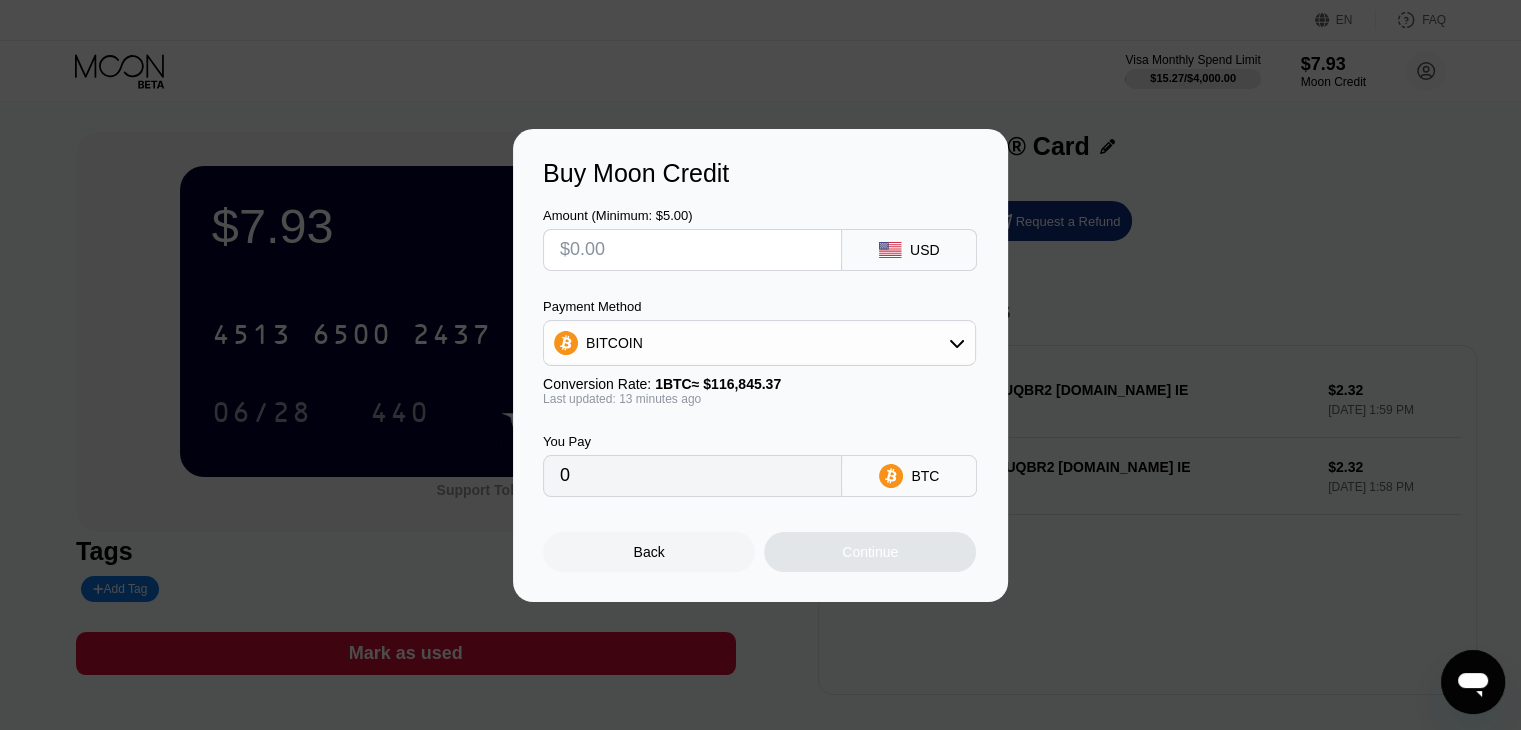 click on "Back" at bounding box center (649, 552) 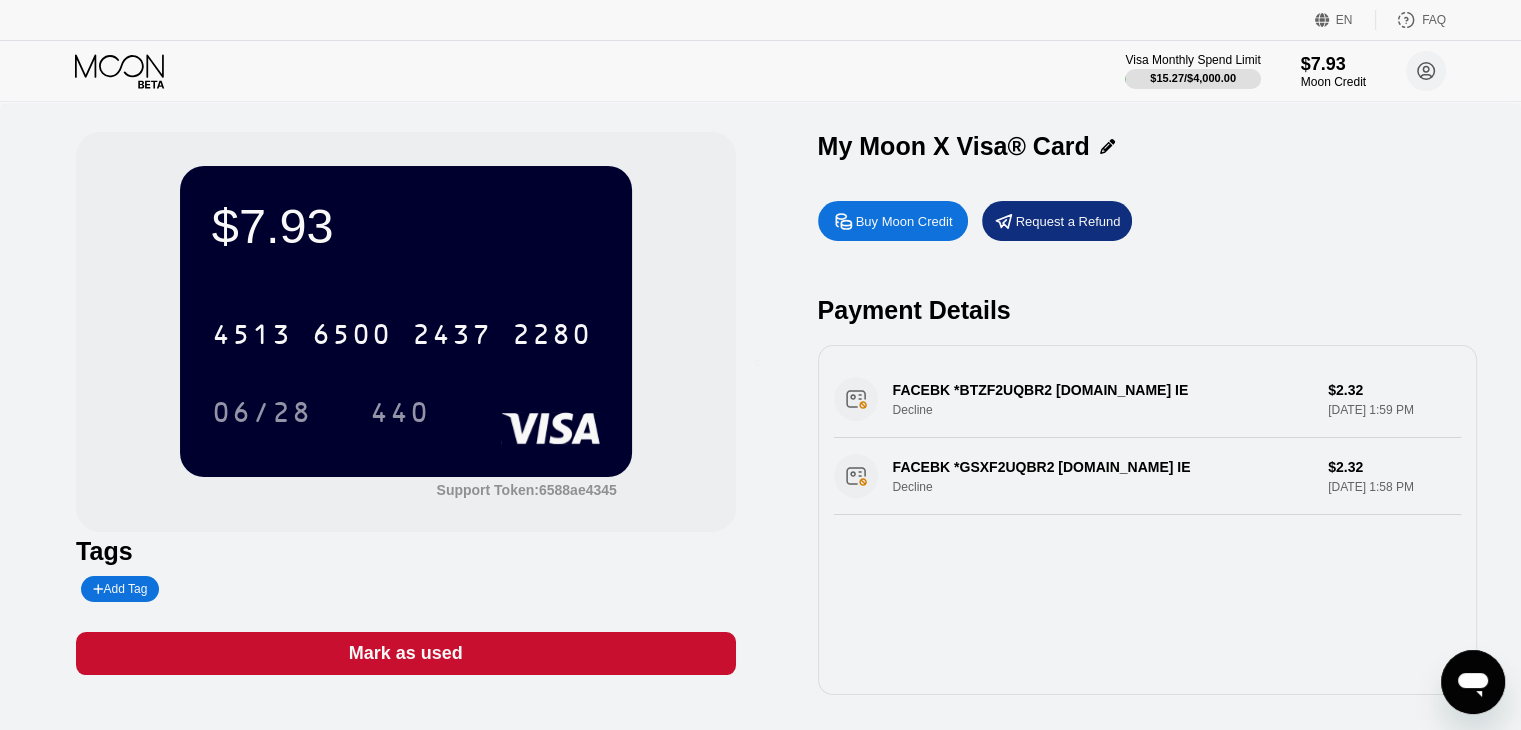 click at bounding box center (768, 365) 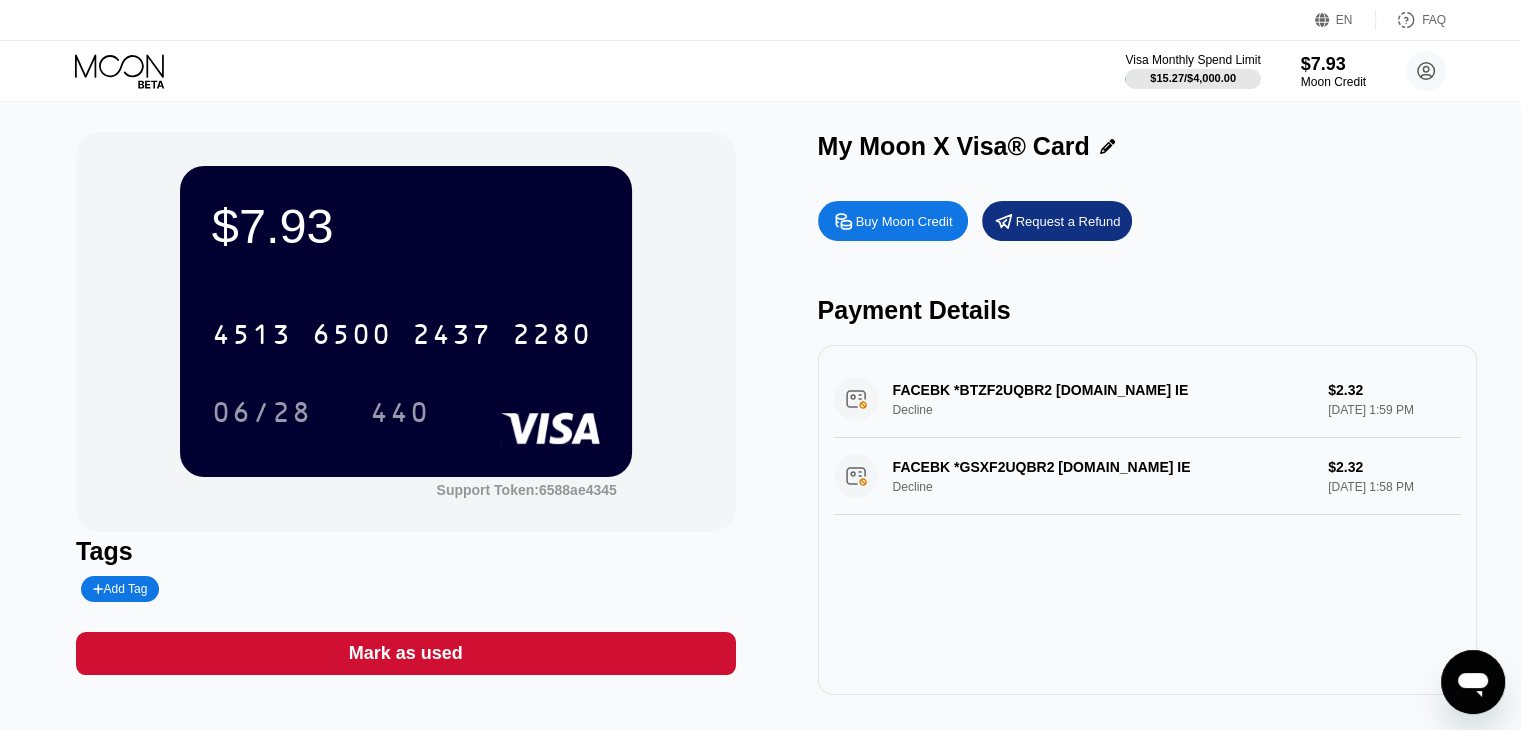 click on "Request a Refund" at bounding box center (1057, 221) 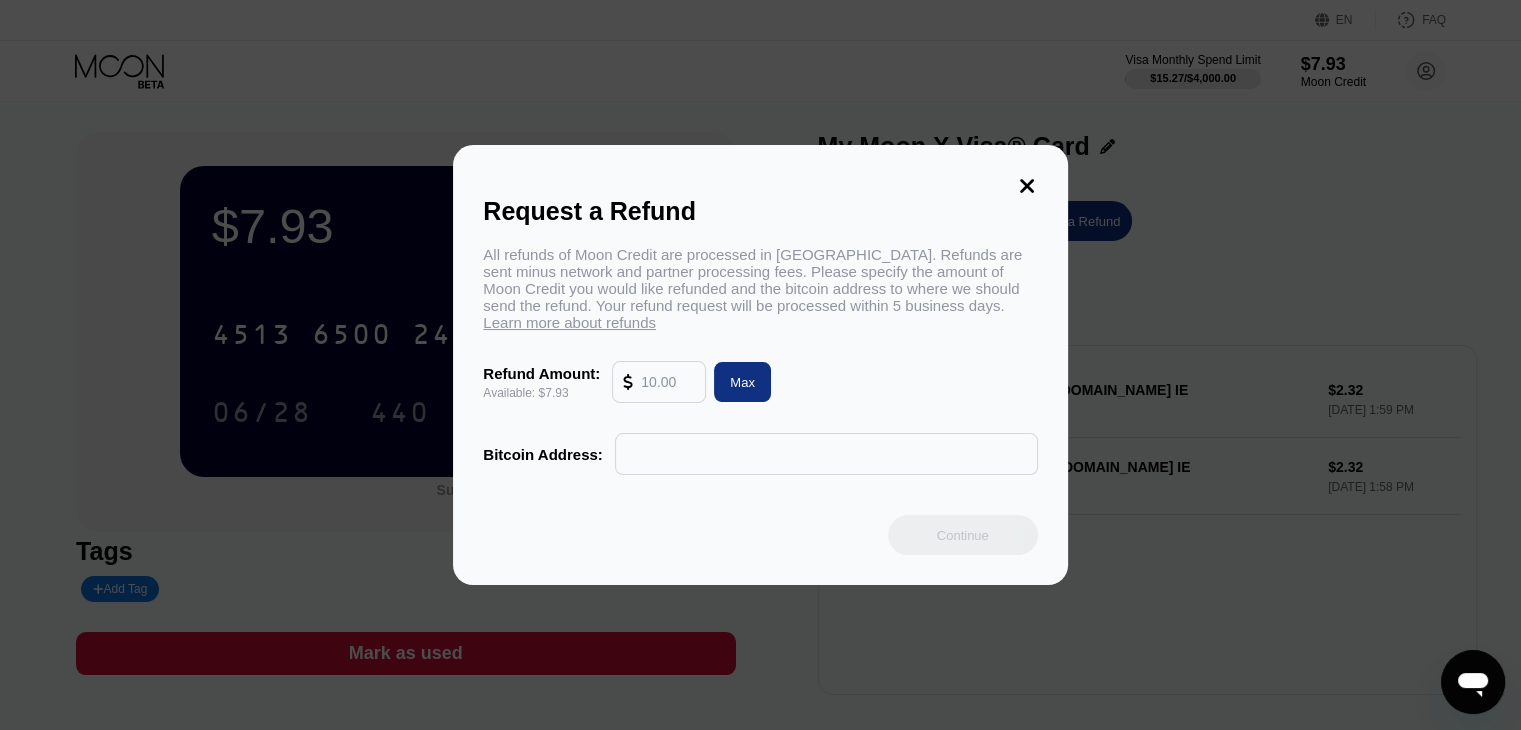 click 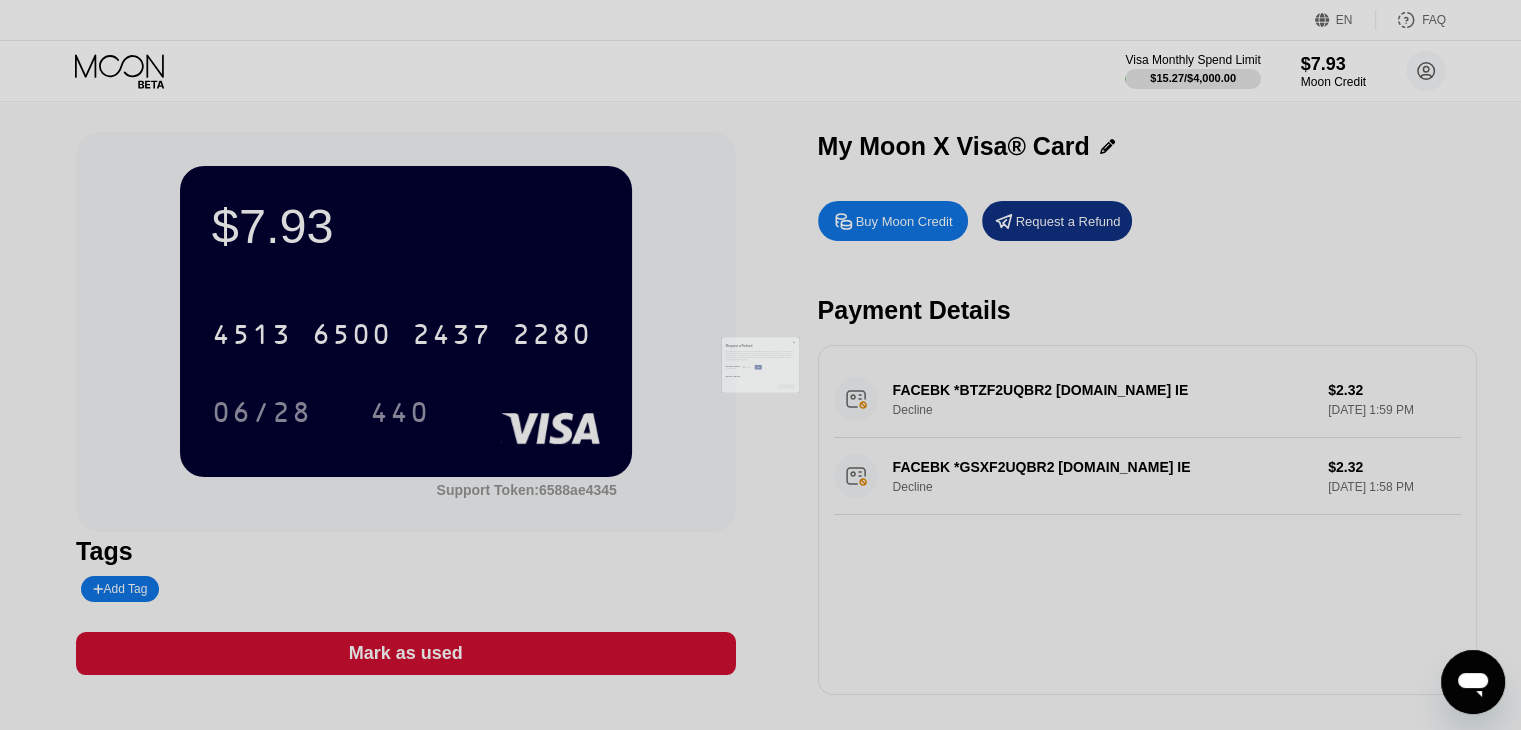 click at bounding box center (768, 365) 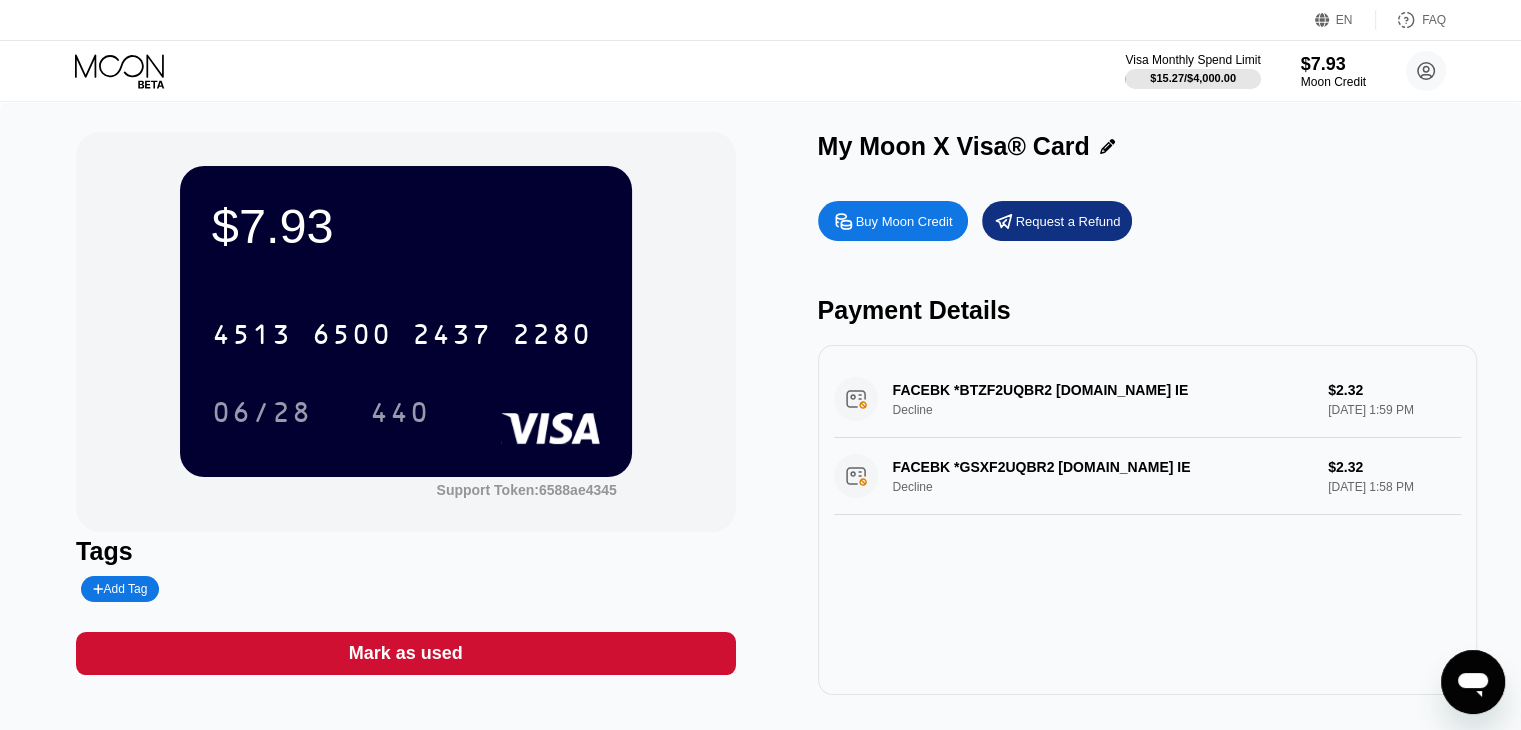 click 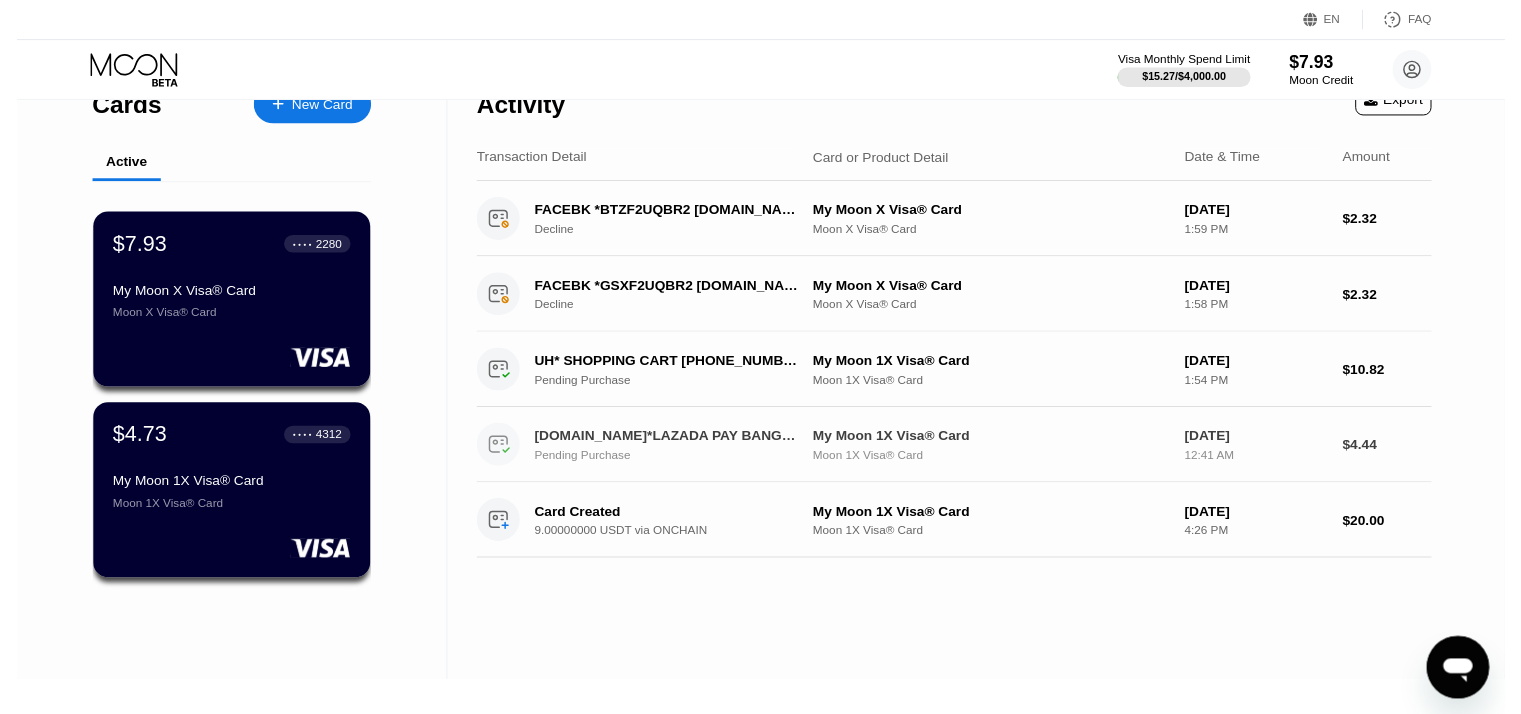 scroll, scrollTop: 0, scrollLeft: 0, axis: both 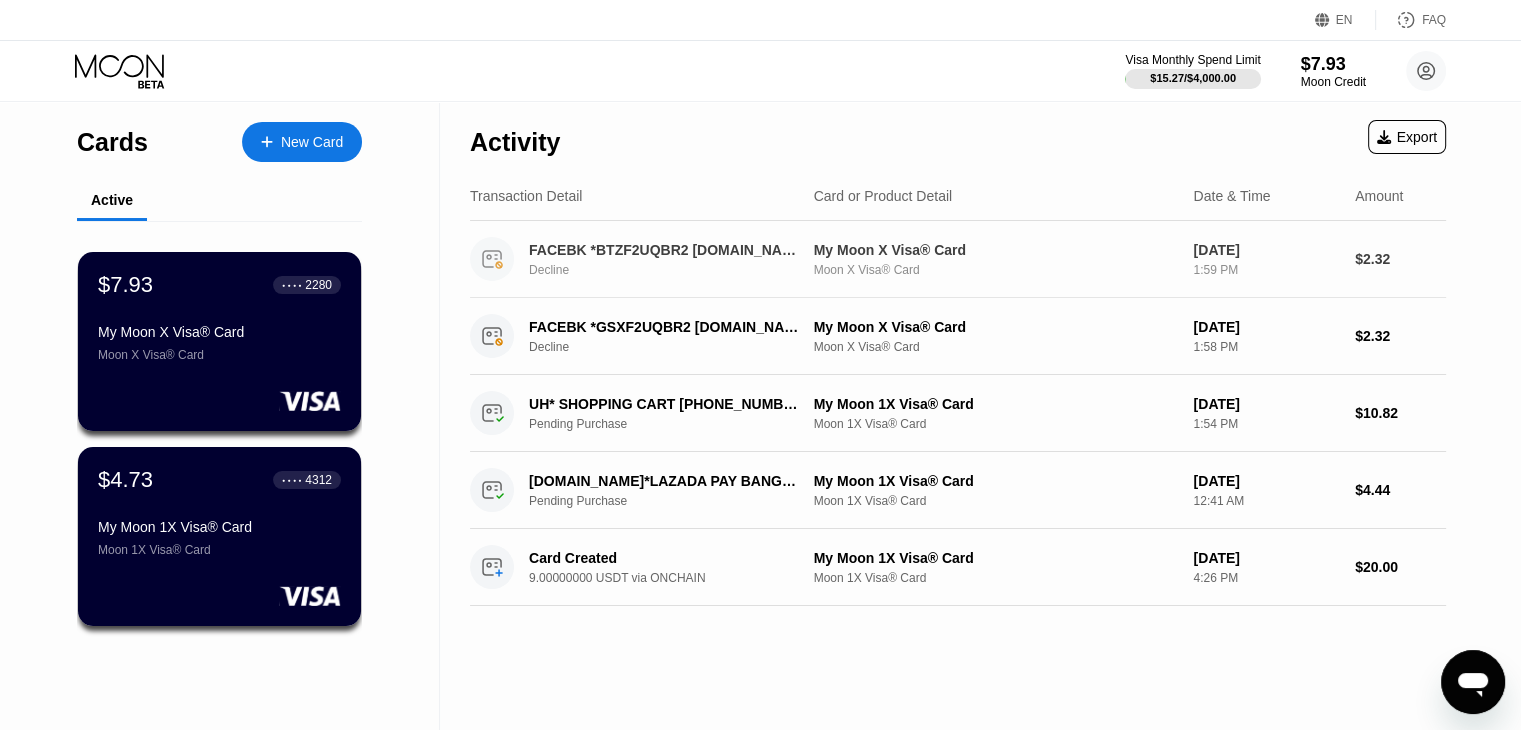 click on "FACEBK *BTZF2UQBR2       [DOMAIN_NAME] IE" at bounding box center [666, 250] 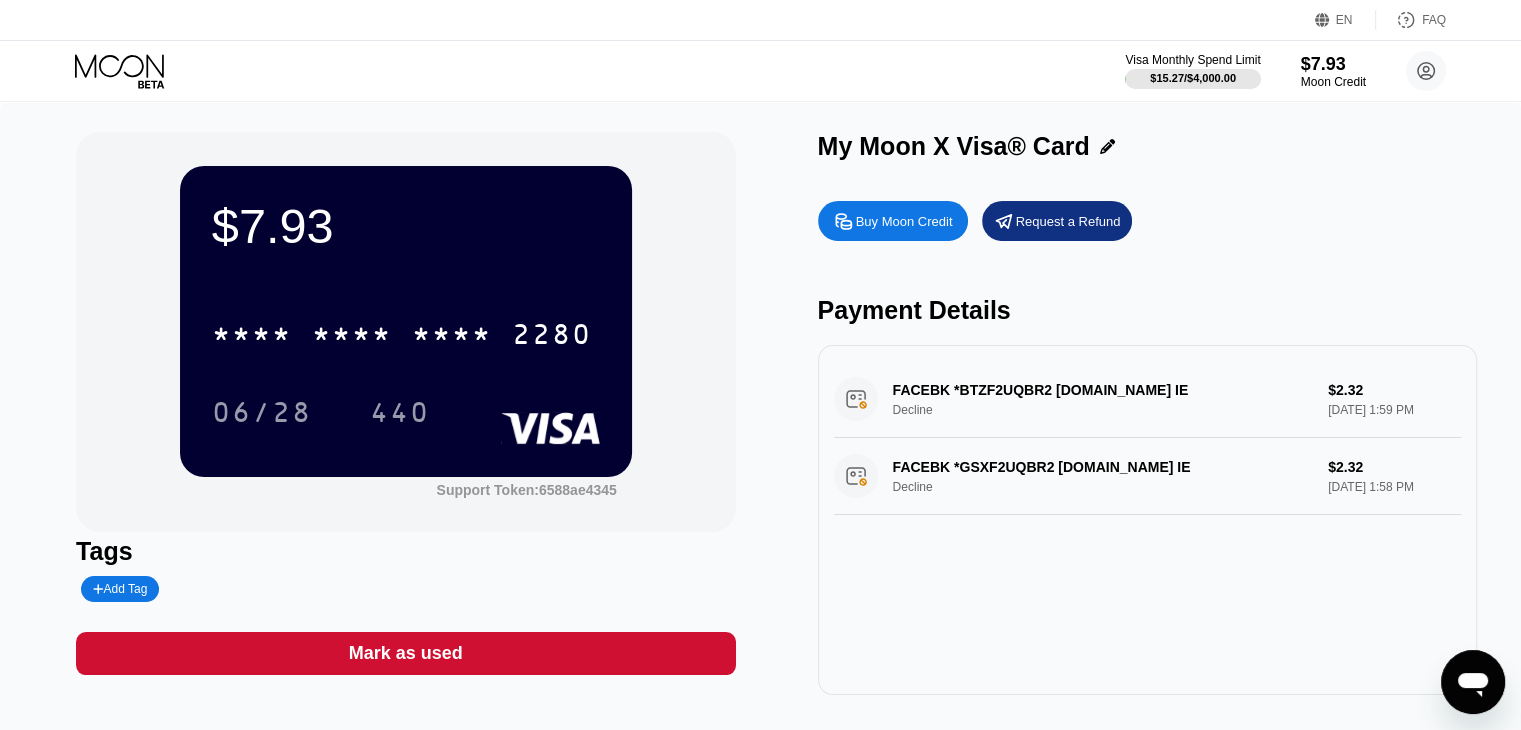click on "FACEBK *BTZF2UQBR2       FACEBOOK.COM IE Decline $2.32 Jul 12, 2025 1:59 PM" at bounding box center (1147, 399) 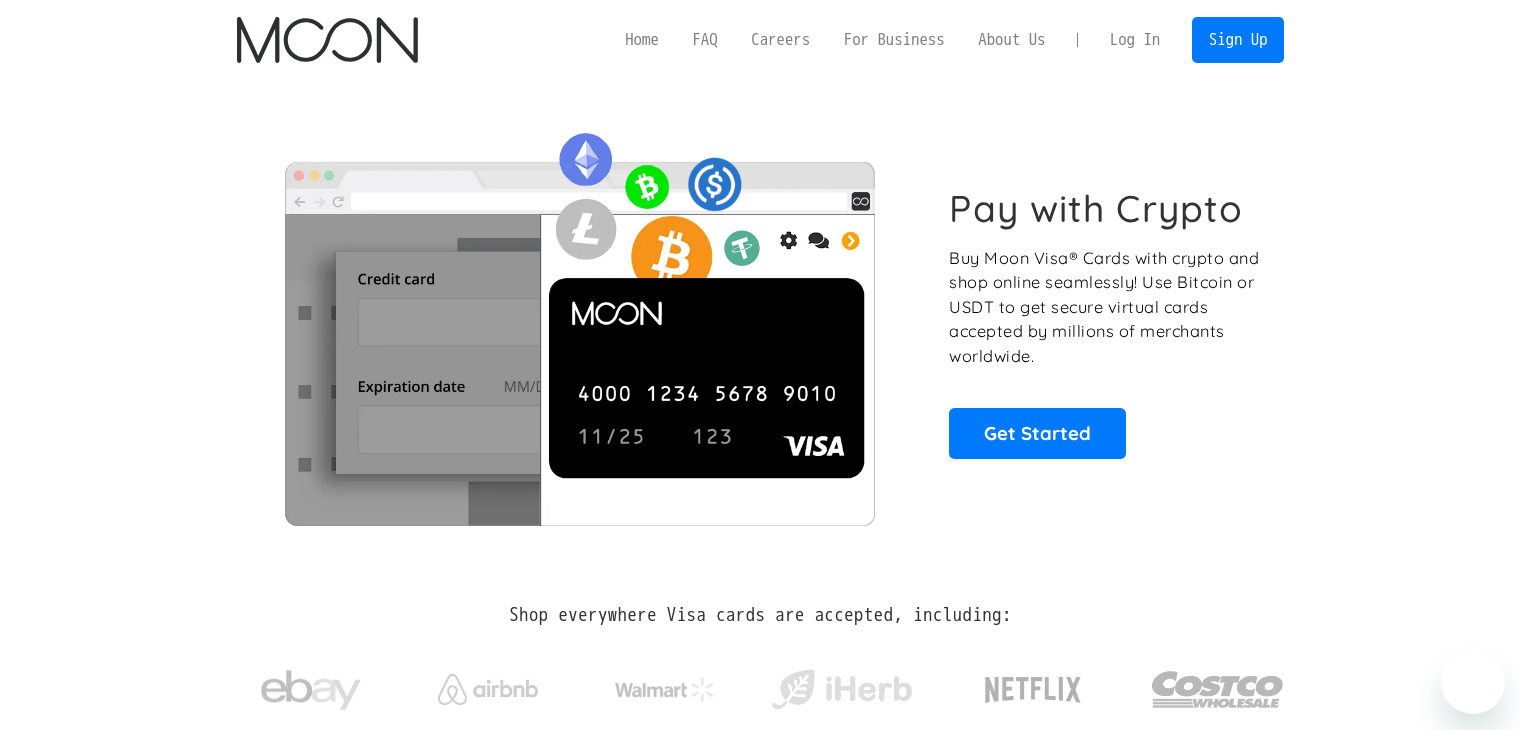 scroll, scrollTop: 0, scrollLeft: 0, axis: both 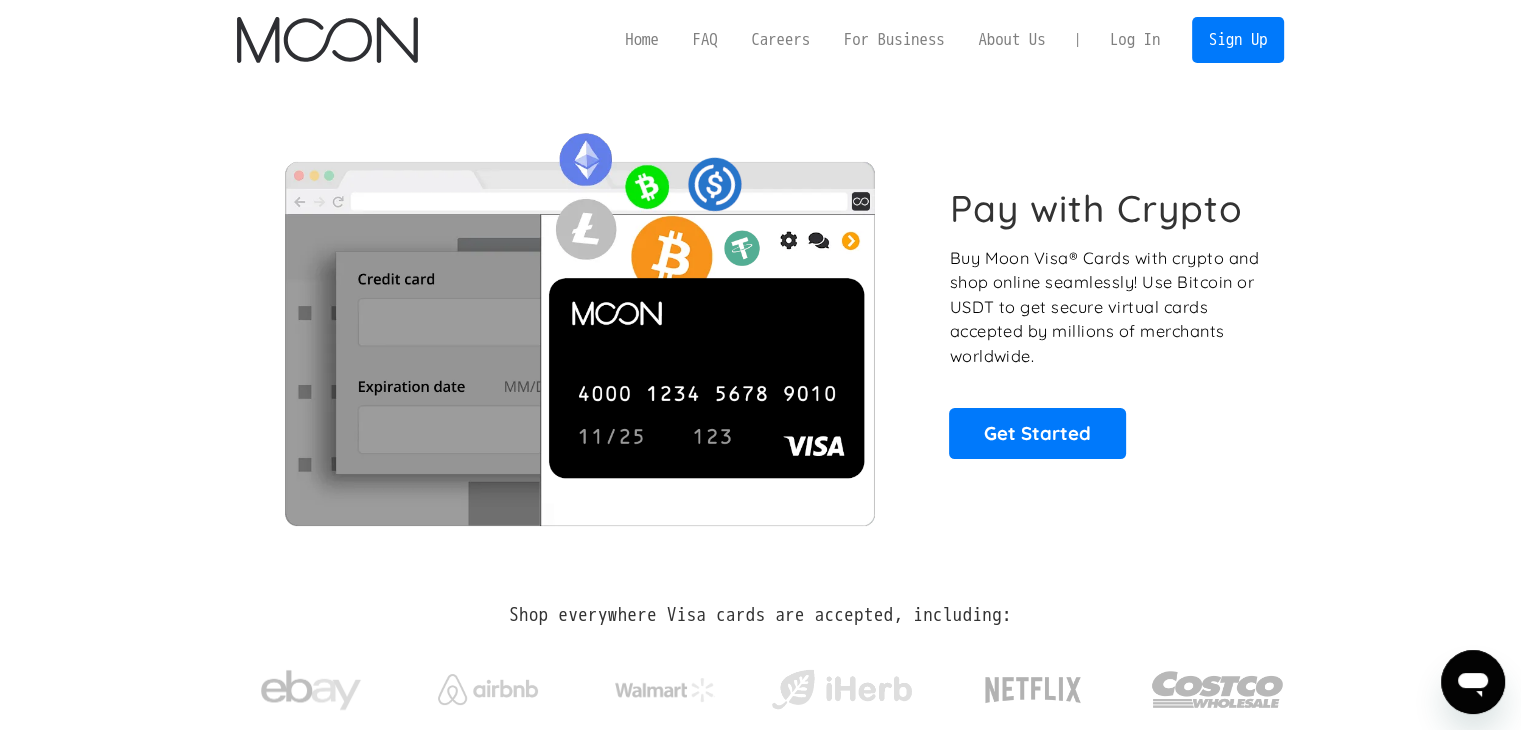 click on "Log In" at bounding box center (1135, 40) 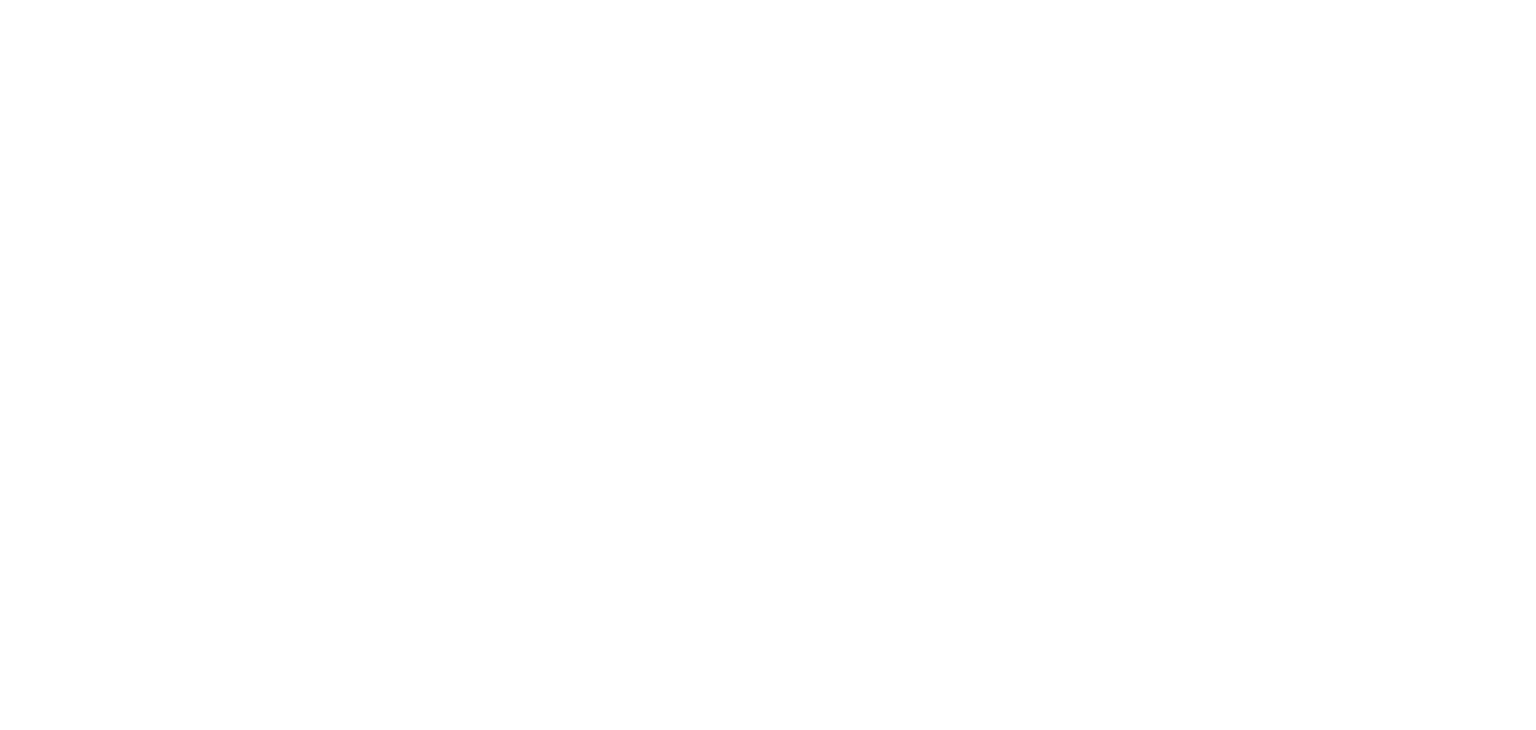 scroll, scrollTop: 0, scrollLeft: 0, axis: both 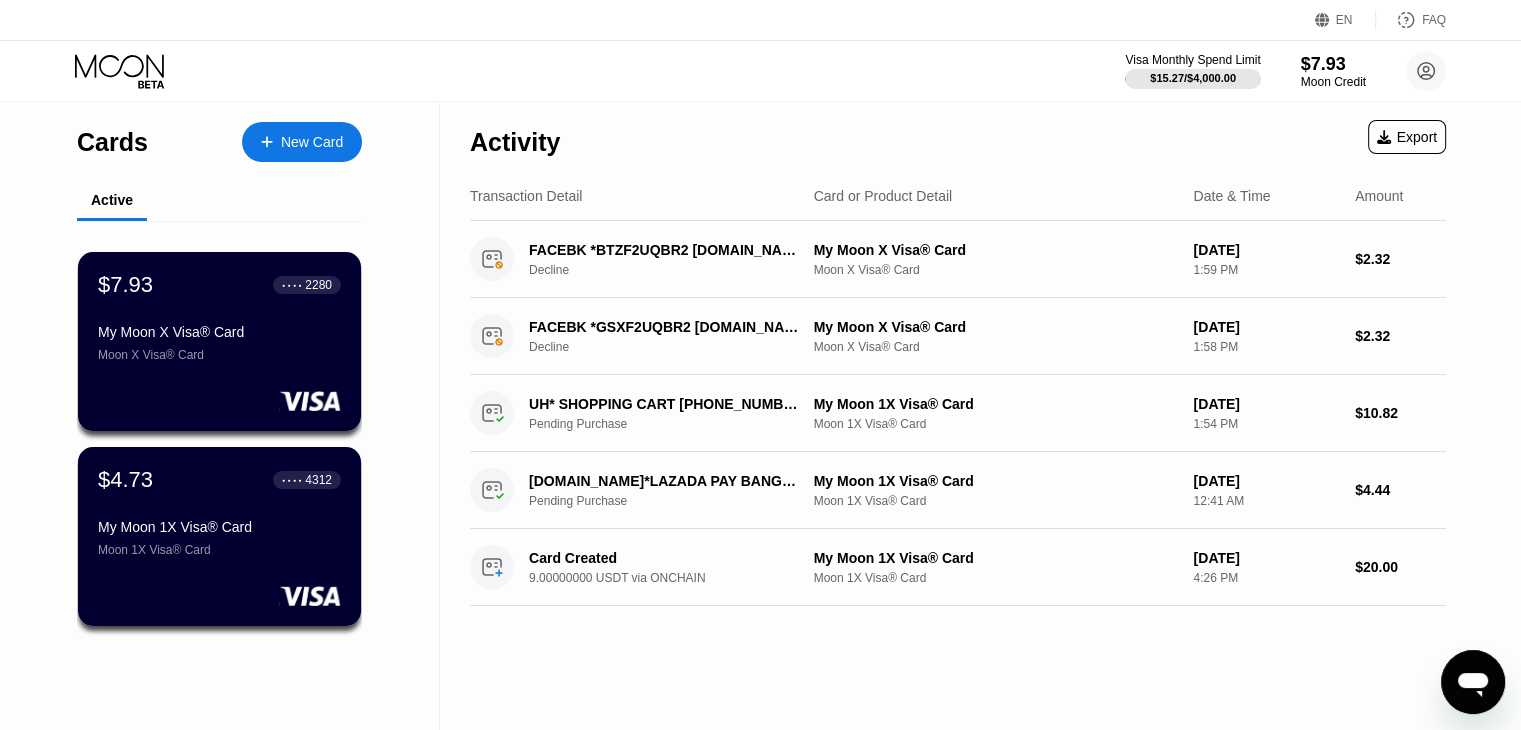click on "Activity Export" at bounding box center (958, 137) 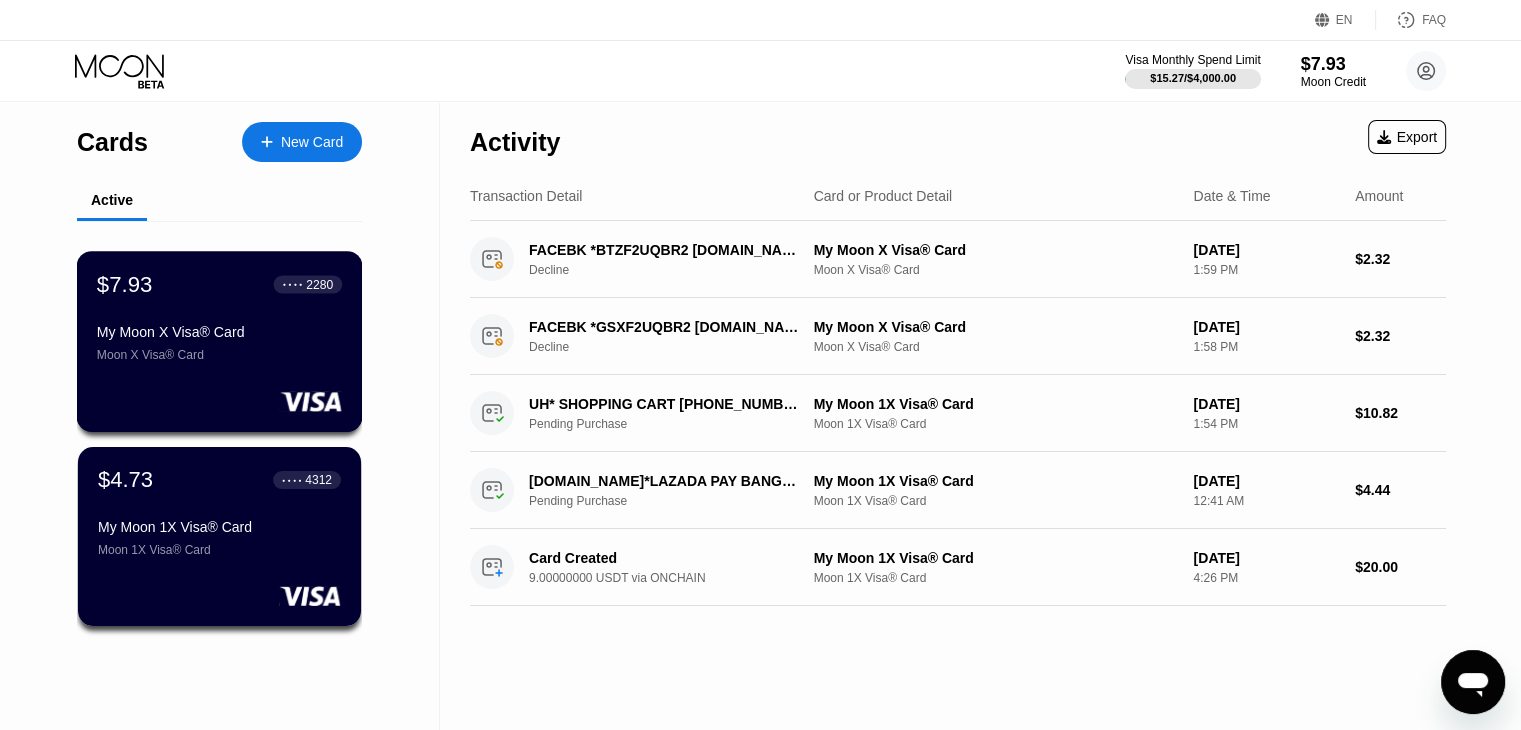 click on "$7.93 ● ● ● ● 2280 My Moon X Visa® Card Moon X Visa® Card" at bounding box center [220, 341] 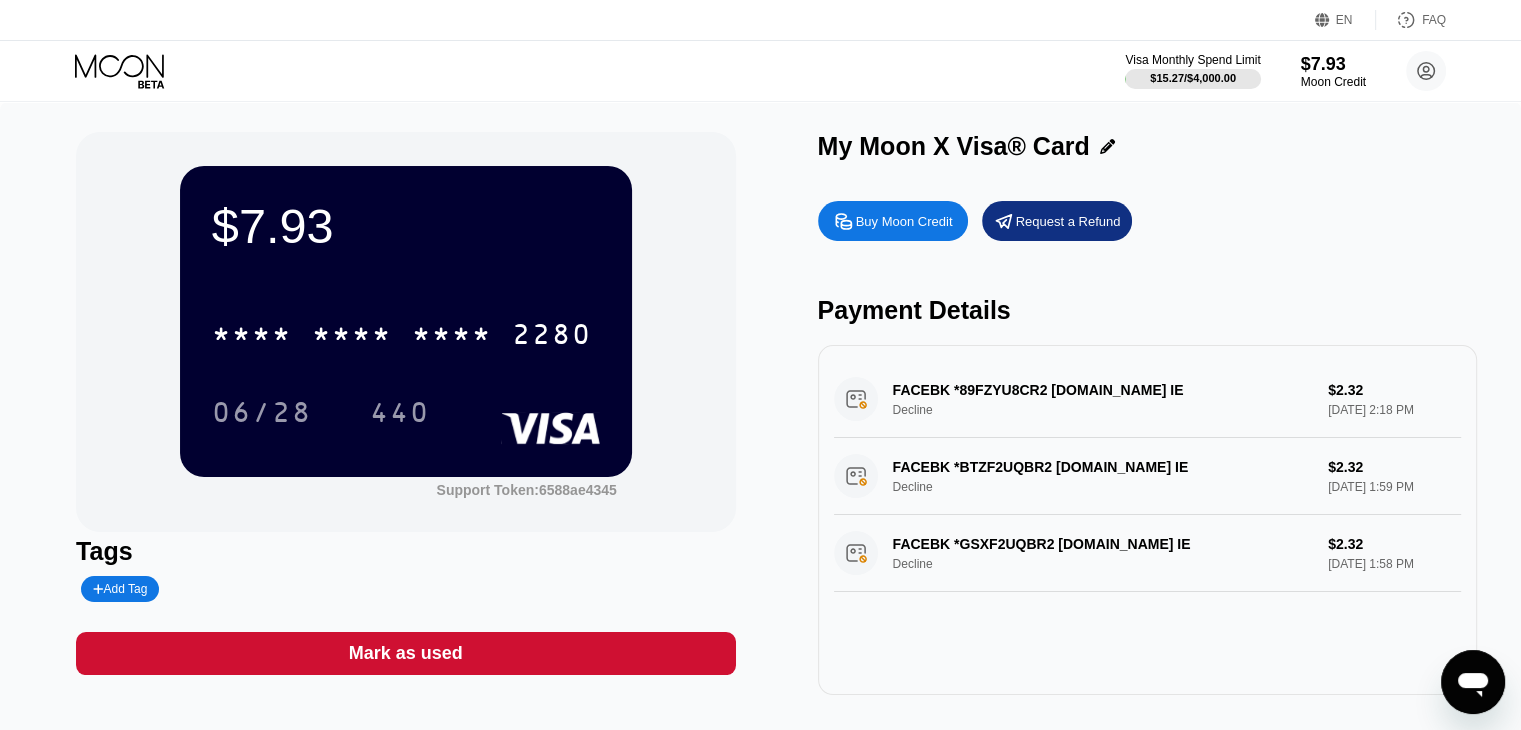 click at bounding box center [1102, 146] 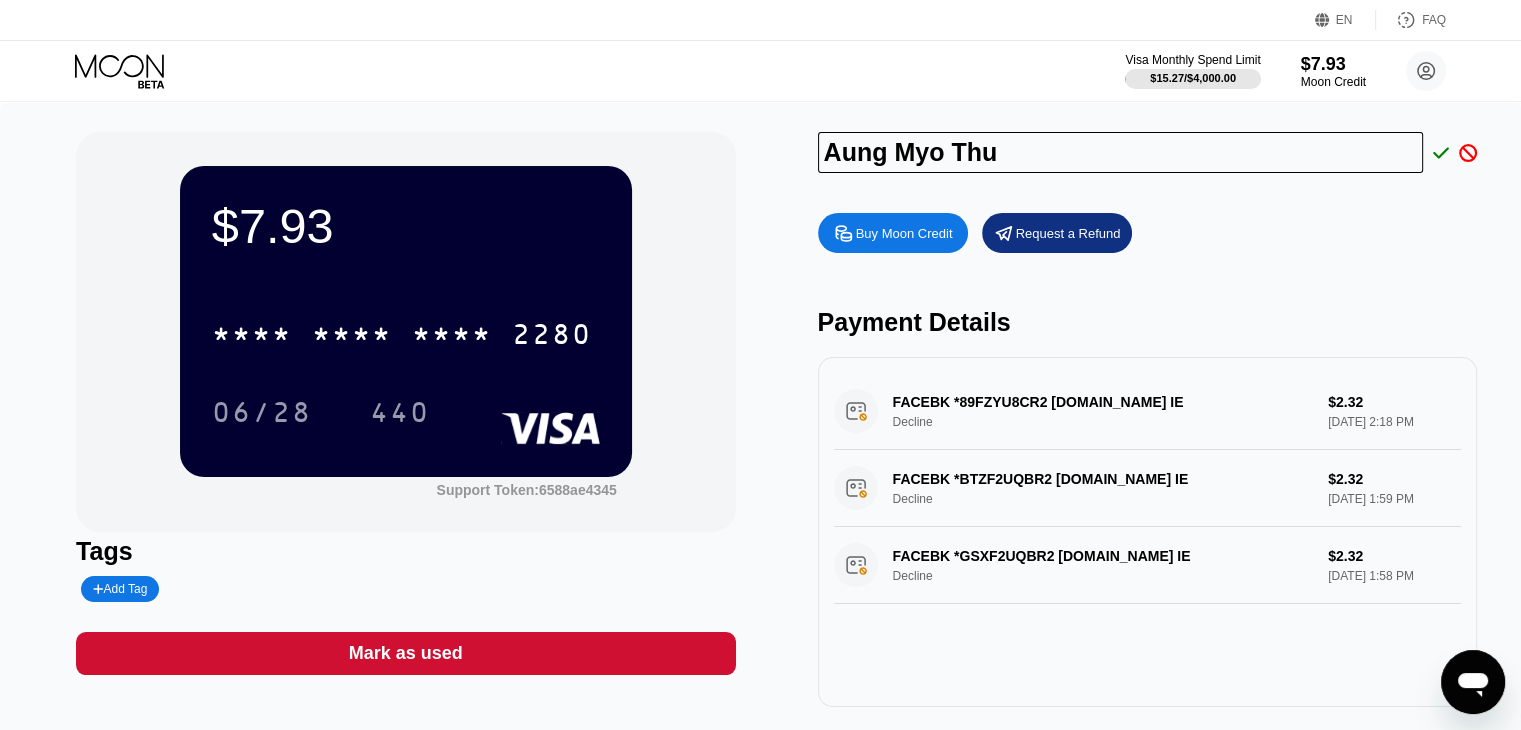 type on "Aung Myo Thu" 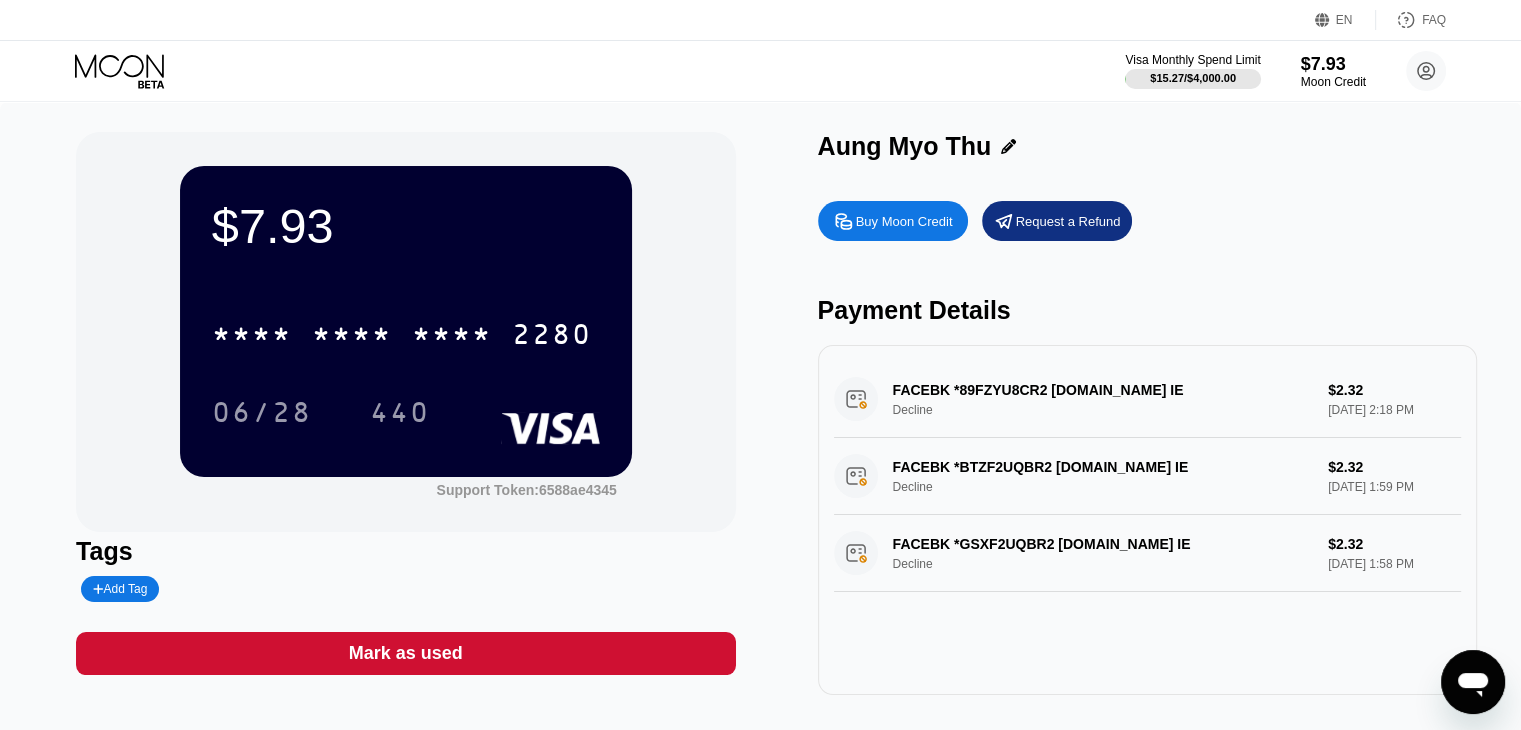 click on "Buy Moon Credit Request a Refund" at bounding box center [1147, 221] 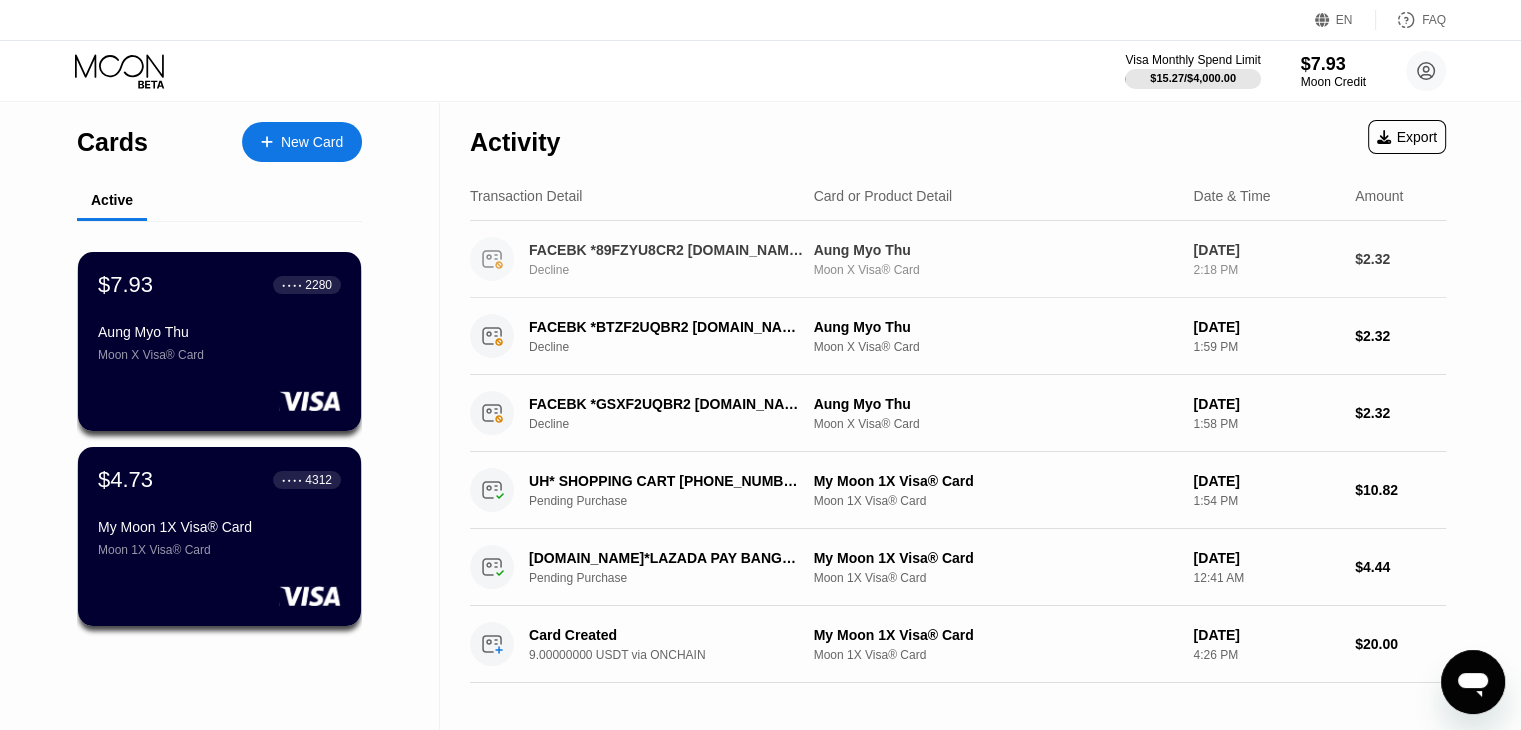 click on "Aung Myo Thu" at bounding box center (996, 250) 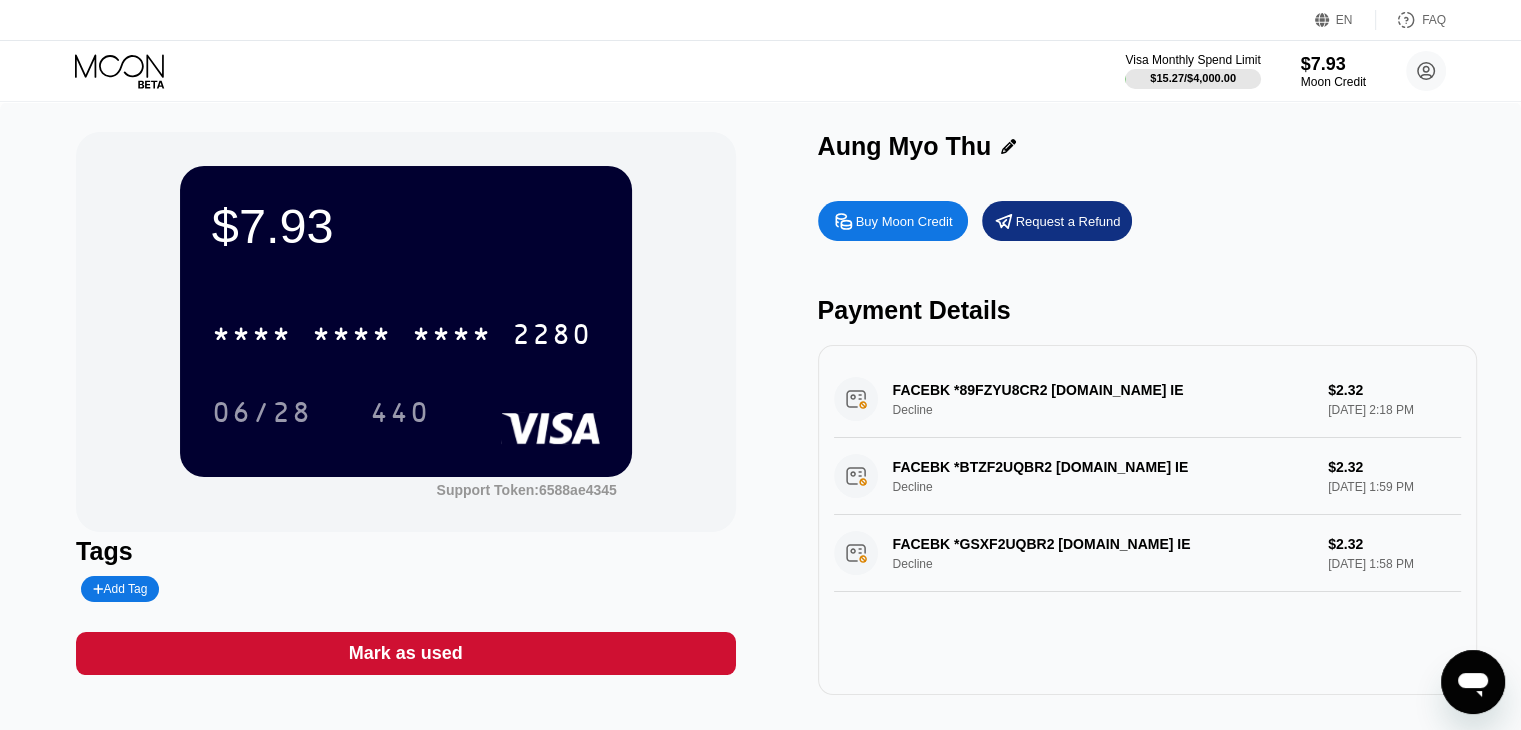 click on "FACEBK *89FZYU8CR2       [DOMAIN_NAME] IE Decline $2.32 [DATE] 2:18 PM" at bounding box center (1147, 399) 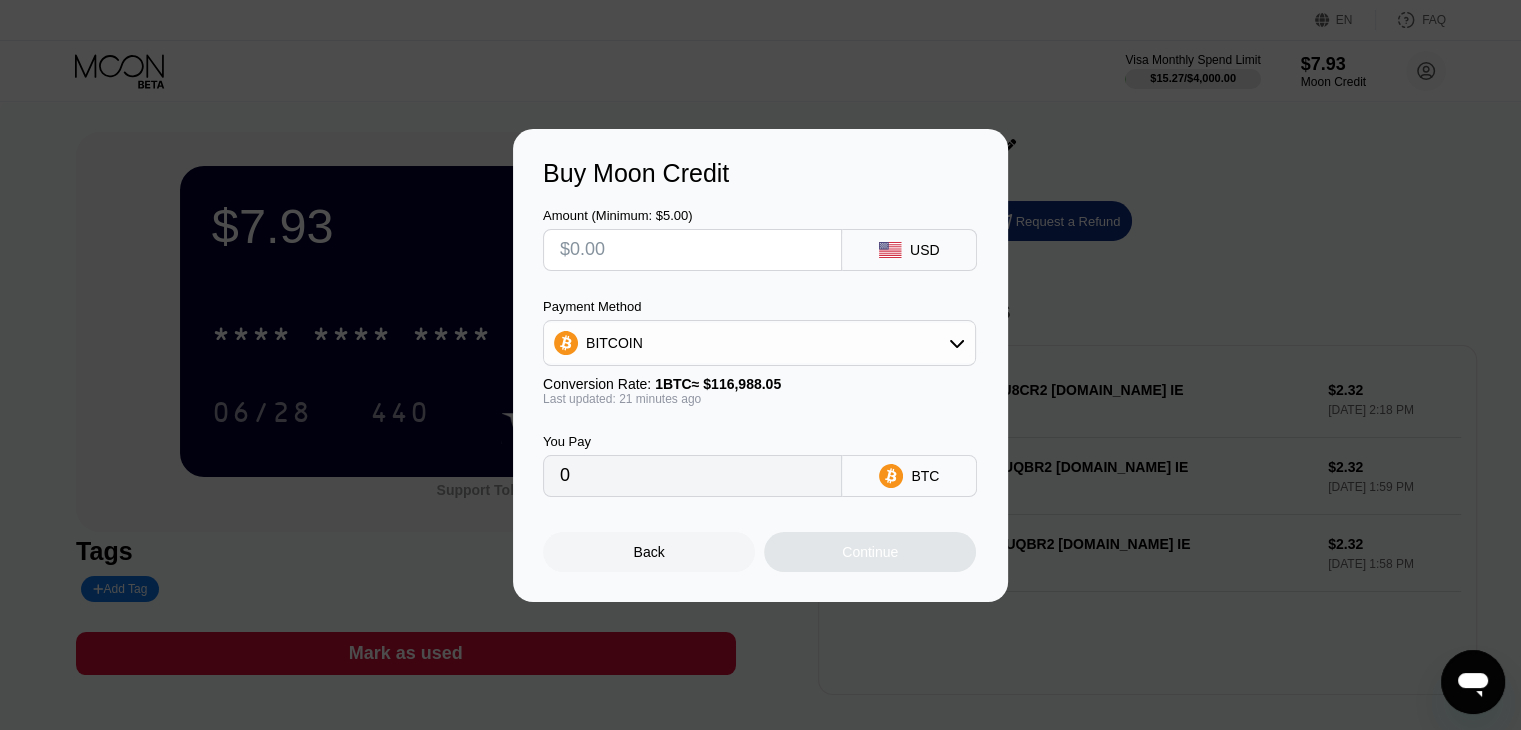 click on "Buy Moon Credit Amount (Minimum: $5.00) USD Payment Method BITCOIN Conversion Rate:   1  BTC  ≈   $116,988.05 Last updated:   21 minutes ago You Pay 0 BTC Back Continue" at bounding box center [760, 365] 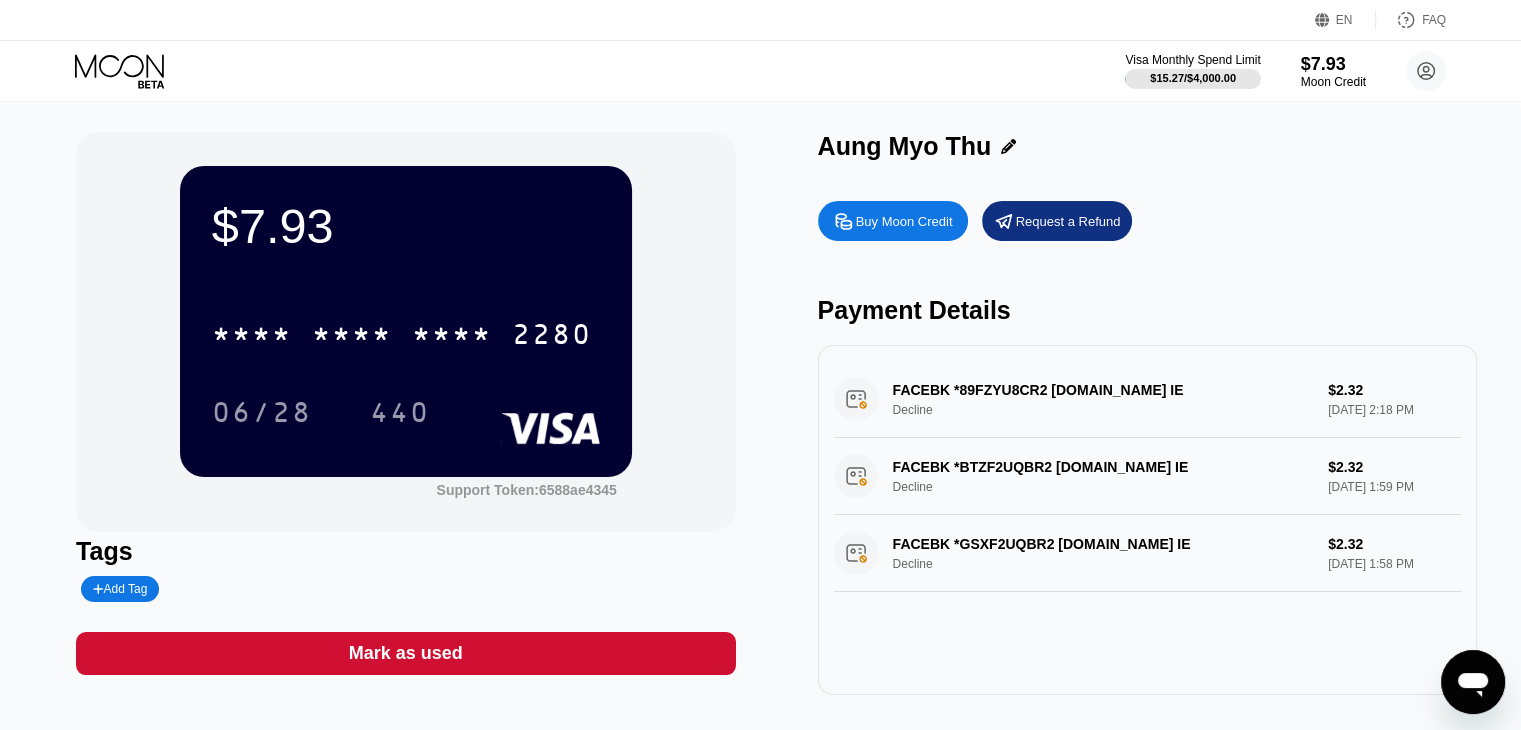 click 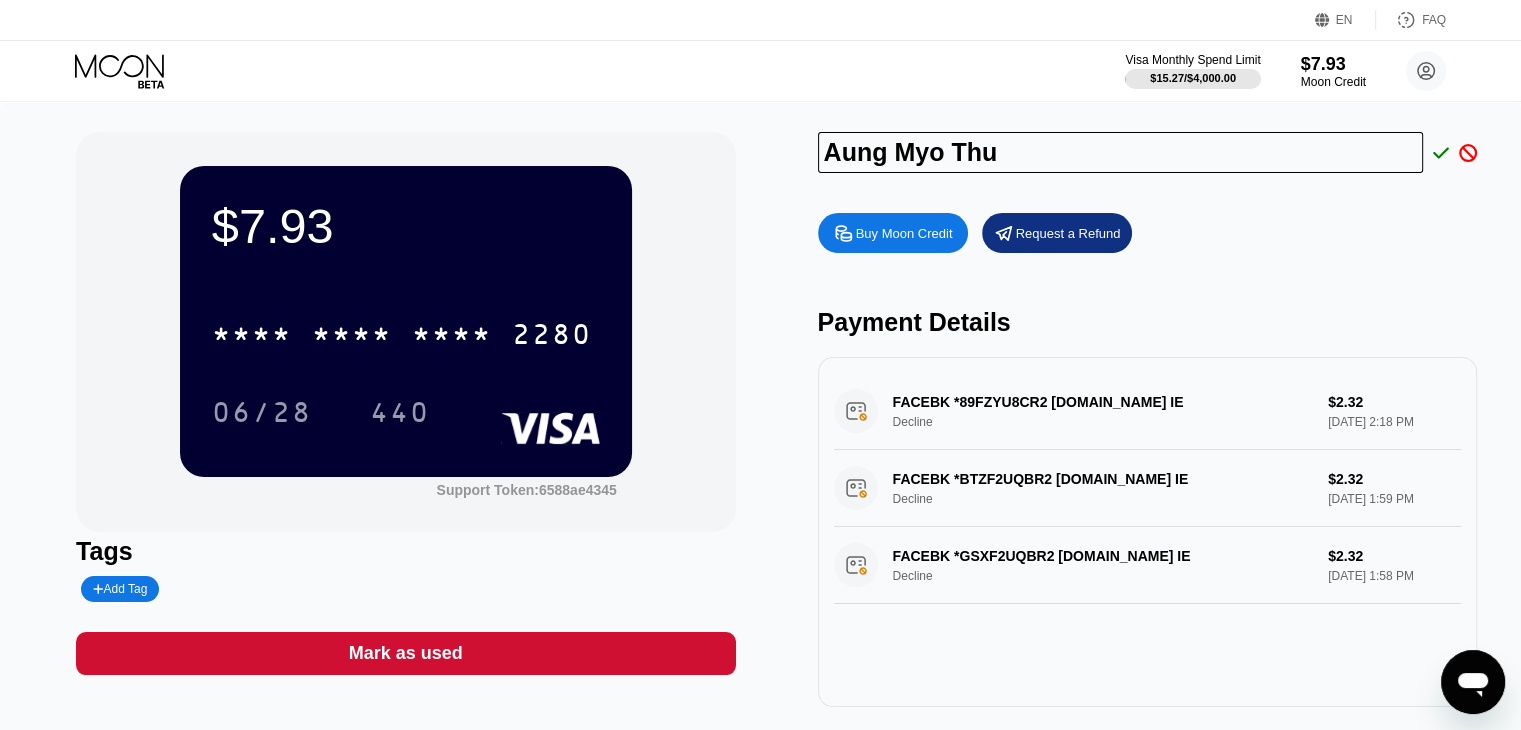 click 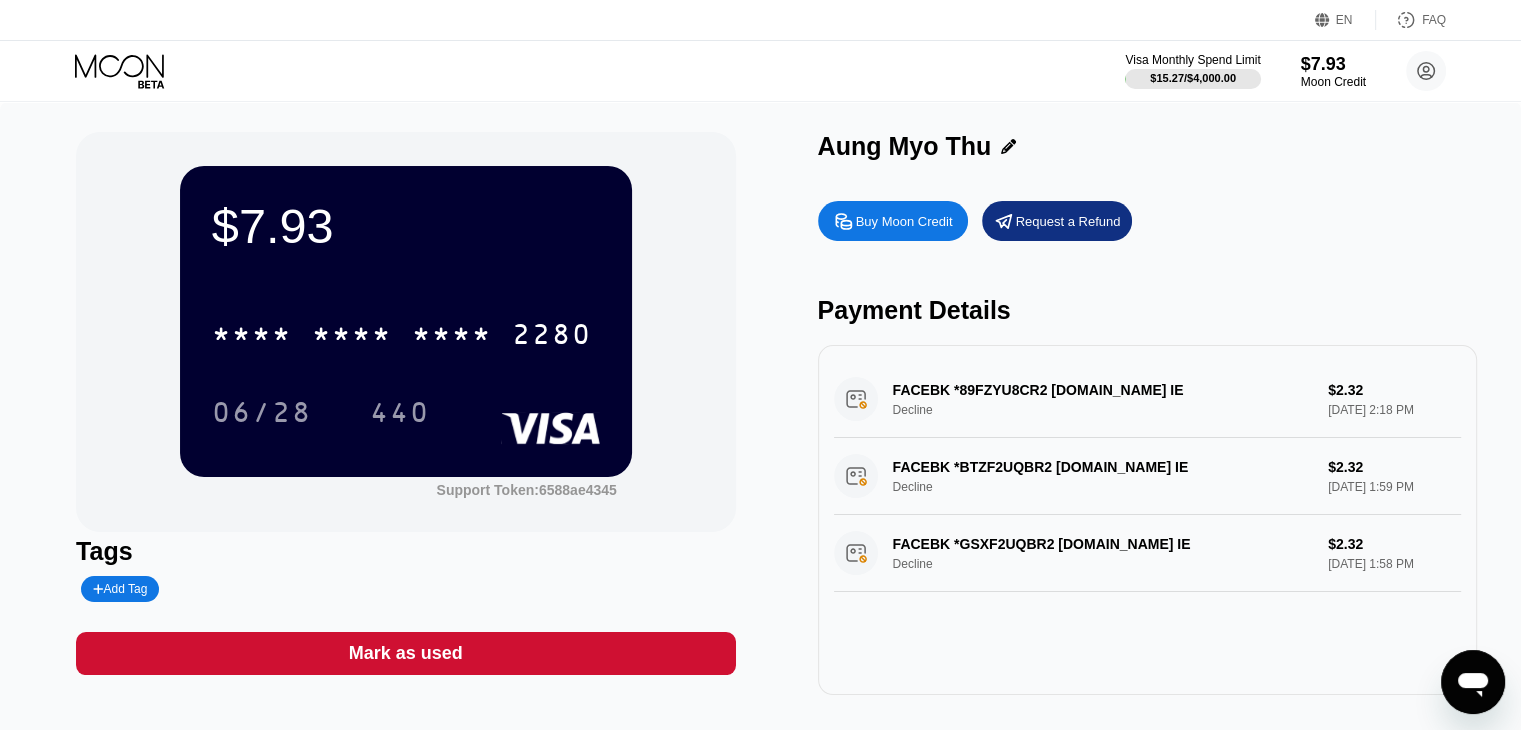 click on "Aung Myo Thu" at bounding box center (1147, 146) 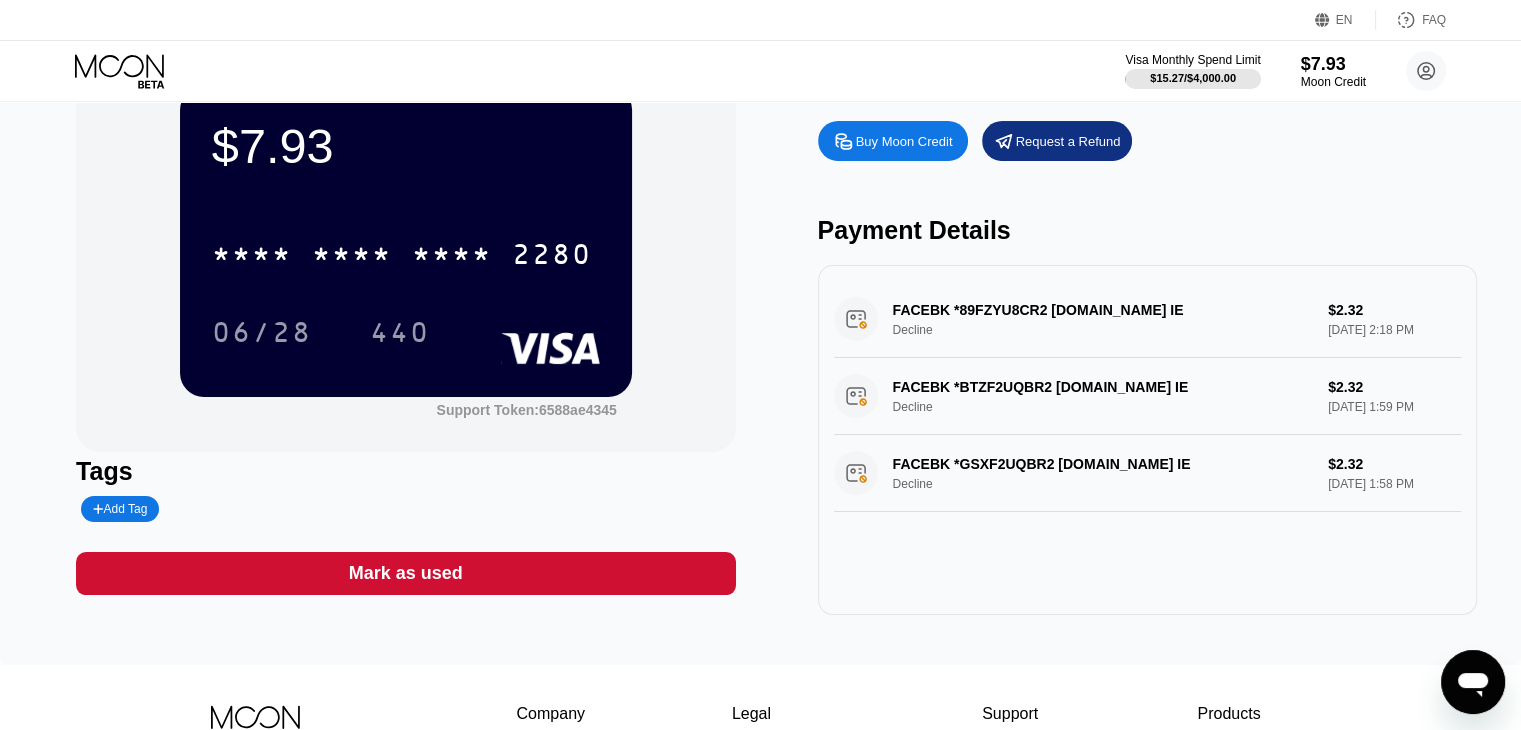 scroll, scrollTop: 100, scrollLeft: 0, axis: vertical 